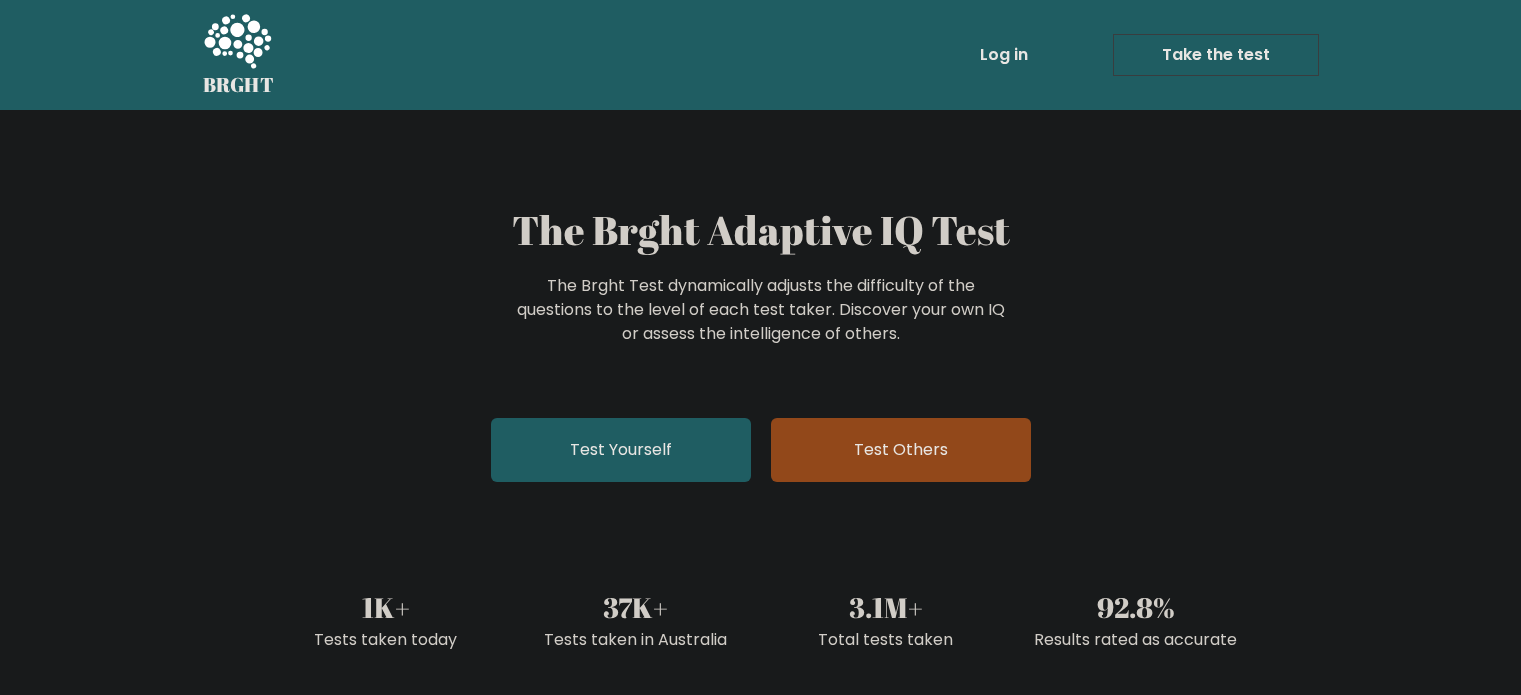 scroll, scrollTop: 0, scrollLeft: 0, axis: both 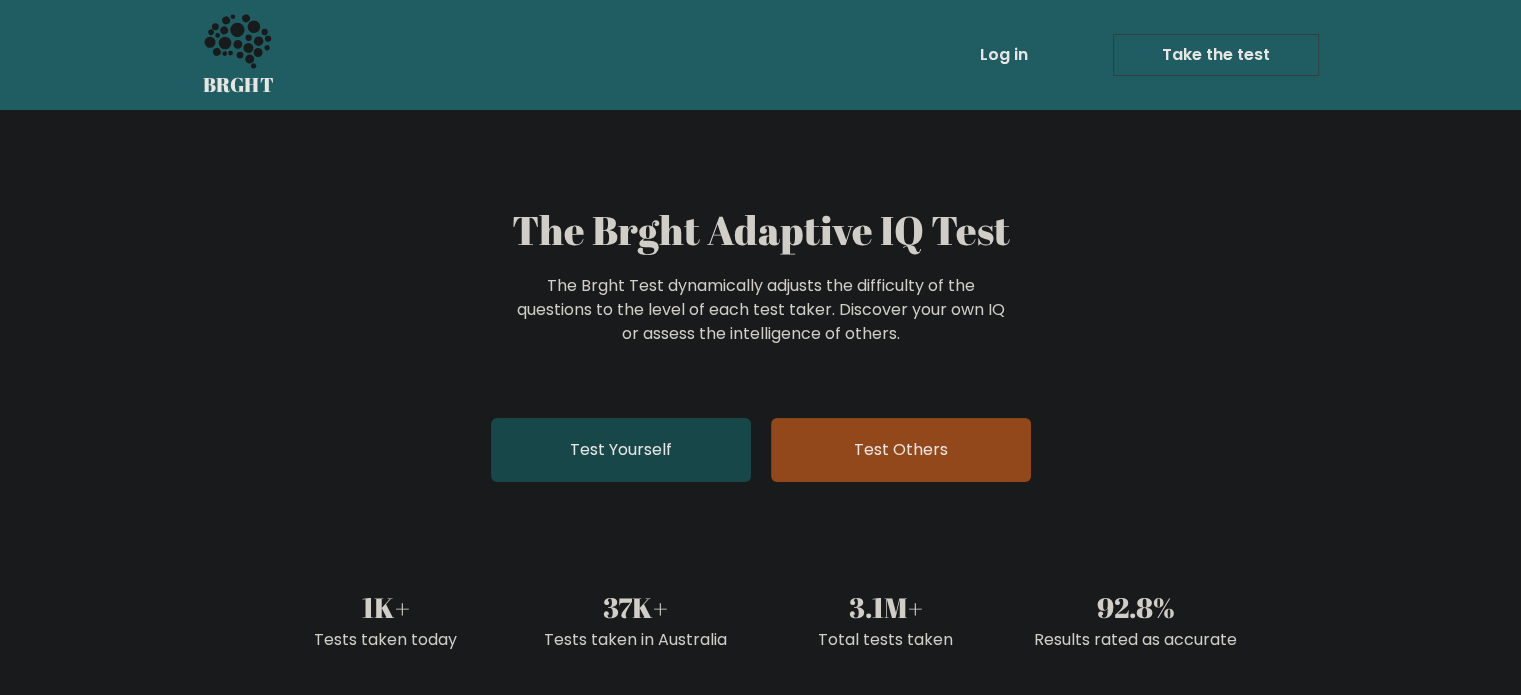 click on "Test Yourself" at bounding box center (621, 450) 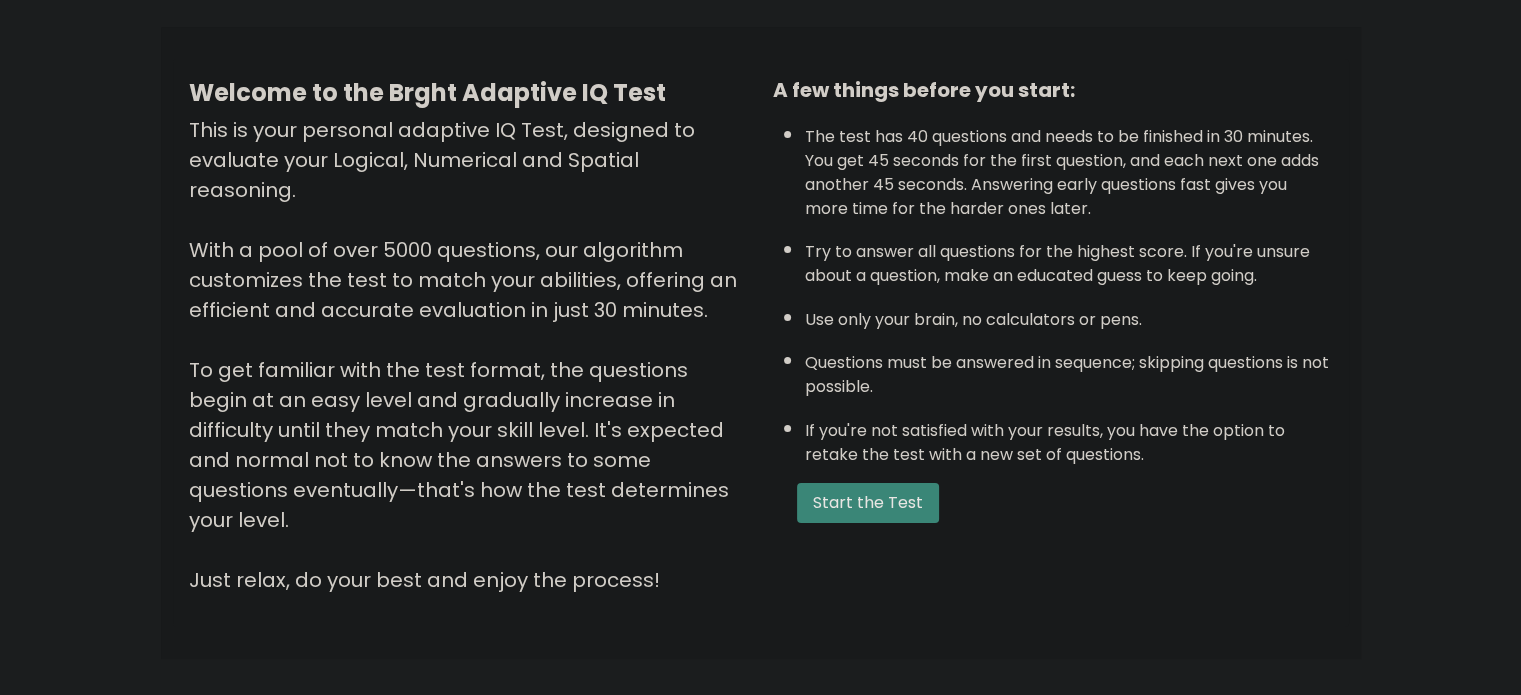 scroll, scrollTop: 140, scrollLeft: 0, axis: vertical 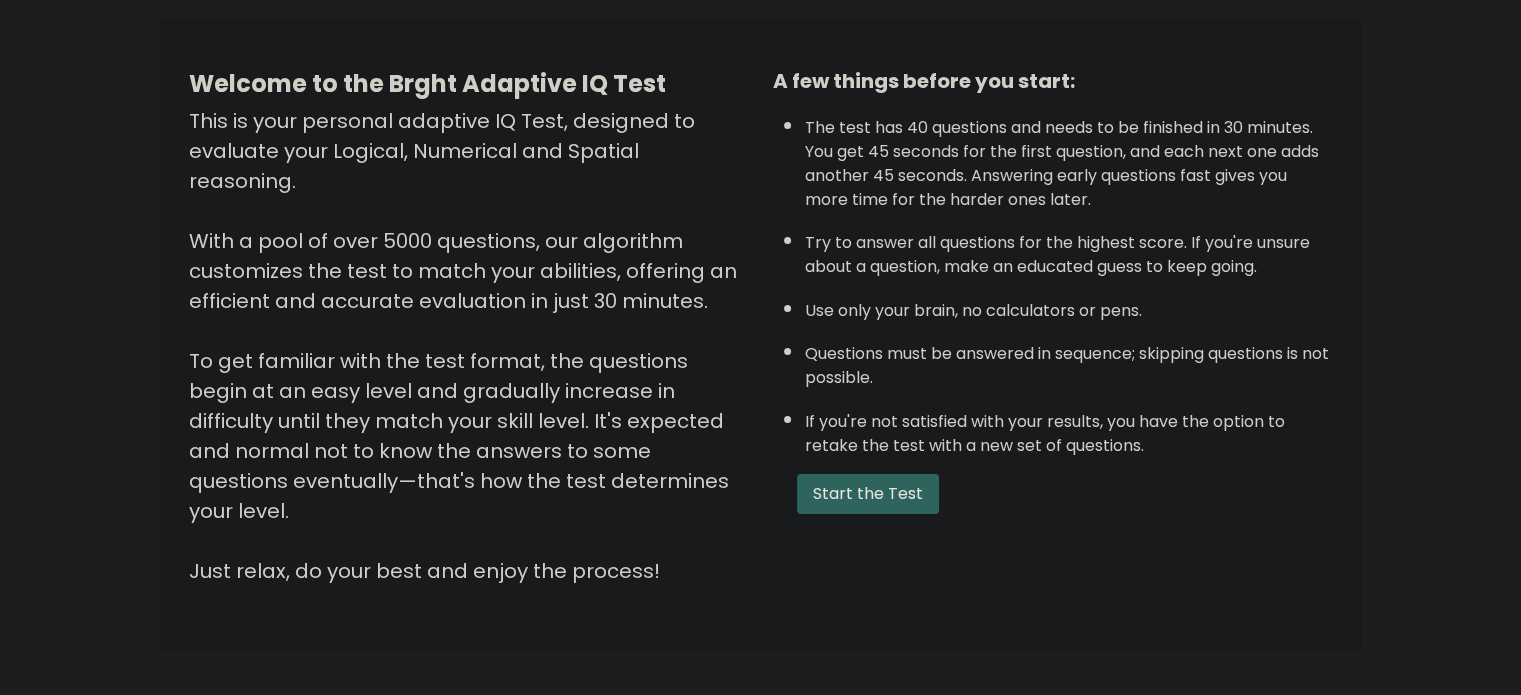click on "Start the Test" at bounding box center (868, 494) 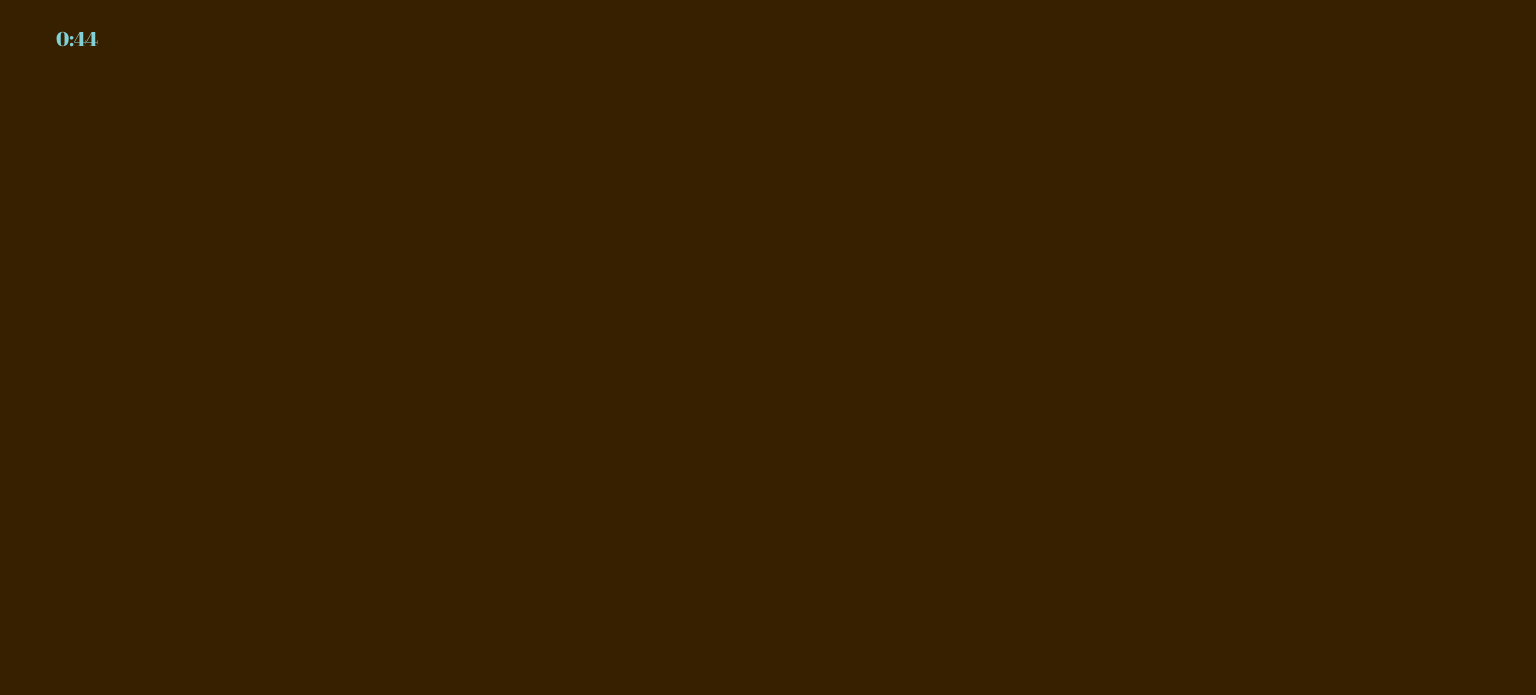 scroll, scrollTop: 0, scrollLeft: 0, axis: both 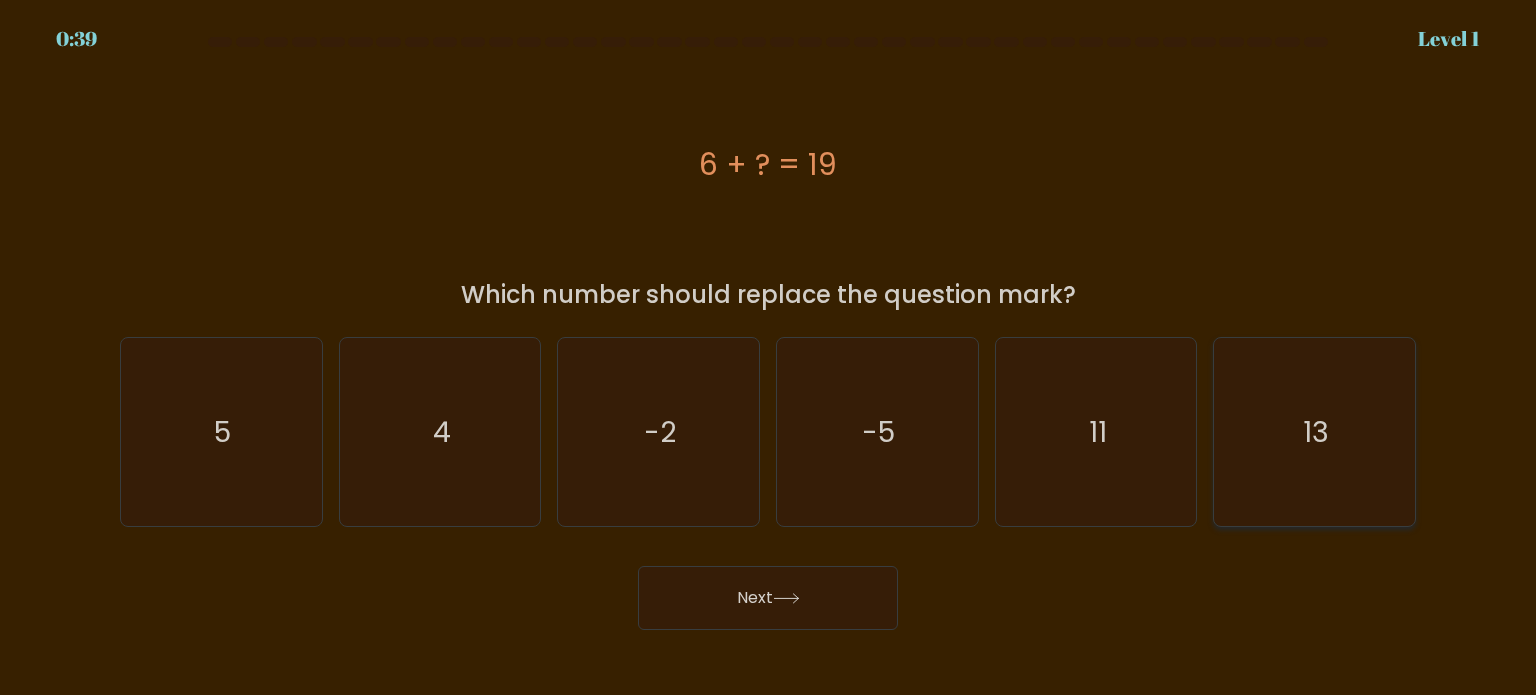 click on "13" 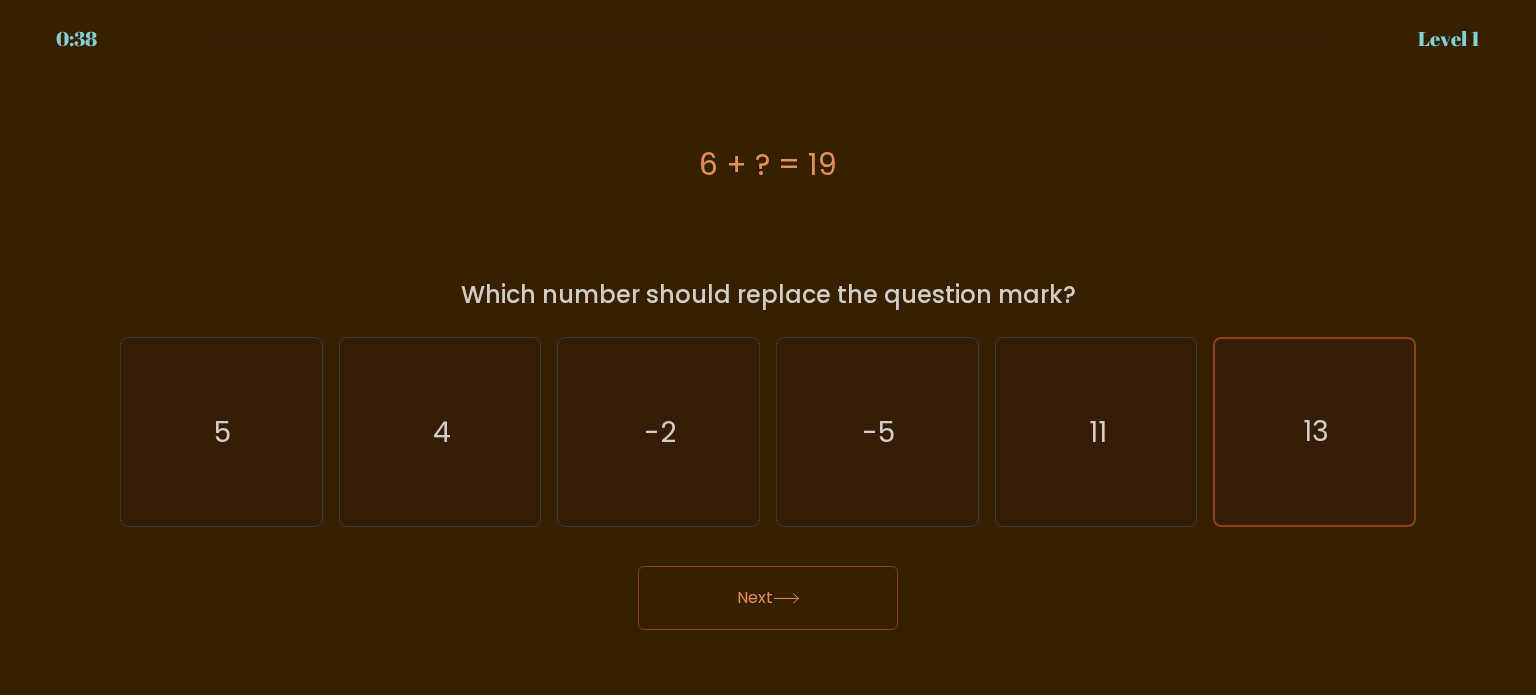 click on "Next" at bounding box center (768, 598) 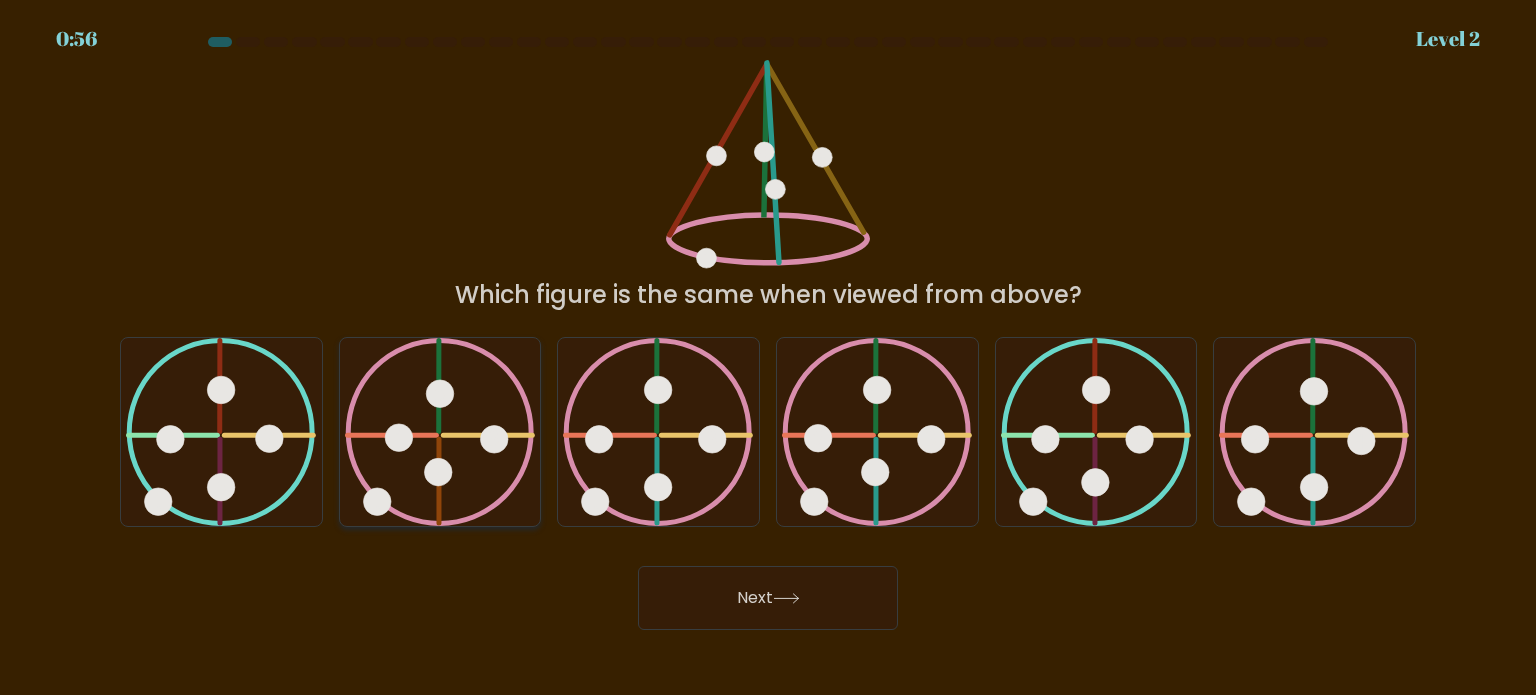 click 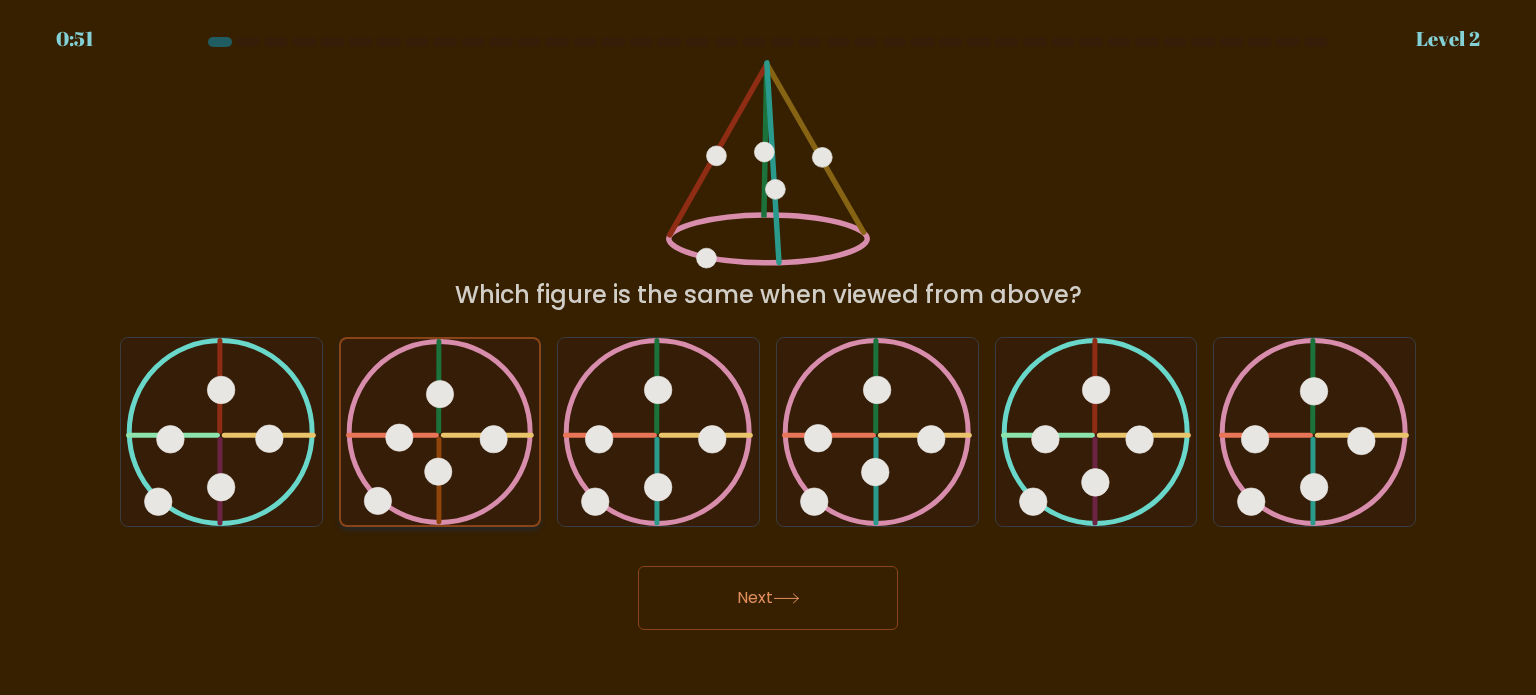 click 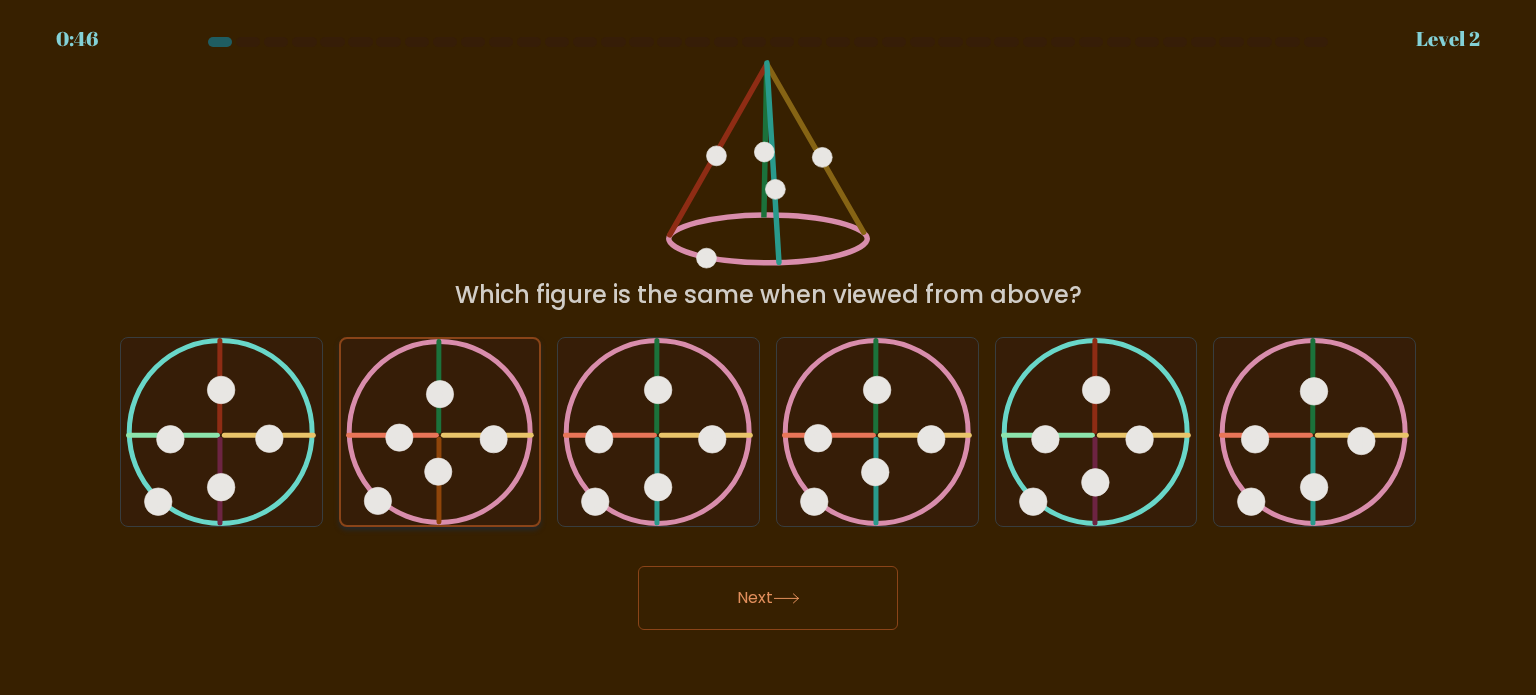 click 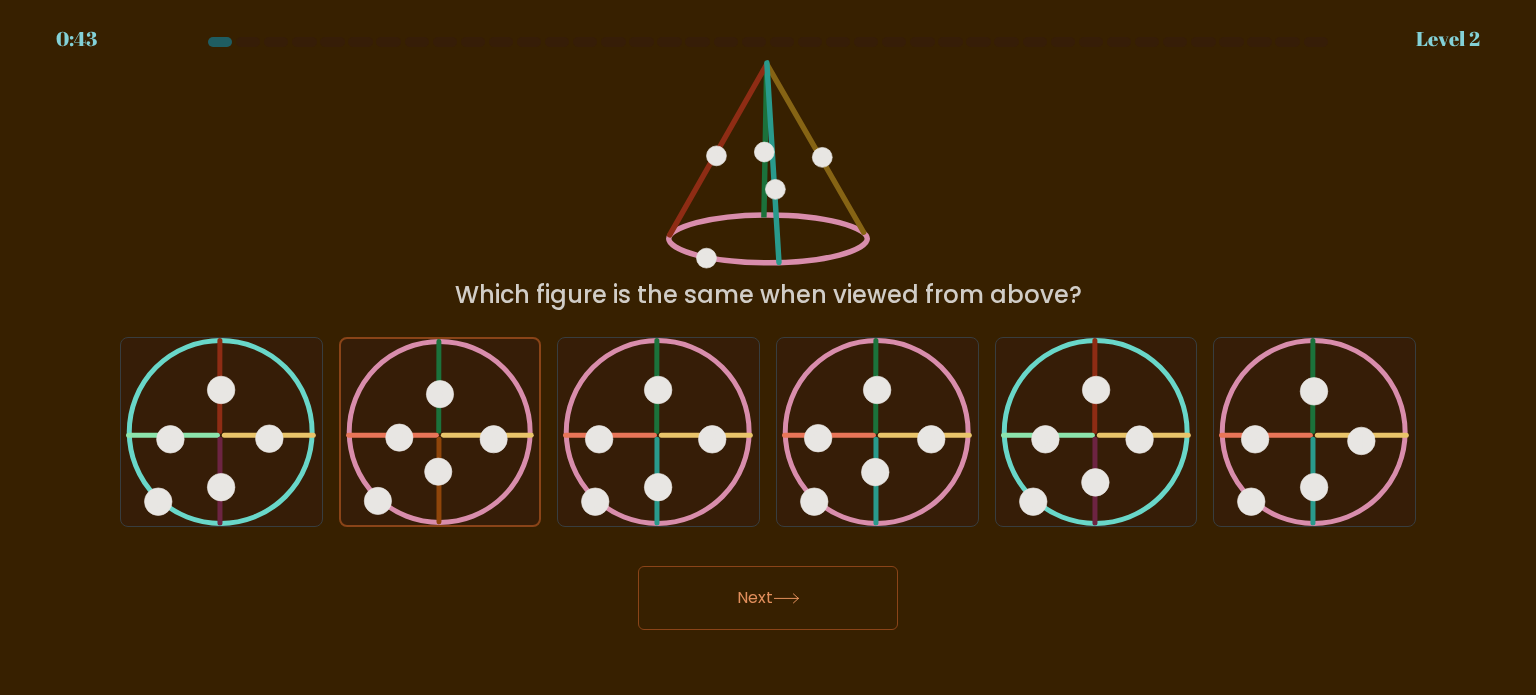 click on "Next" at bounding box center (768, 598) 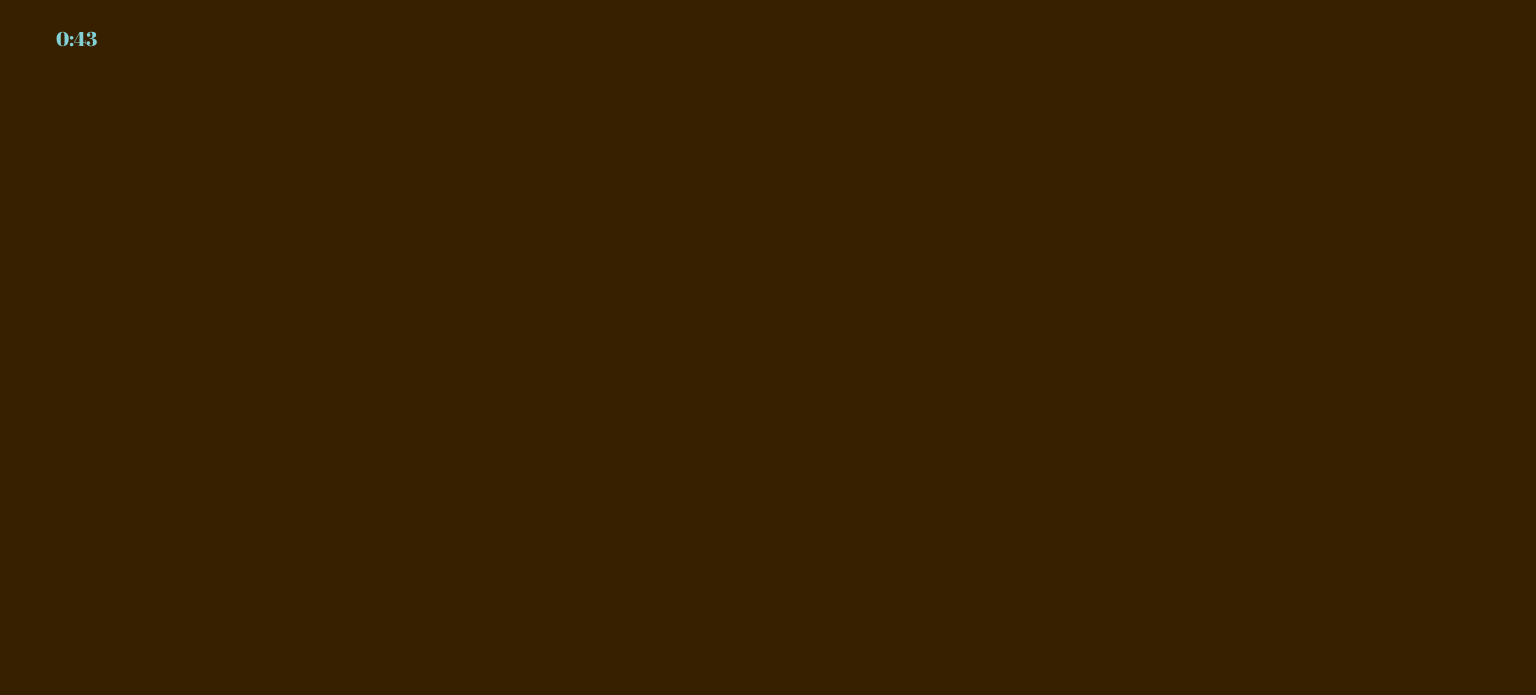 scroll, scrollTop: 0, scrollLeft: 0, axis: both 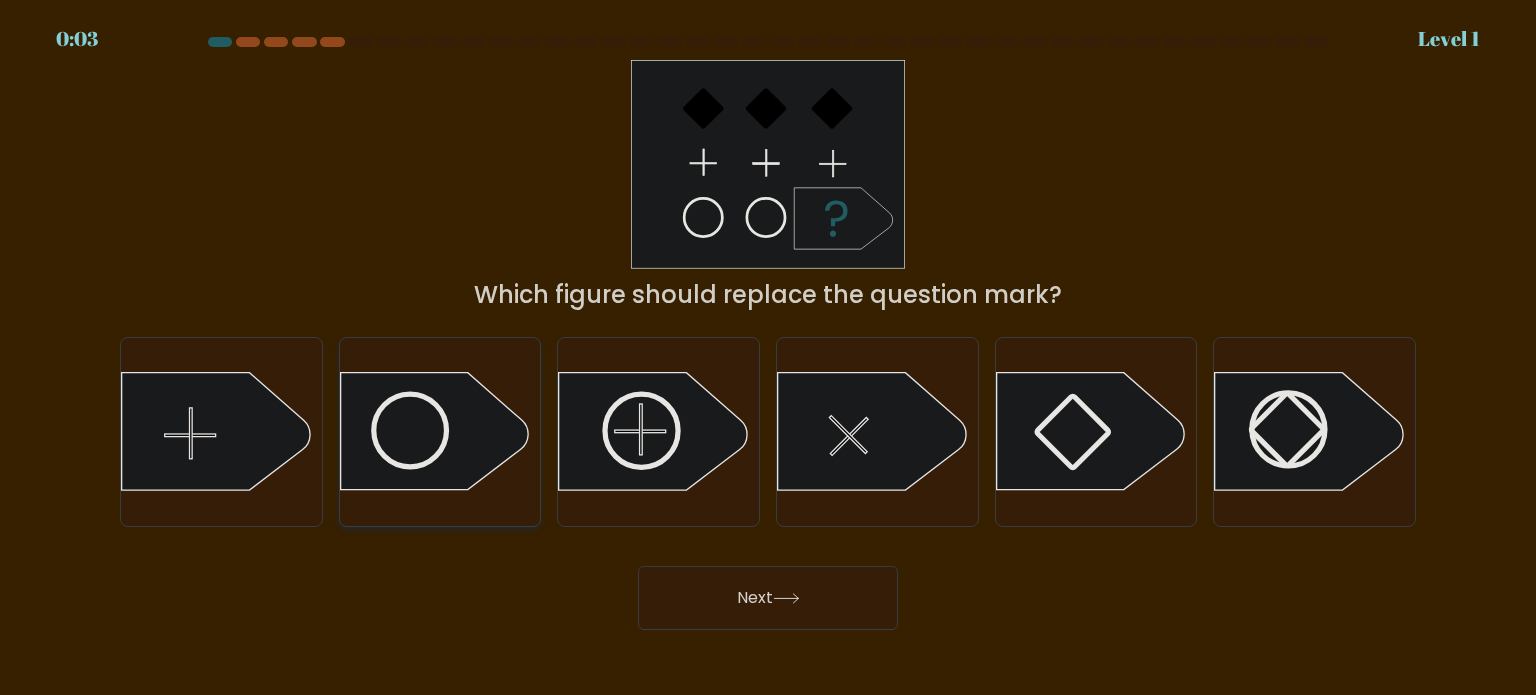 click 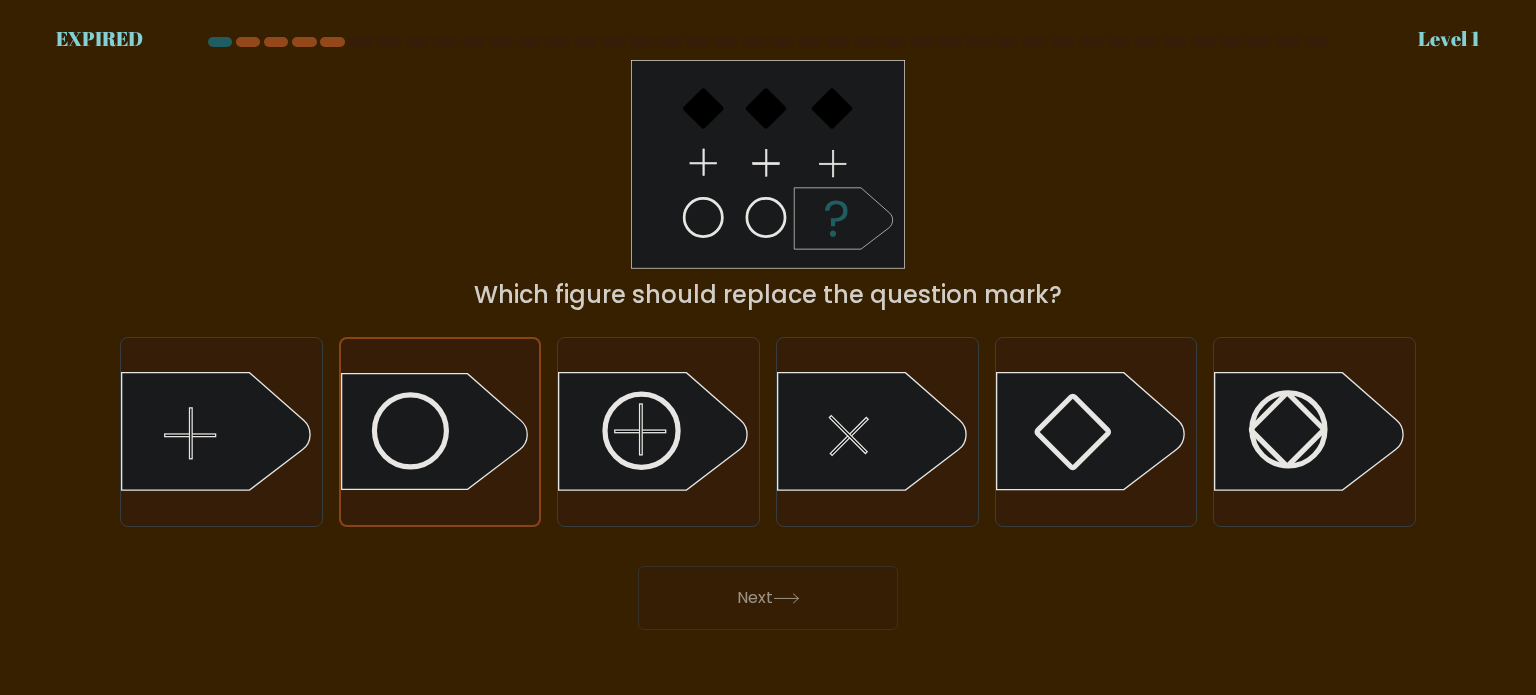 click on "Next" at bounding box center (768, 590) 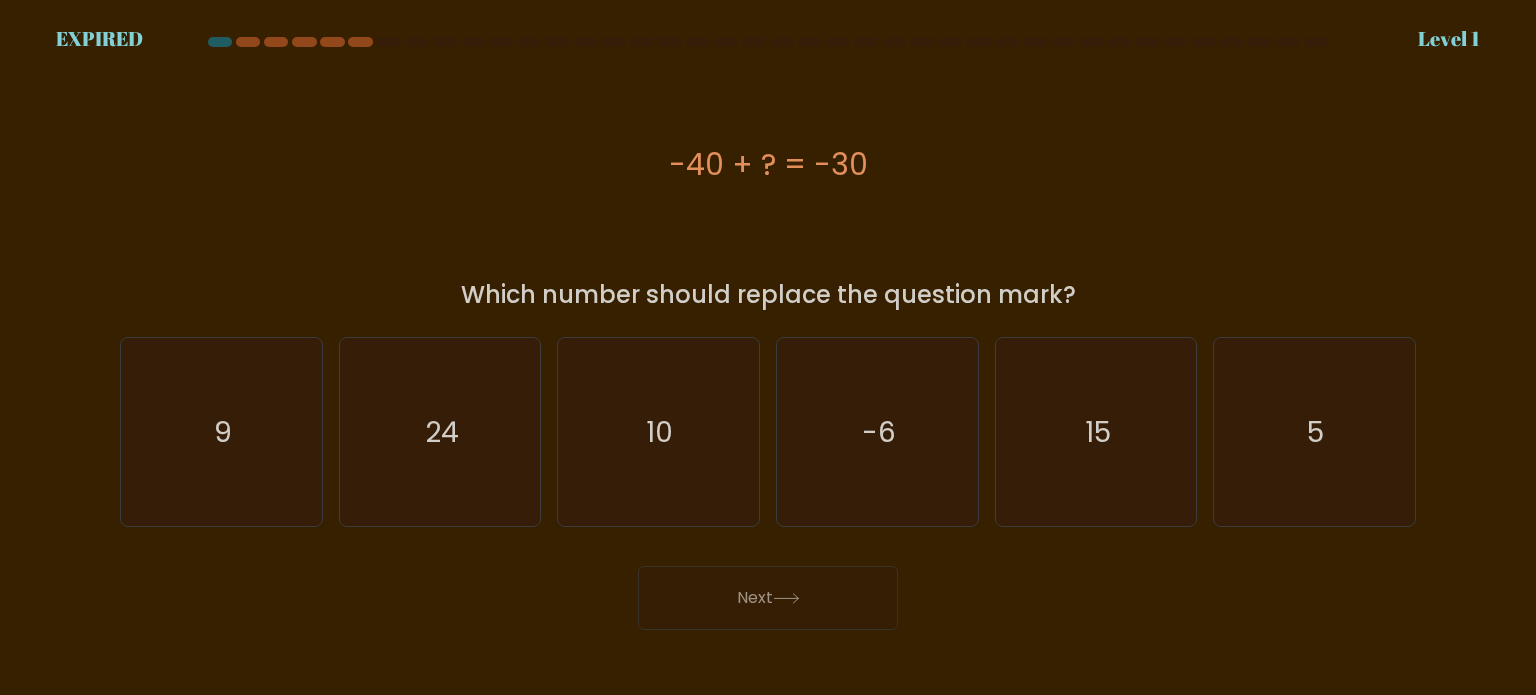 scroll, scrollTop: 0, scrollLeft: 0, axis: both 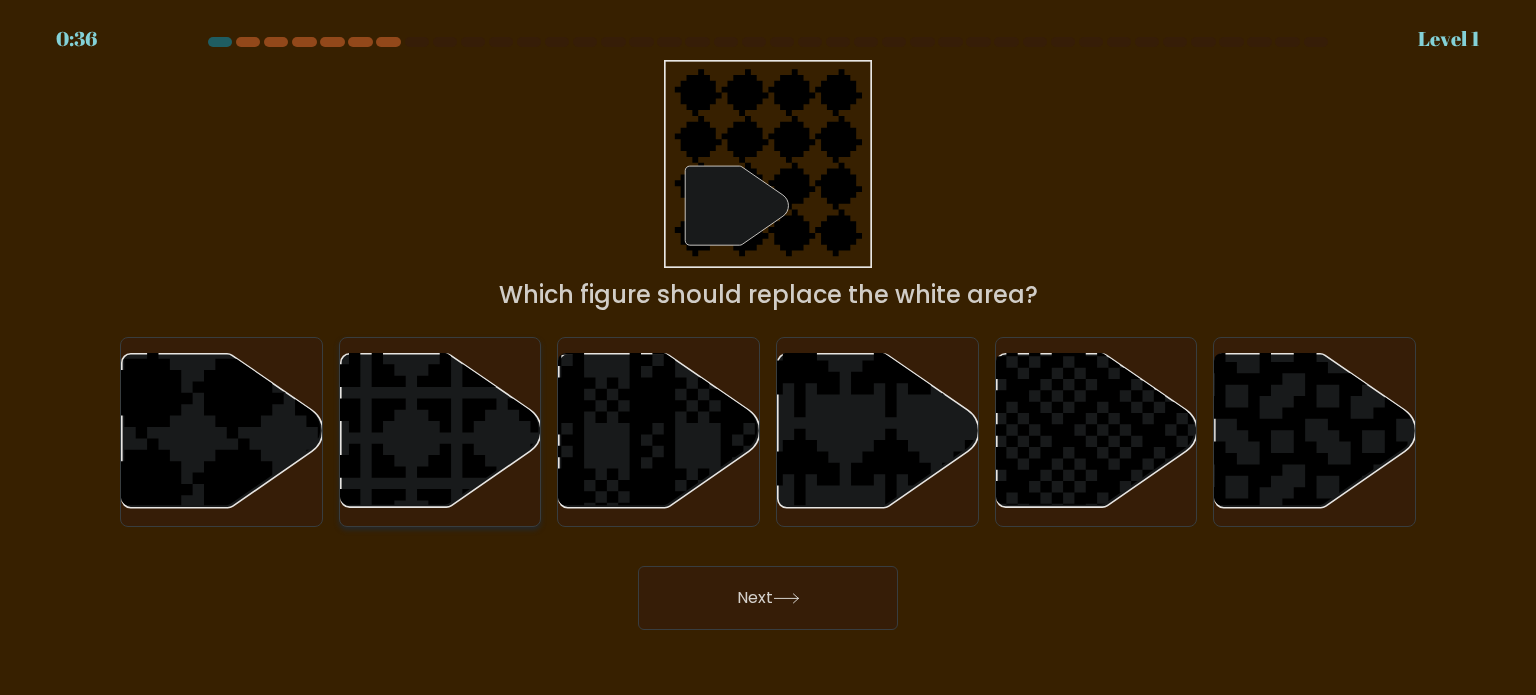 click 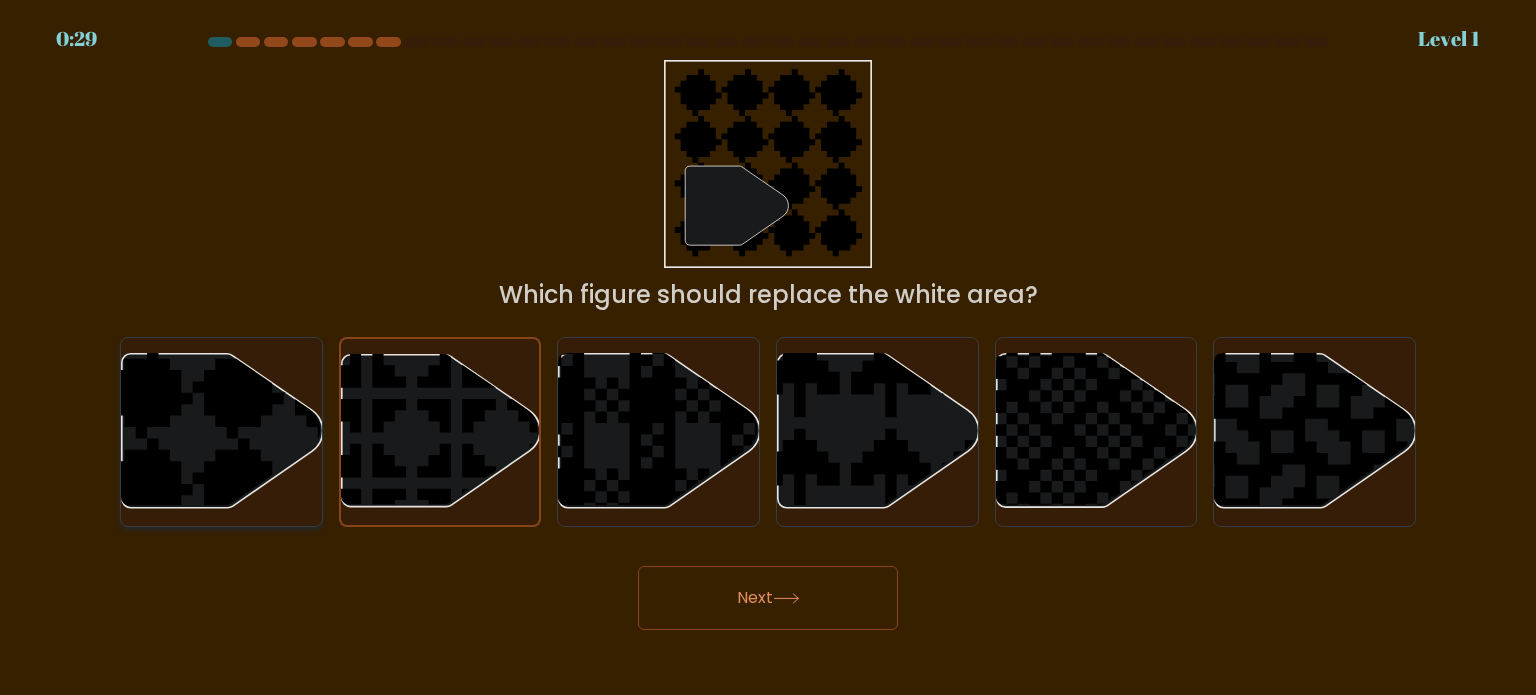 click 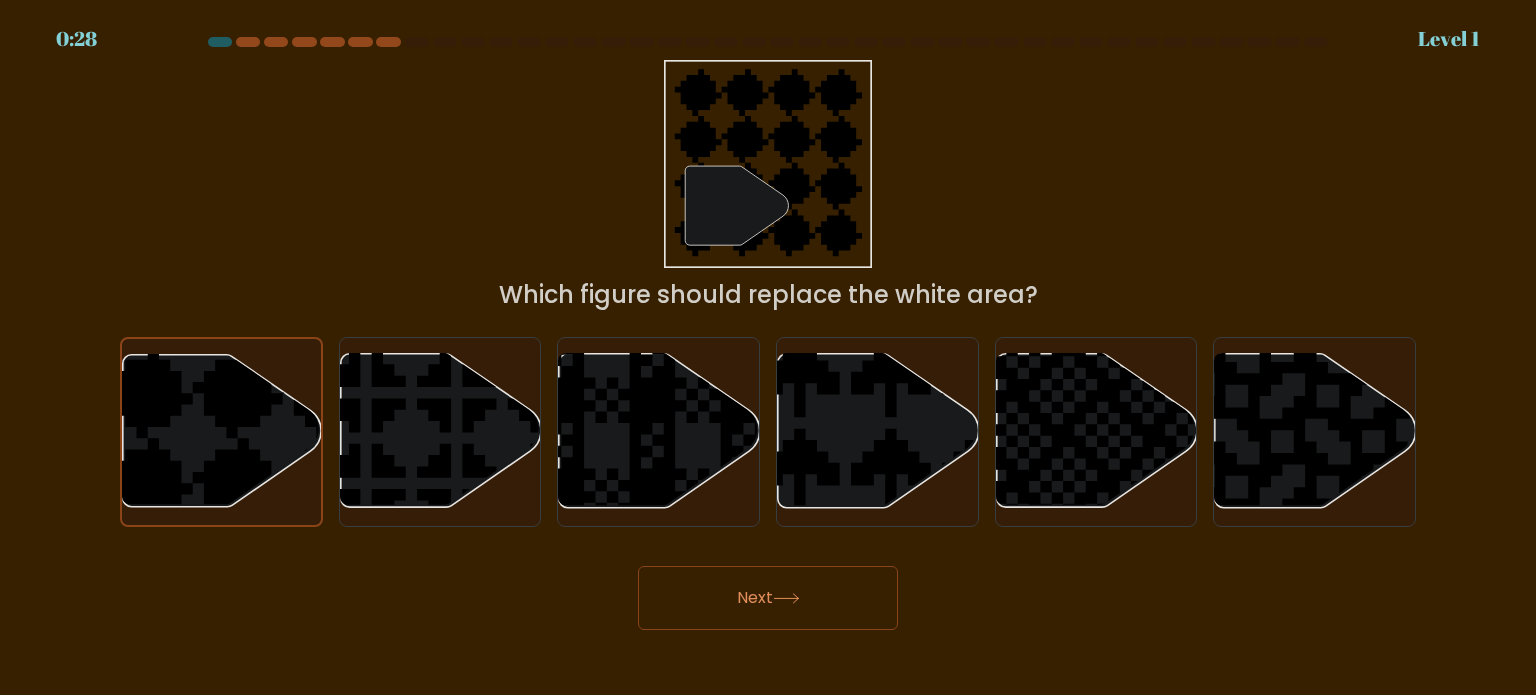 click on "Next" at bounding box center (768, 598) 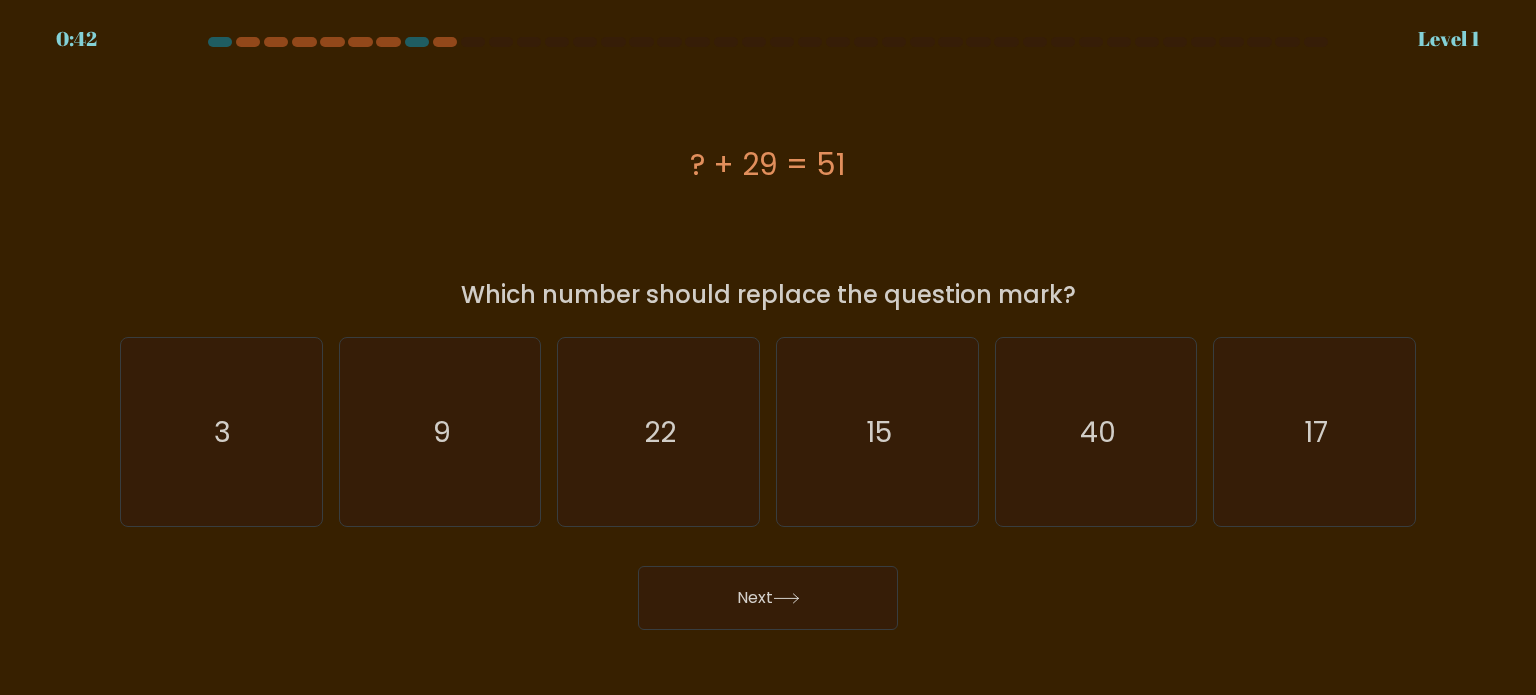 scroll, scrollTop: 0, scrollLeft: 0, axis: both 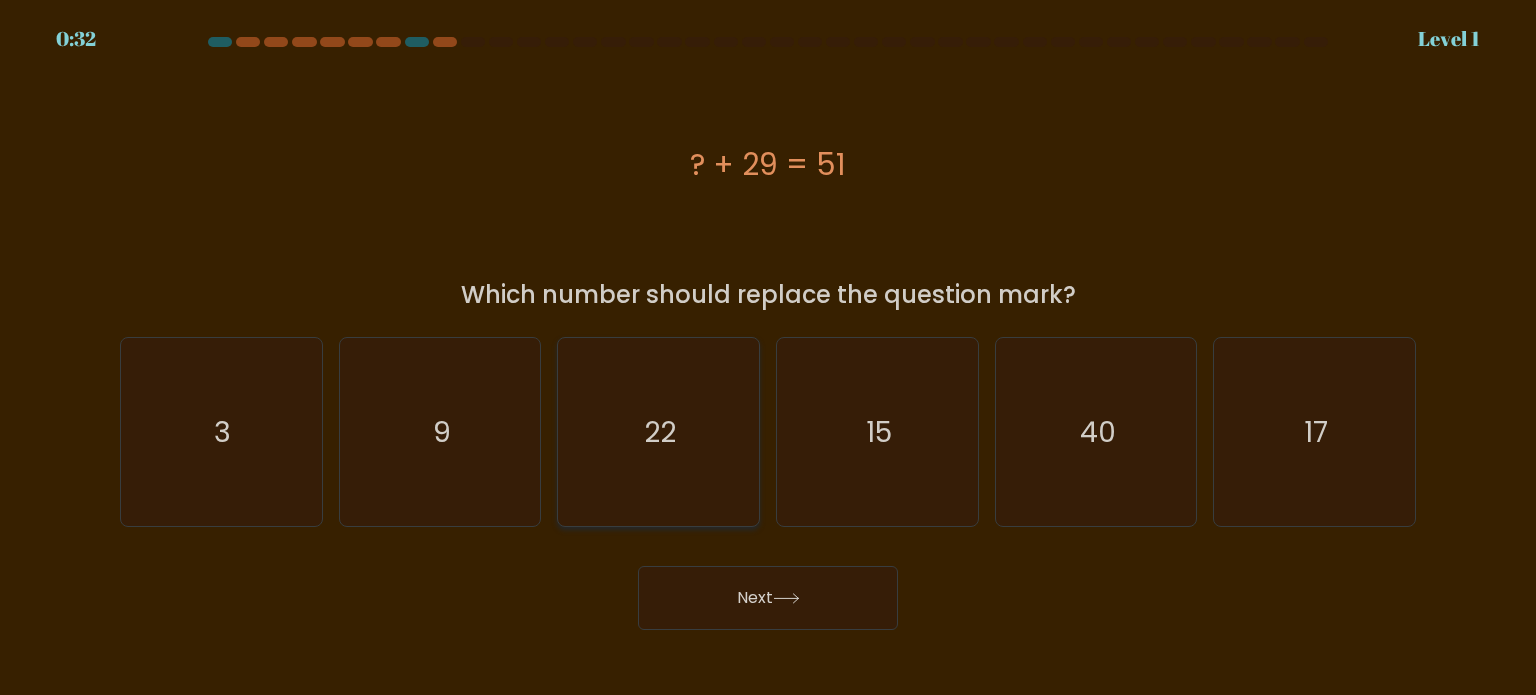 click on "22" 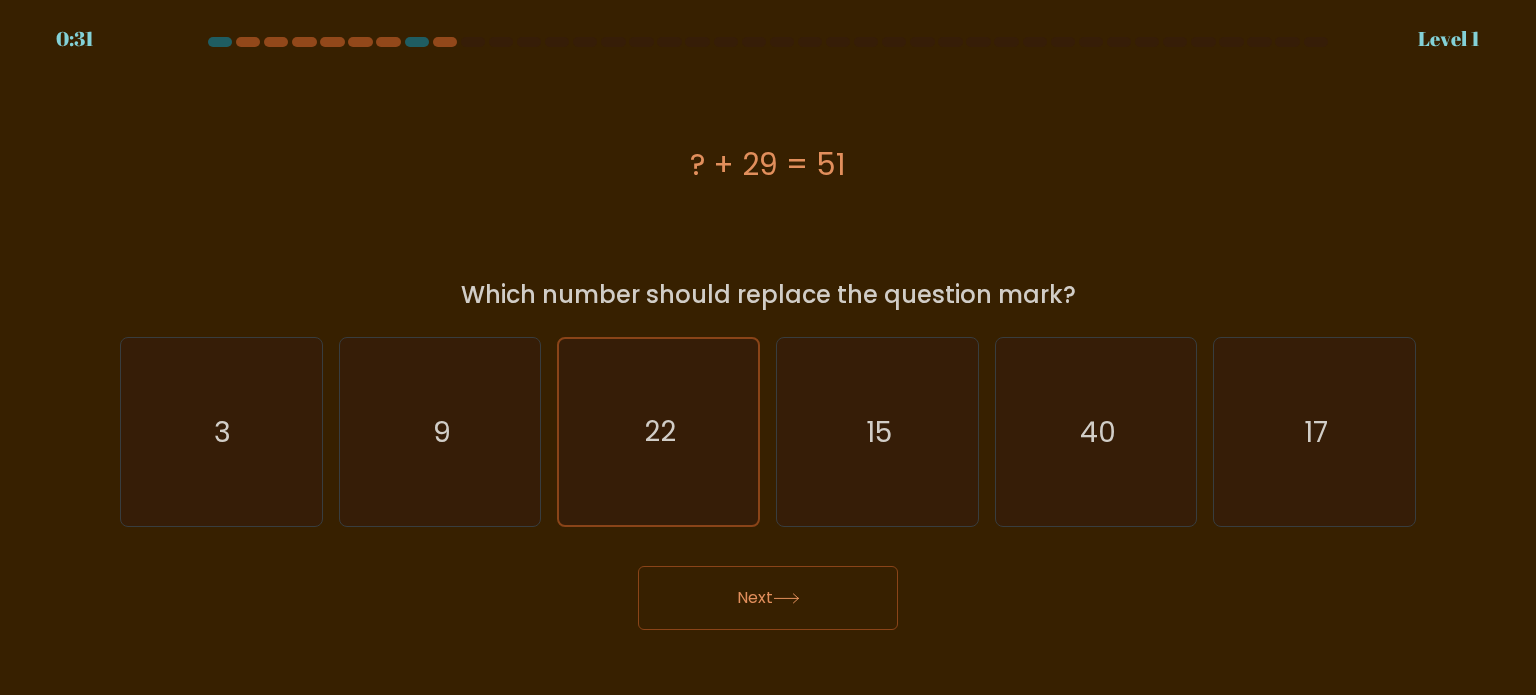 click on "Next" at bounding box center (768, 598) 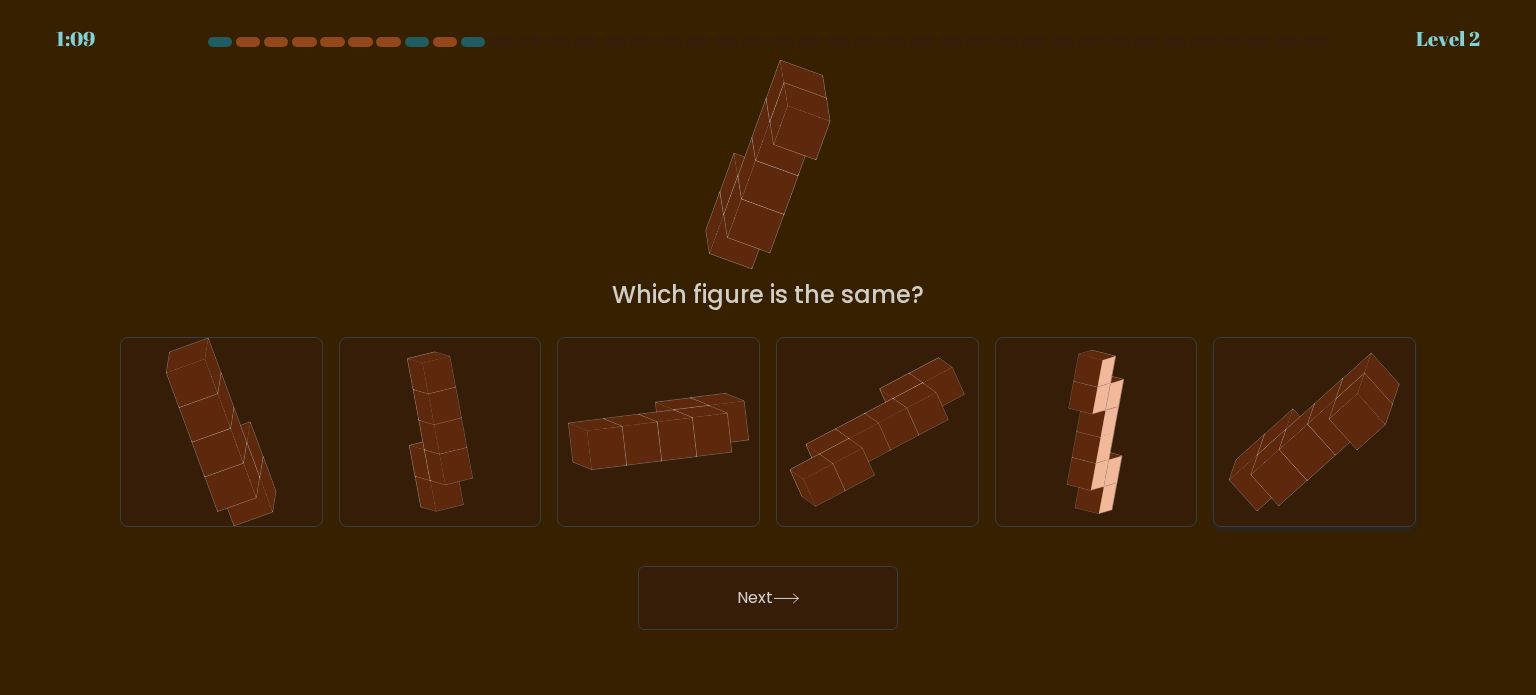 click 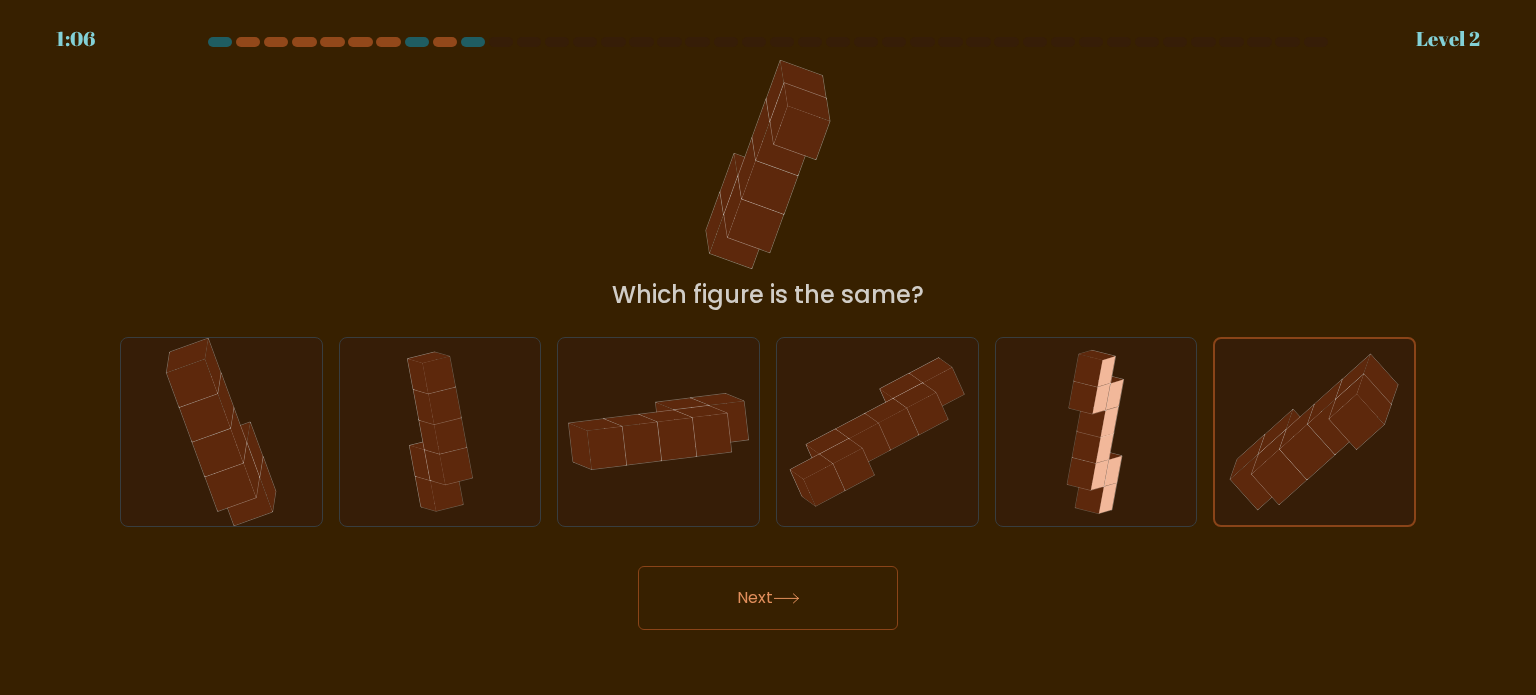 click on "Next" at bounding box center (768, 598) 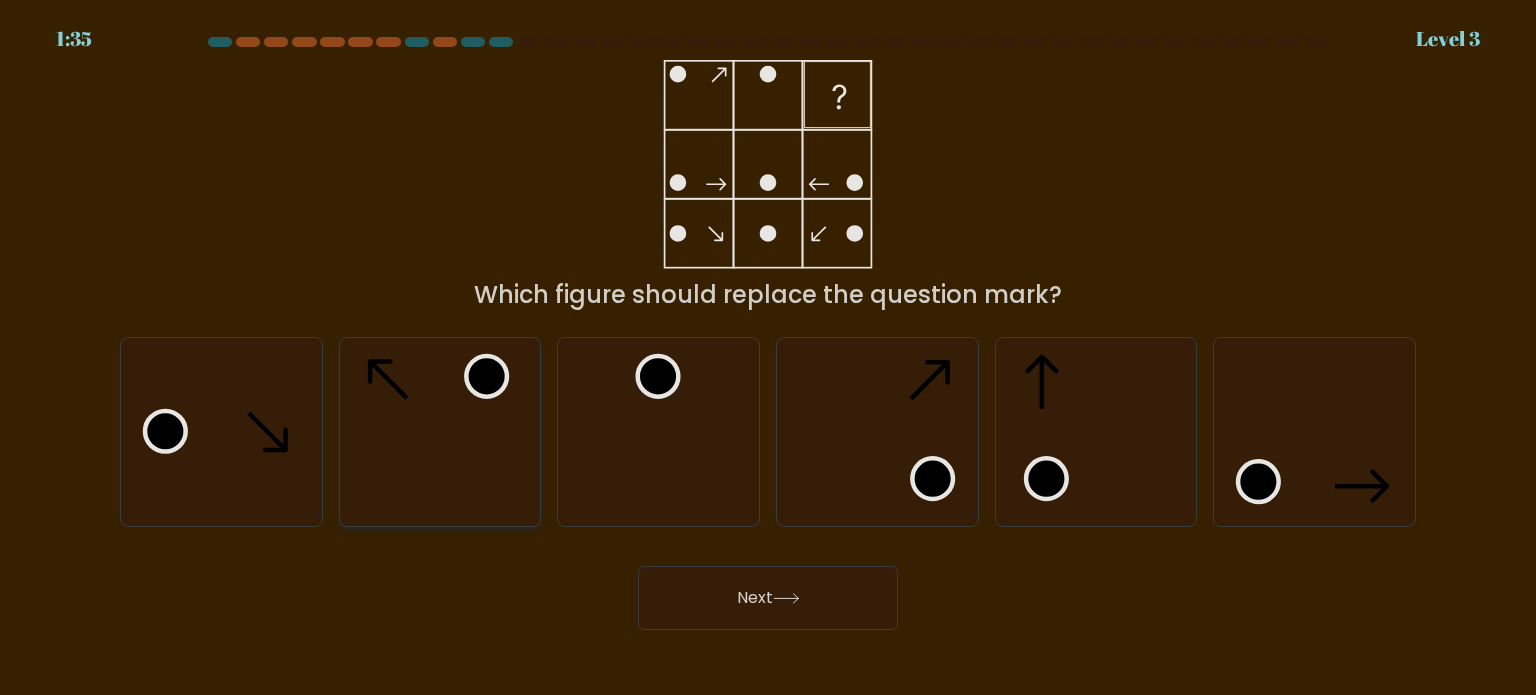 click 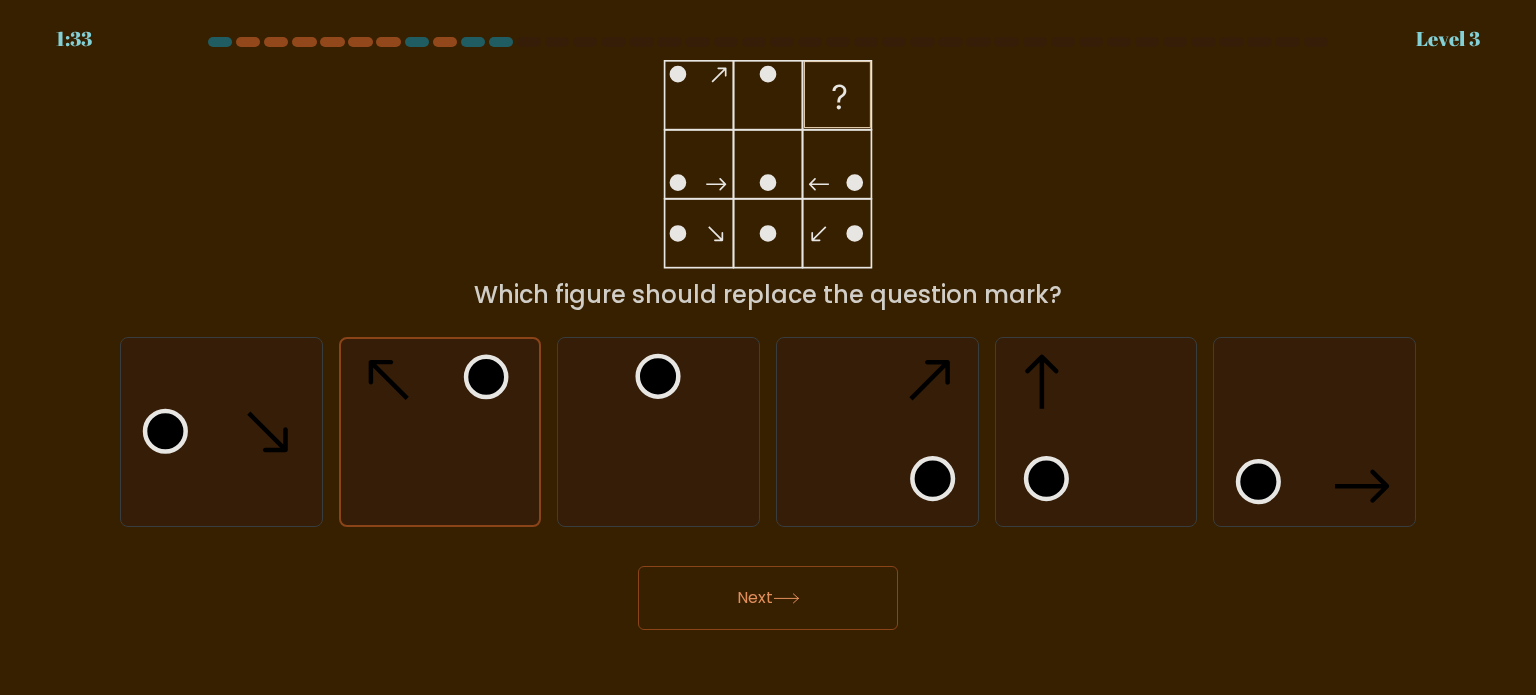 click on "Next" at bounding box center (768, 598) 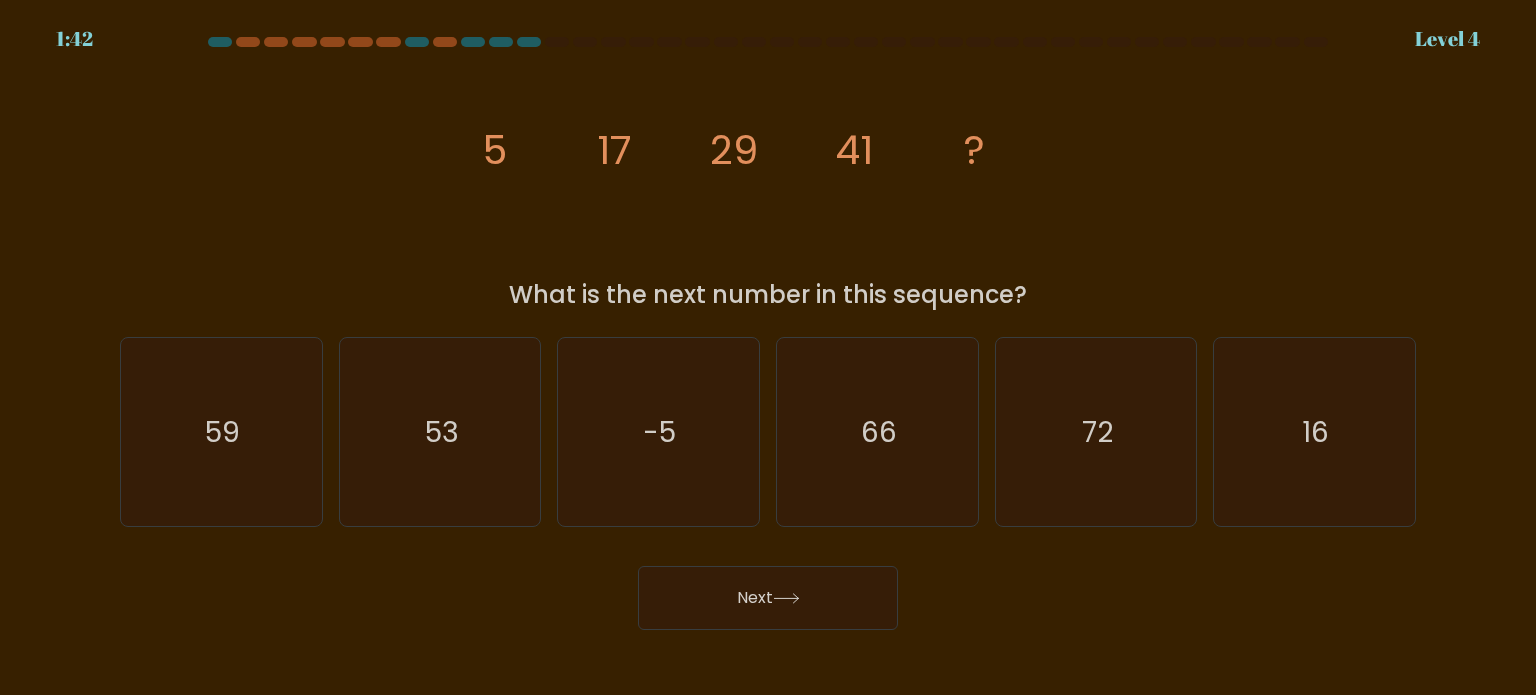 drag, startPoint x: 482, startPoint y: 155, endPoint x: 1085, endPoint y: 271, distance: 614.0562 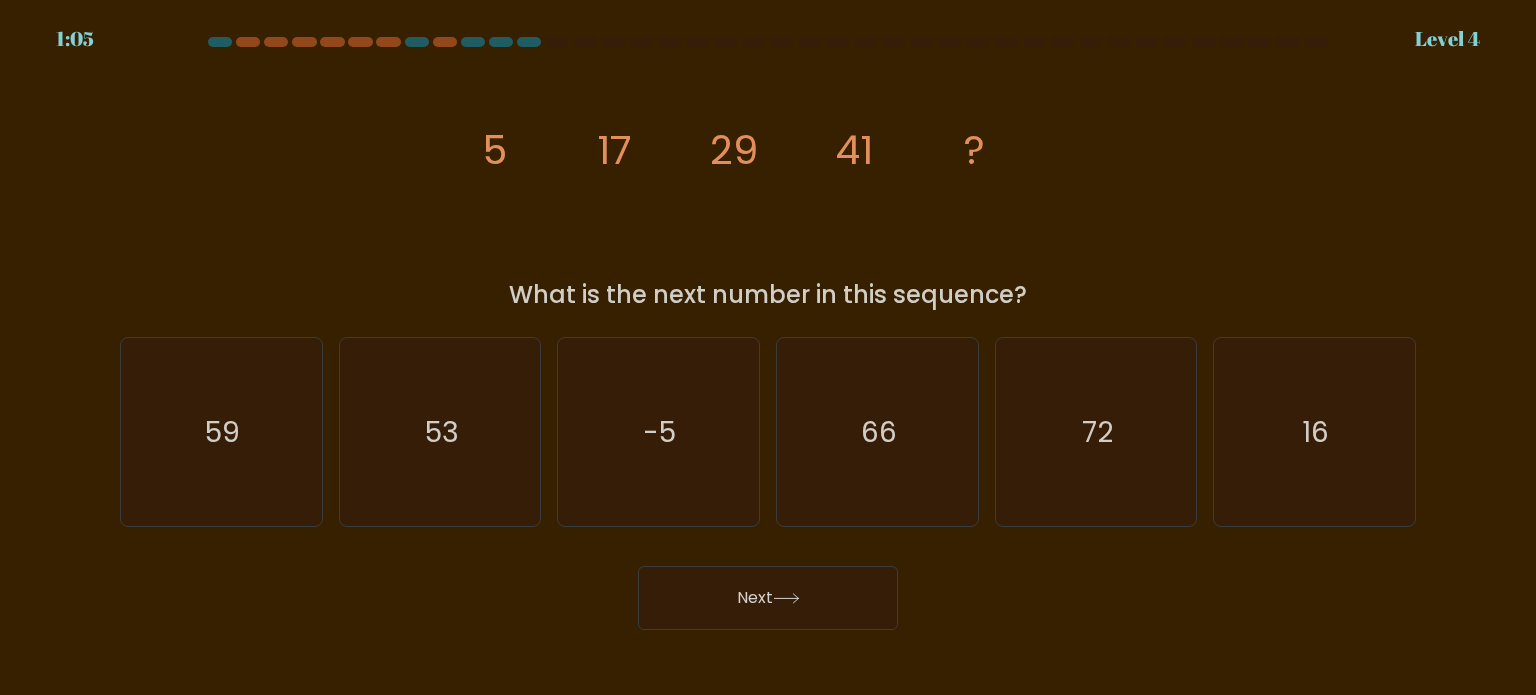 click on "image/svg+xml
5
17
29
41
?" 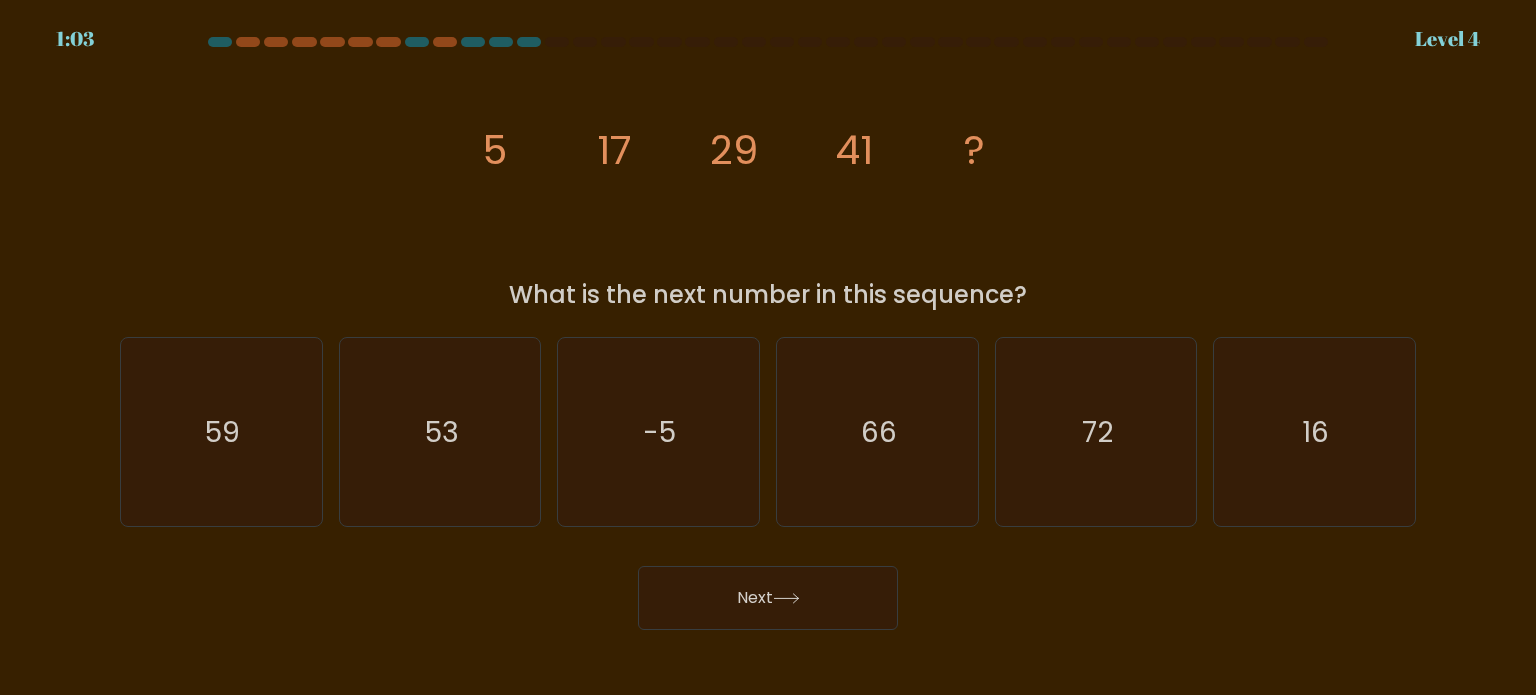 copy on "5
17
29
41
?
What is the next number in this sequence?" 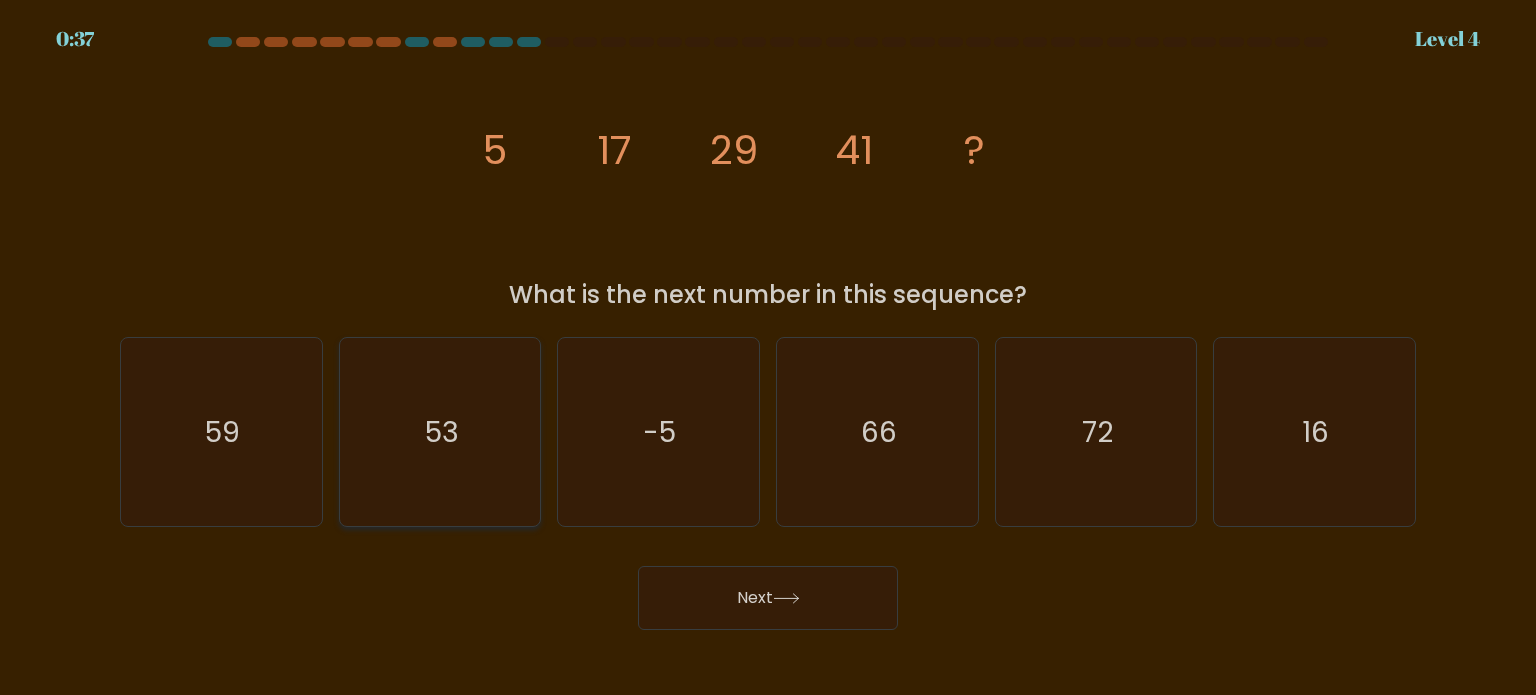 click on "53" 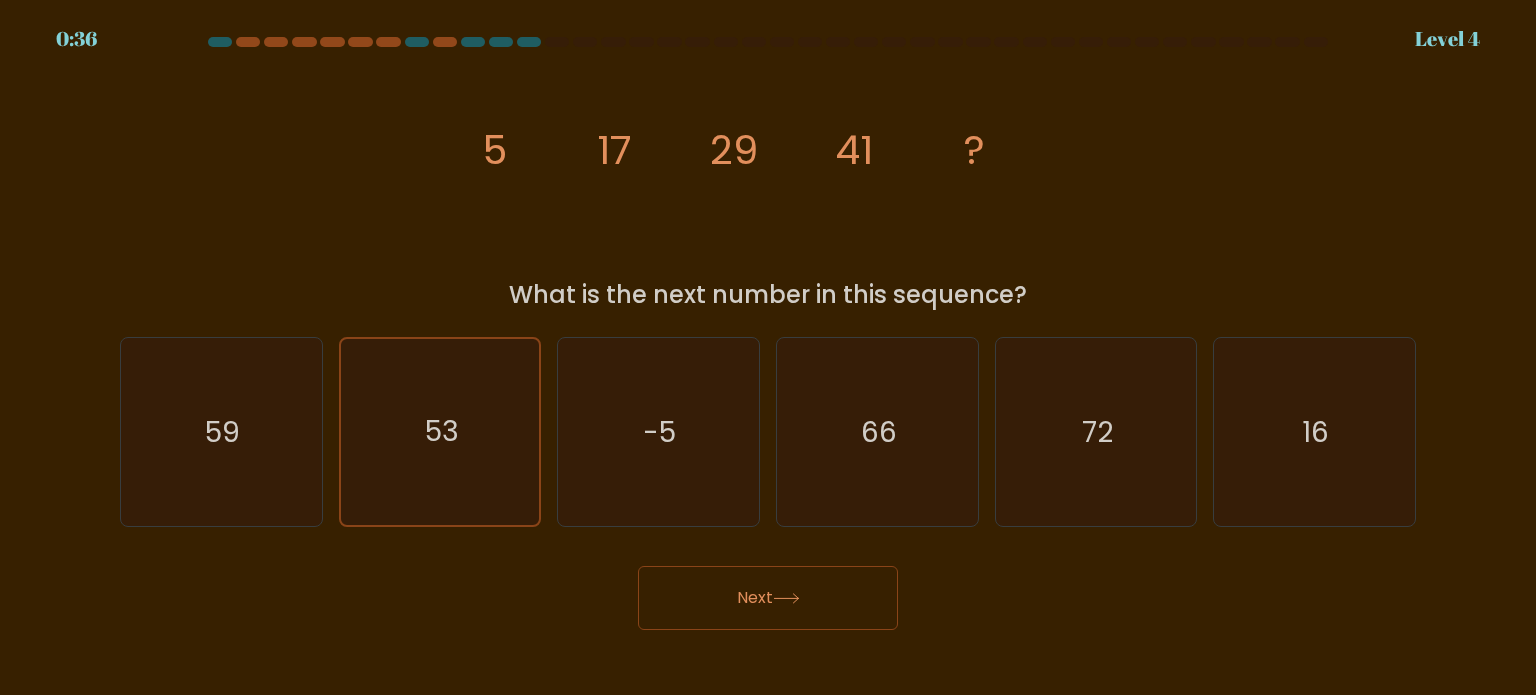 click on "Next" at bounding box center [768, 598] 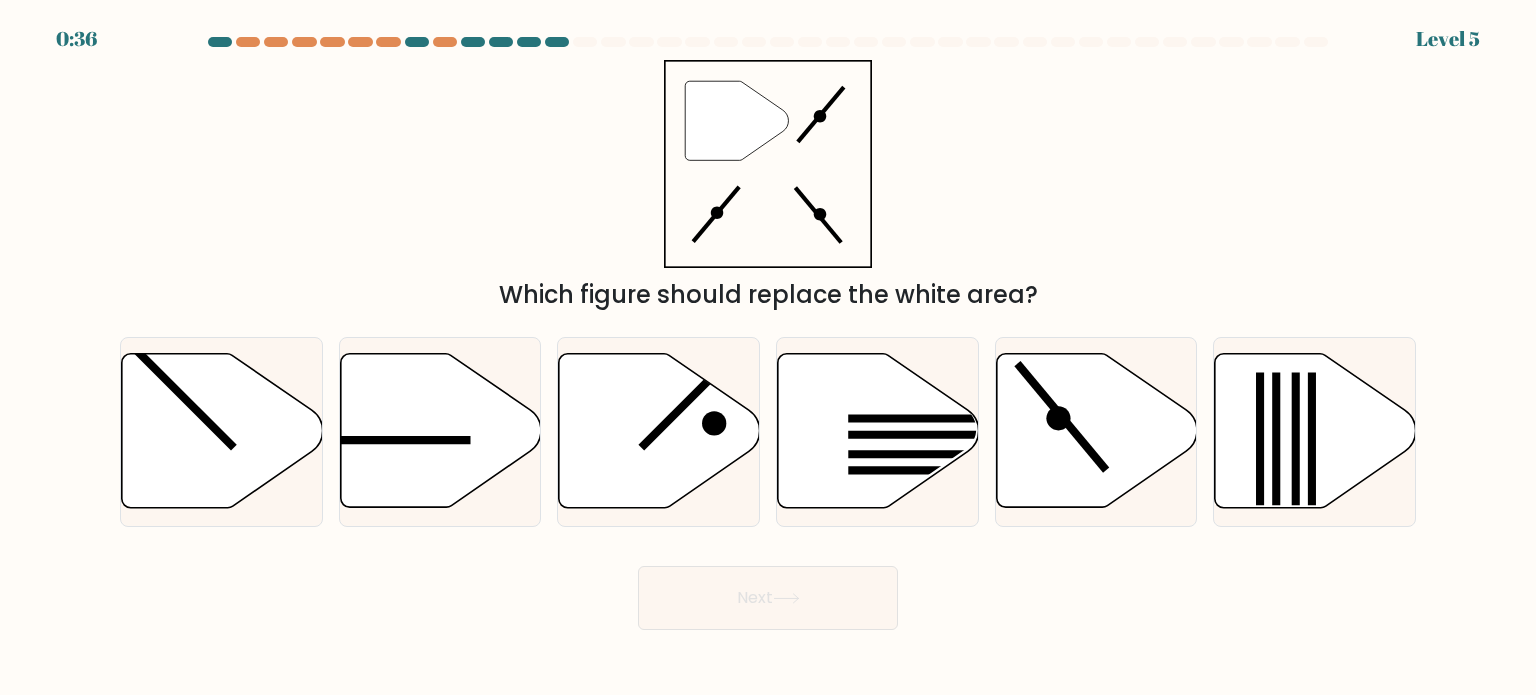 click on ""
Which figure should replace the white area?" at bounding box center (768, 186) 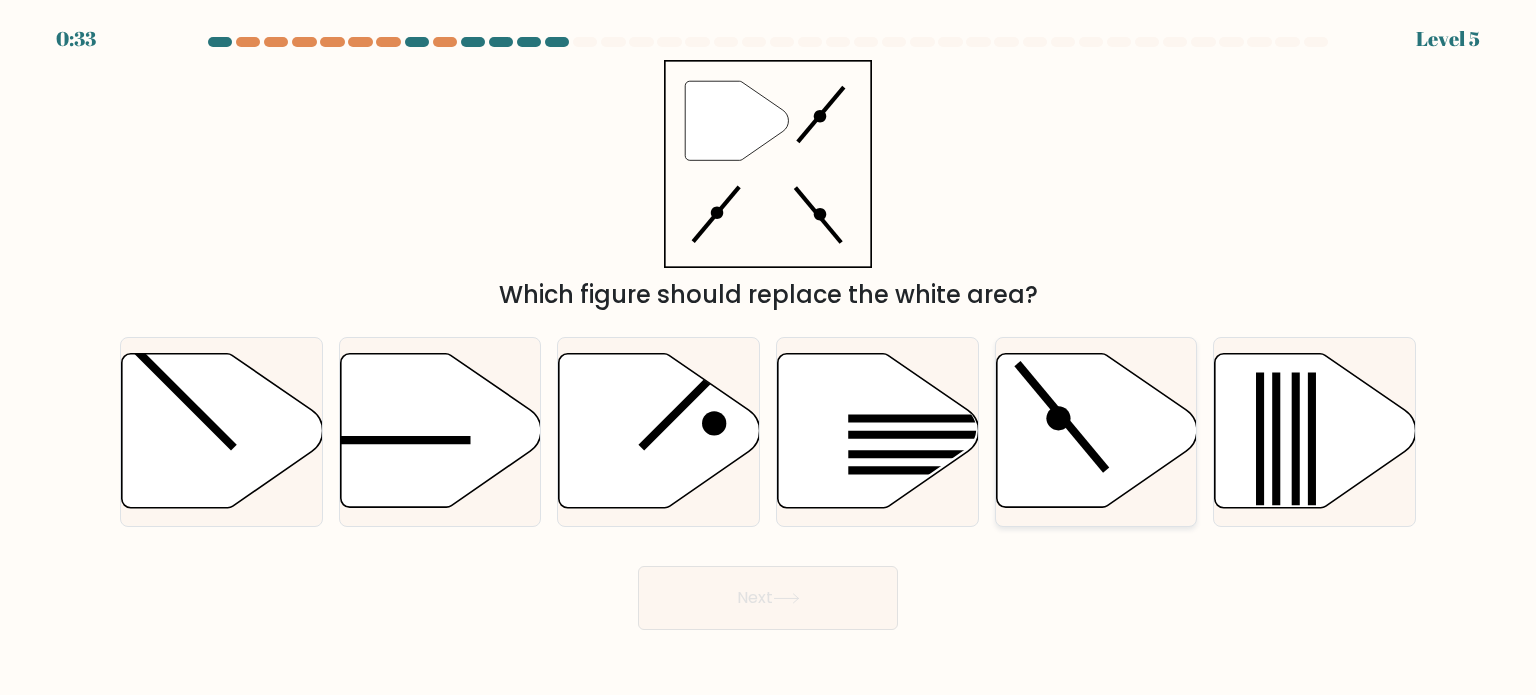 click 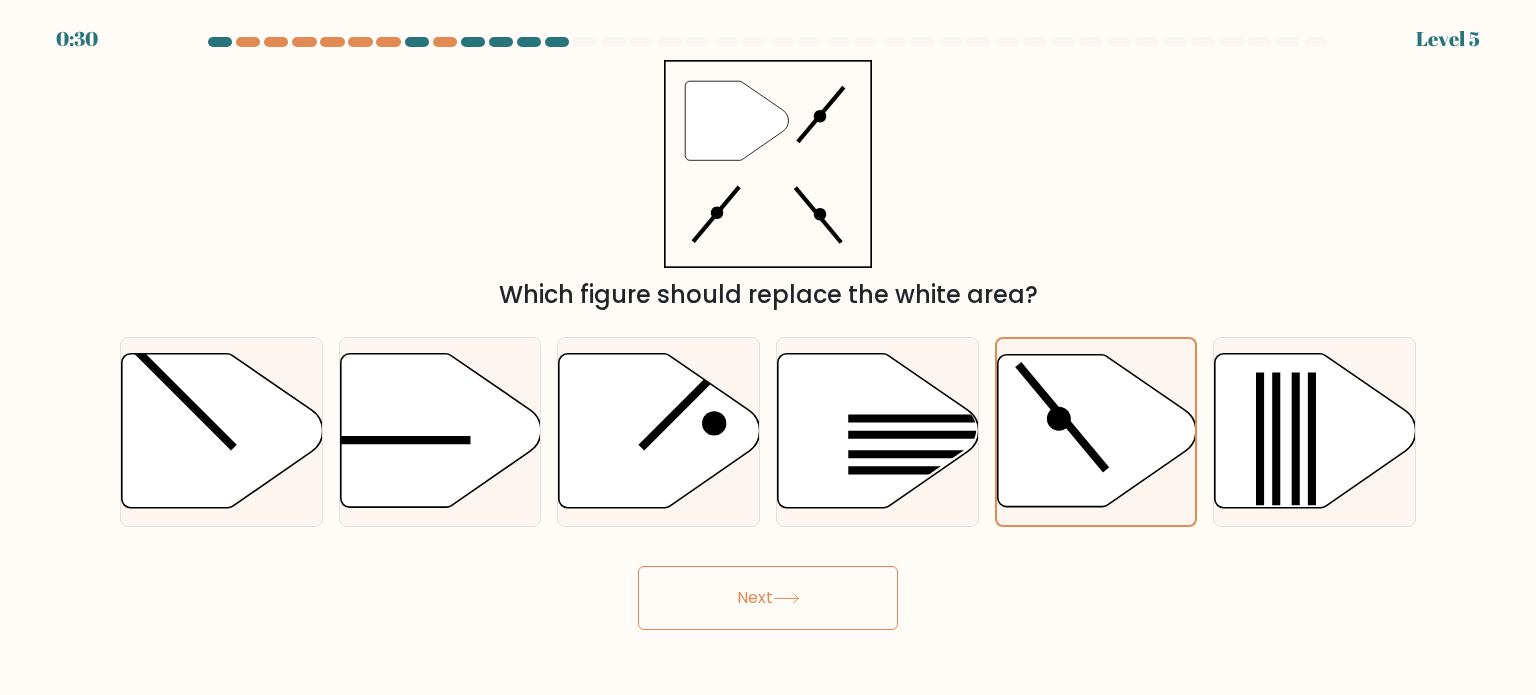 click on "Next" at bounding box center (768, 598) 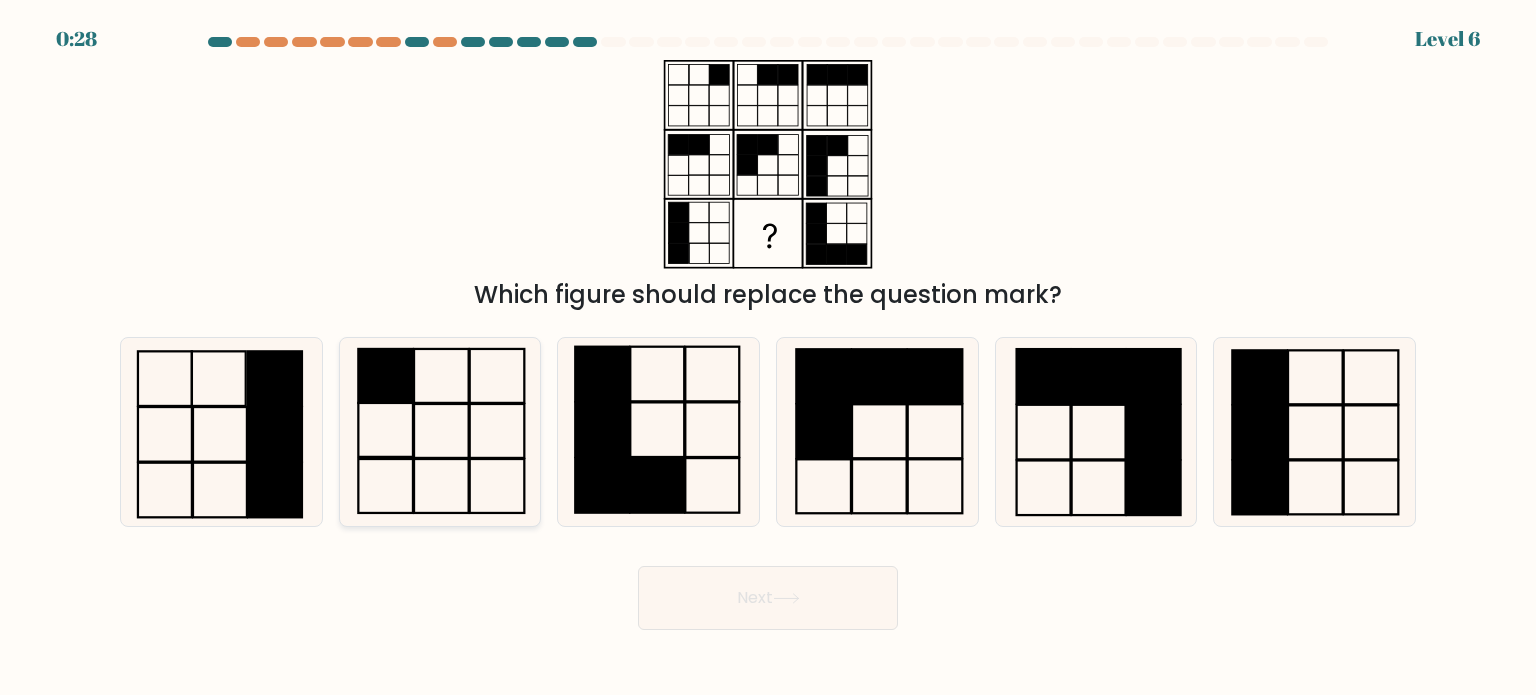 click 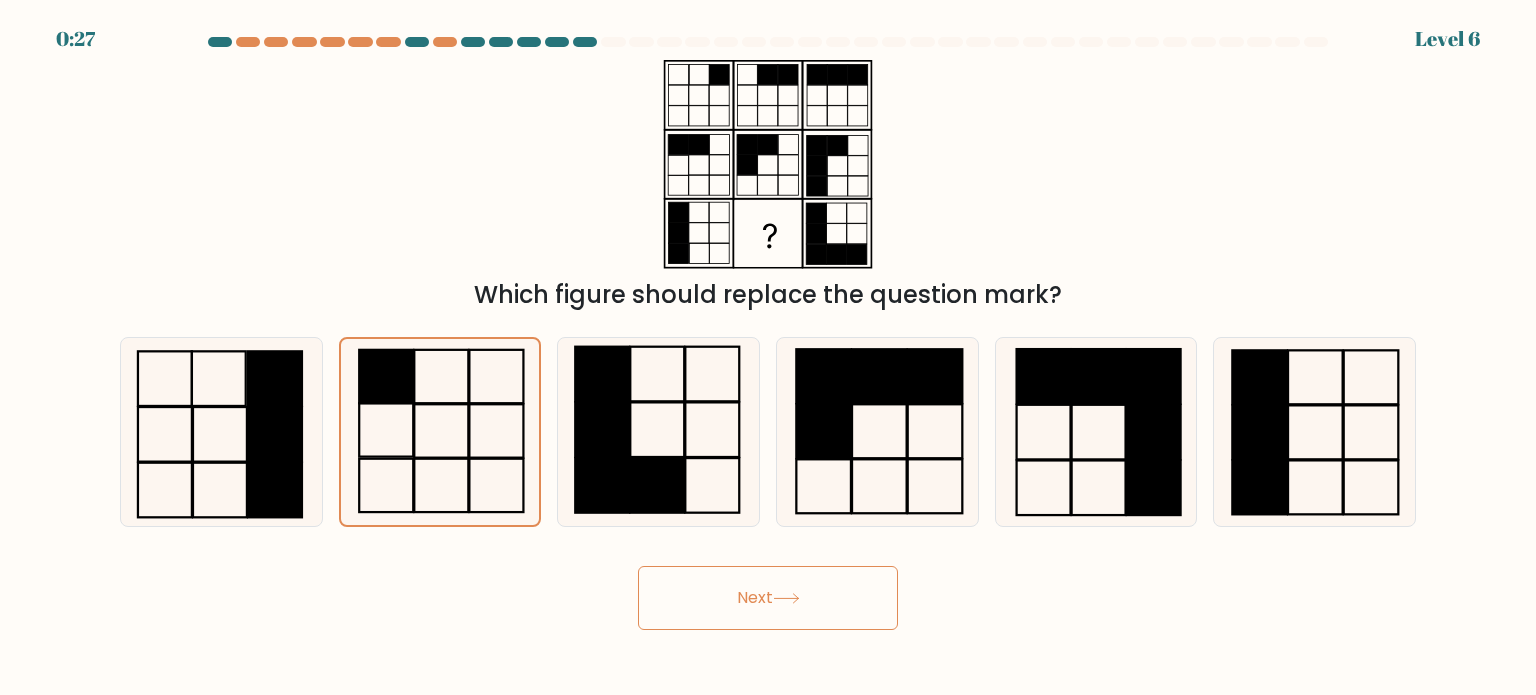 click on "Next" at bounding box center [768, 598] 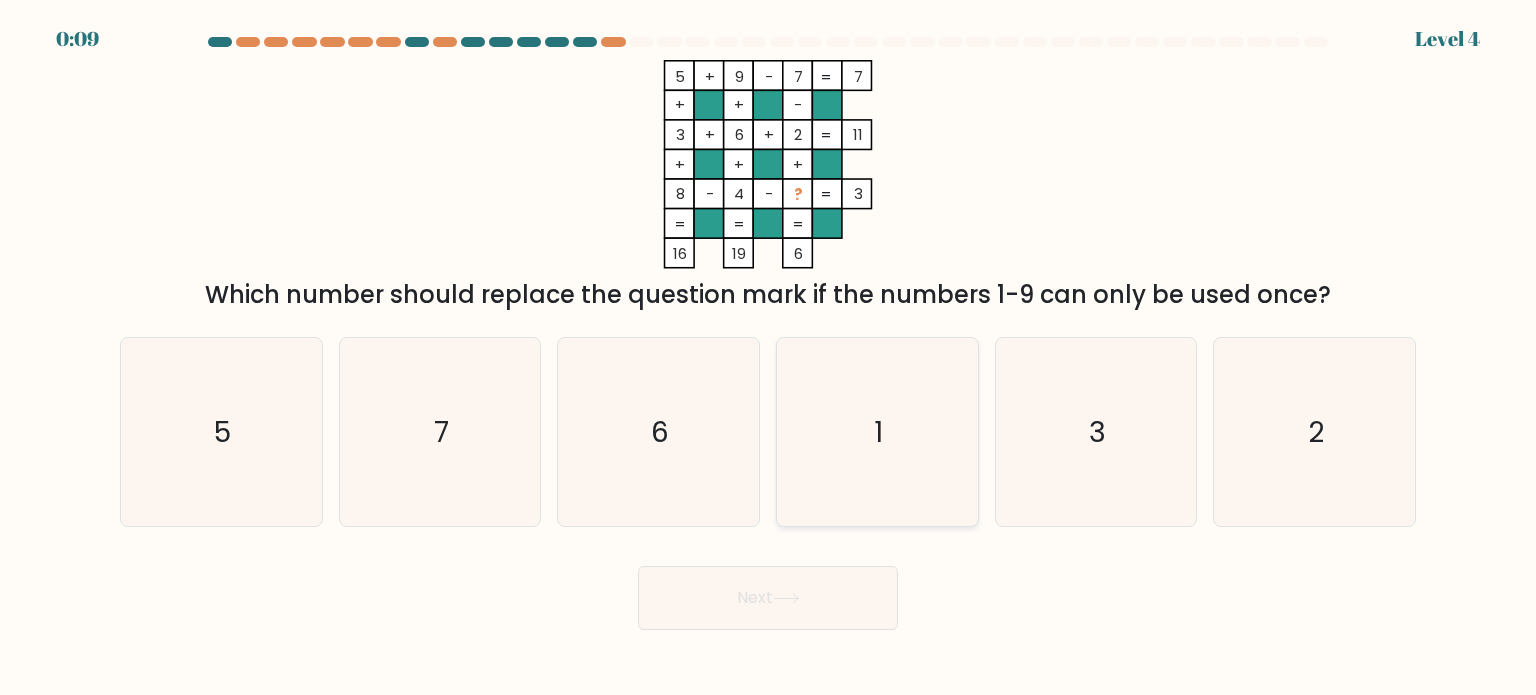 click on "1" 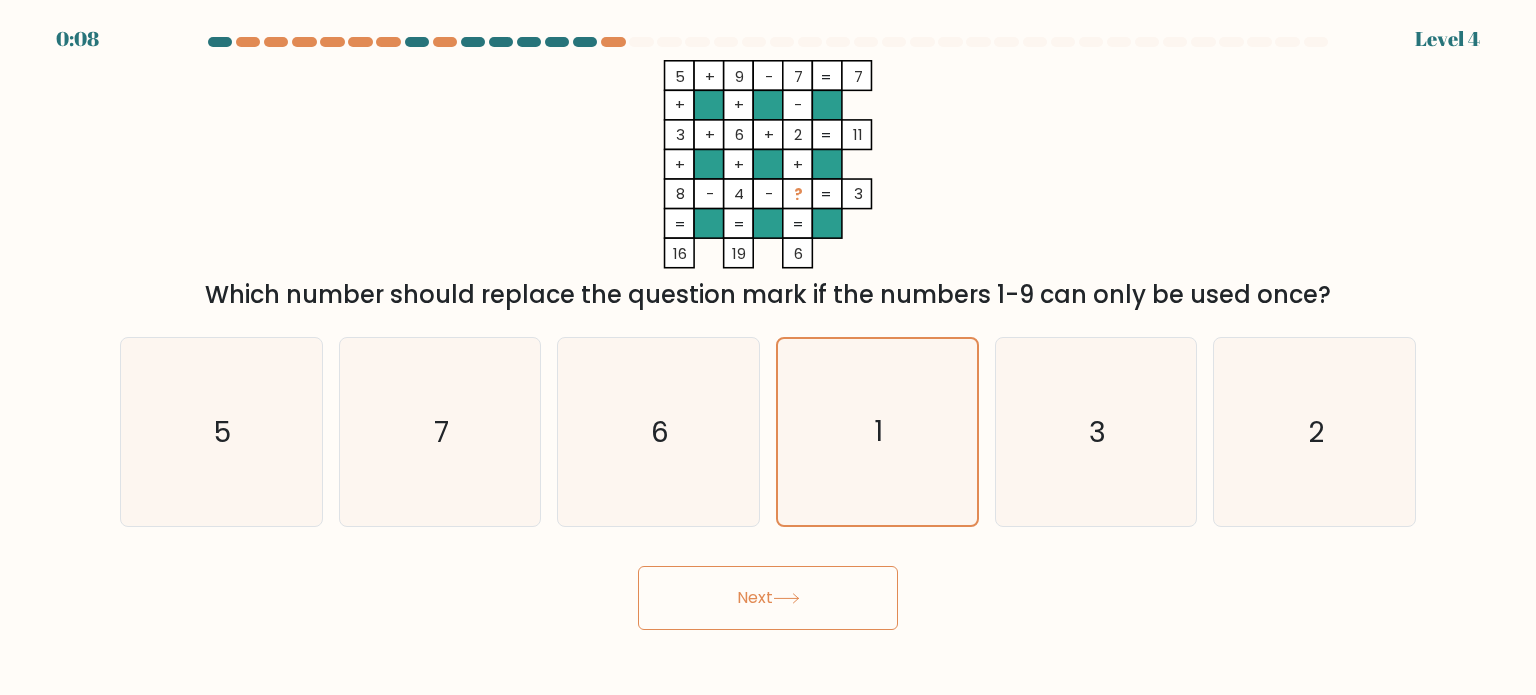 click on "Next" at bounding box center [768, 598] 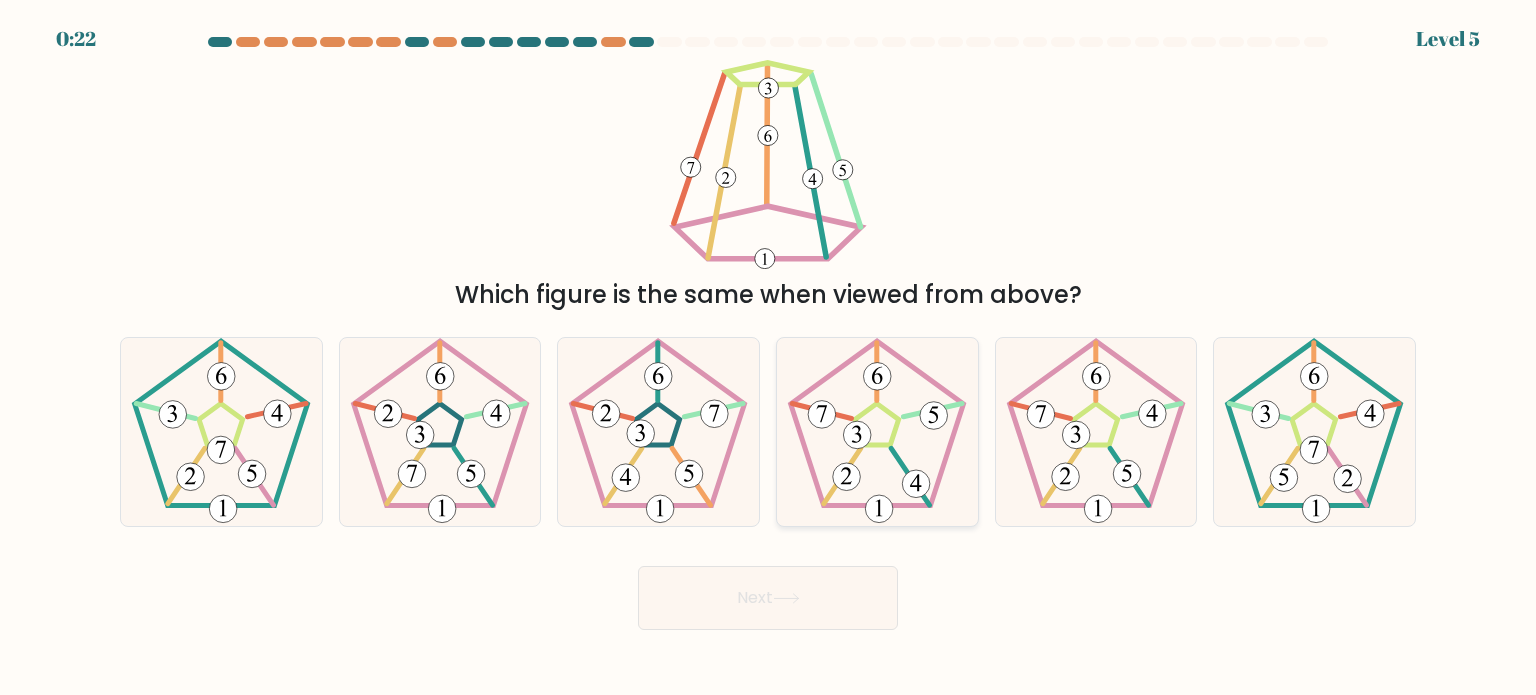 click 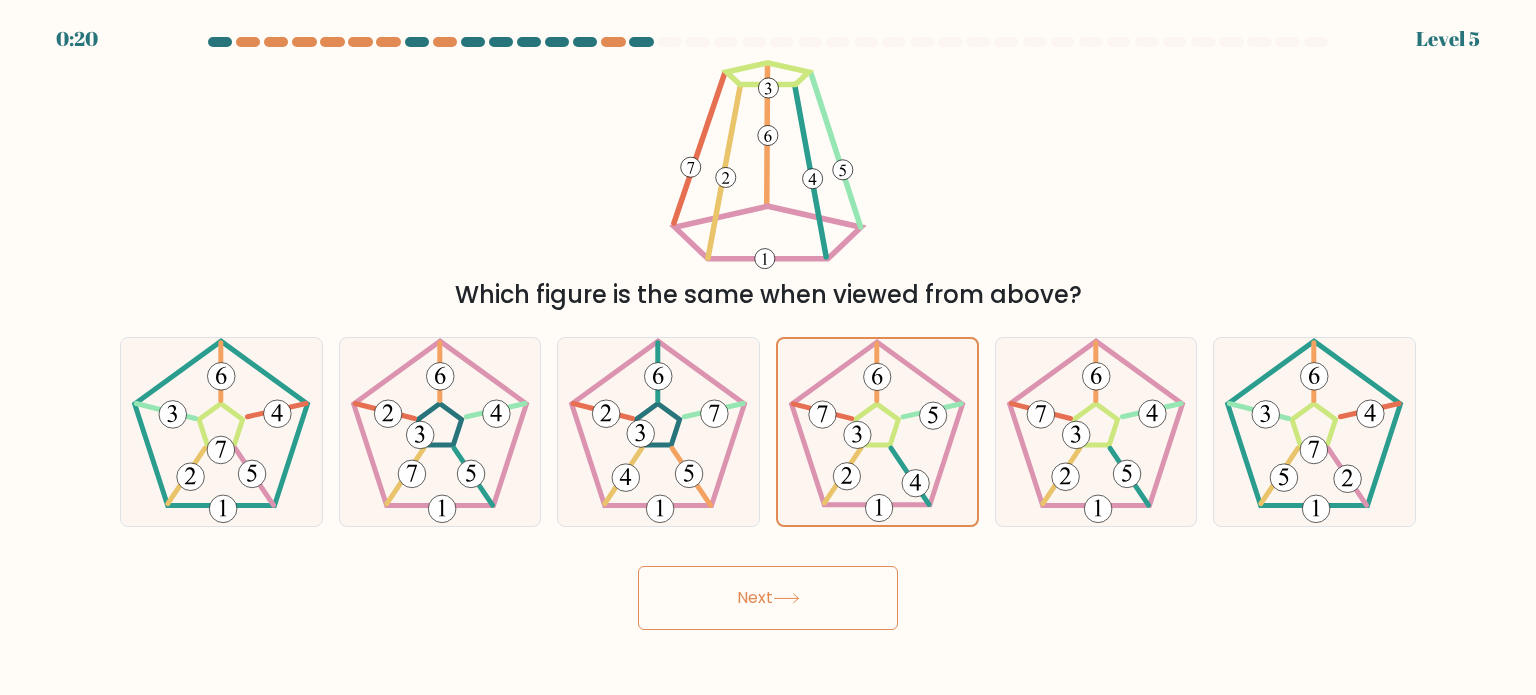 click 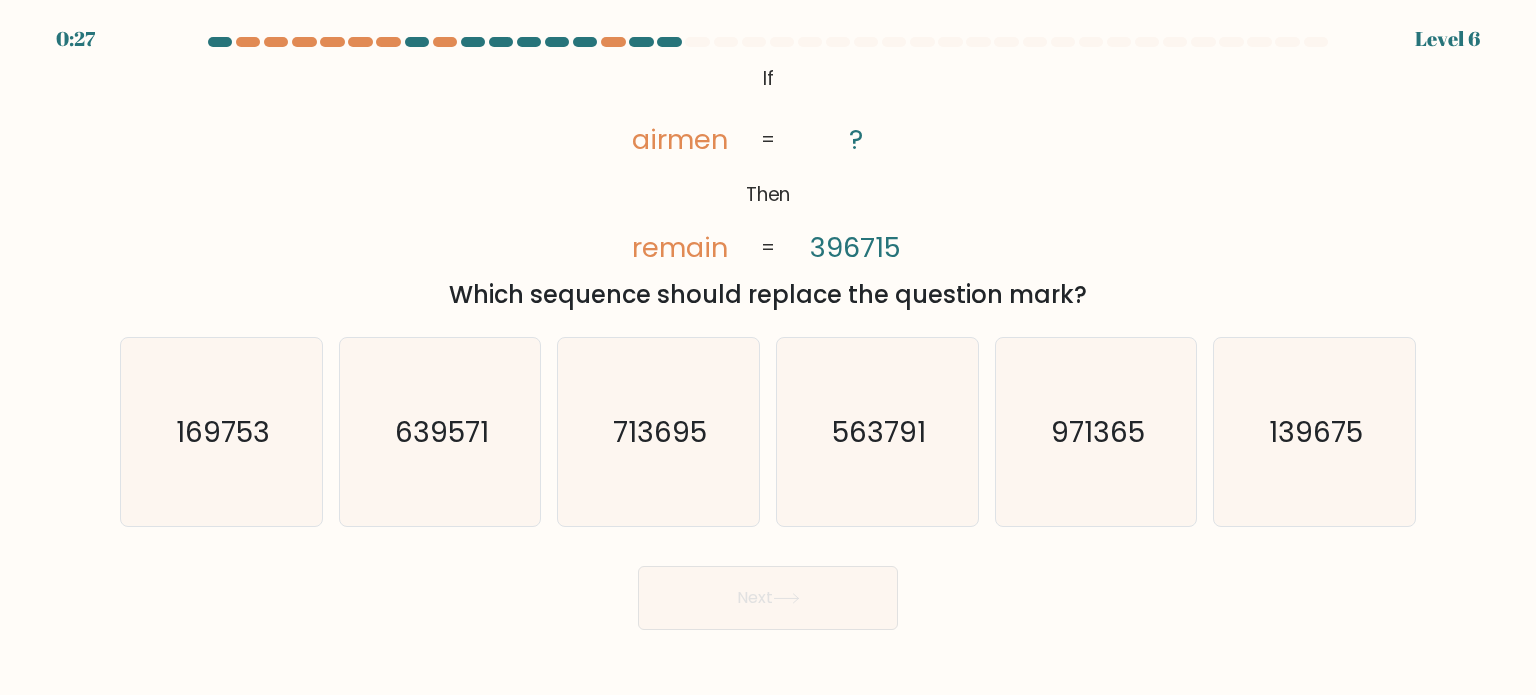 drag, startPoint x: 1090, startPoint y: 294, endPoint x: 738, endPoint y: 63, distance: 421.0285 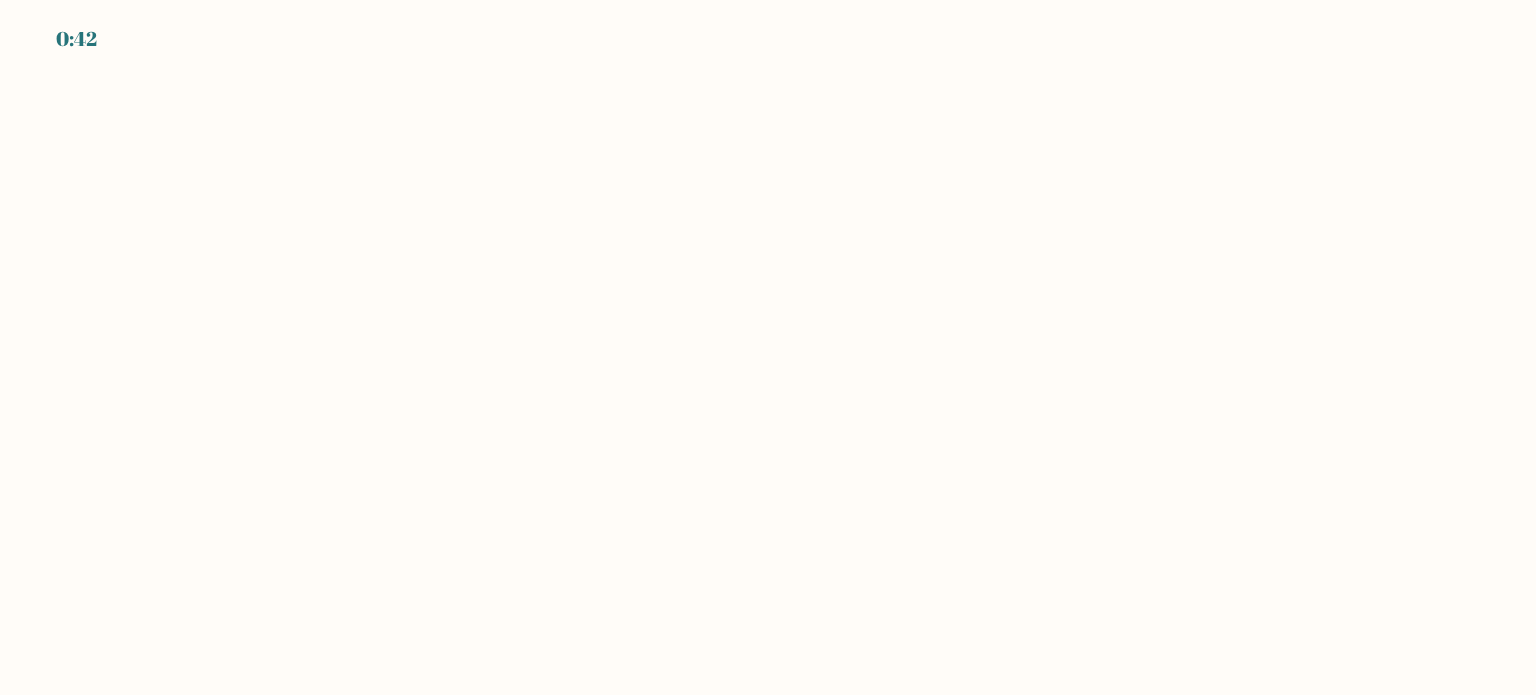 scroll, scrollTop: 0, scrollLeft: 0, axis: both 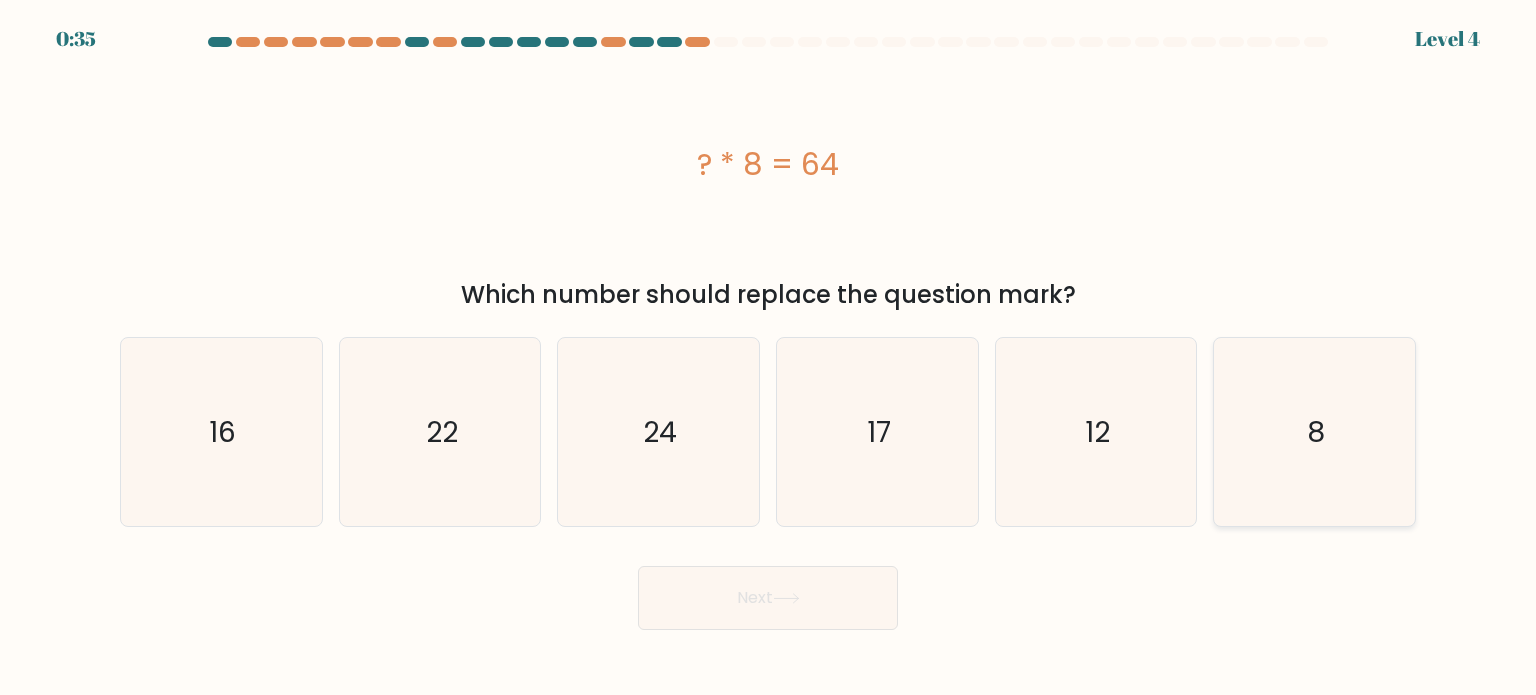click on "8" 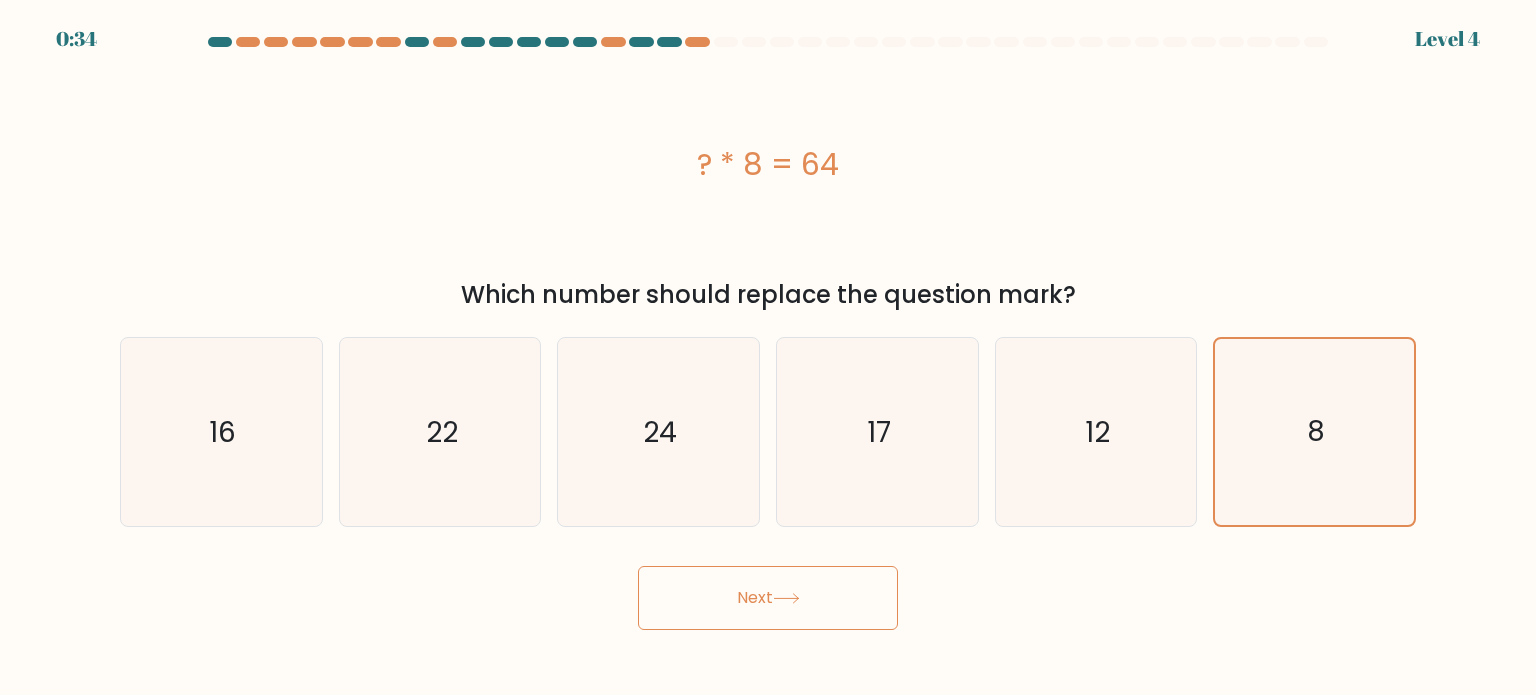 click on "Next" at bounding box center (768, 598) 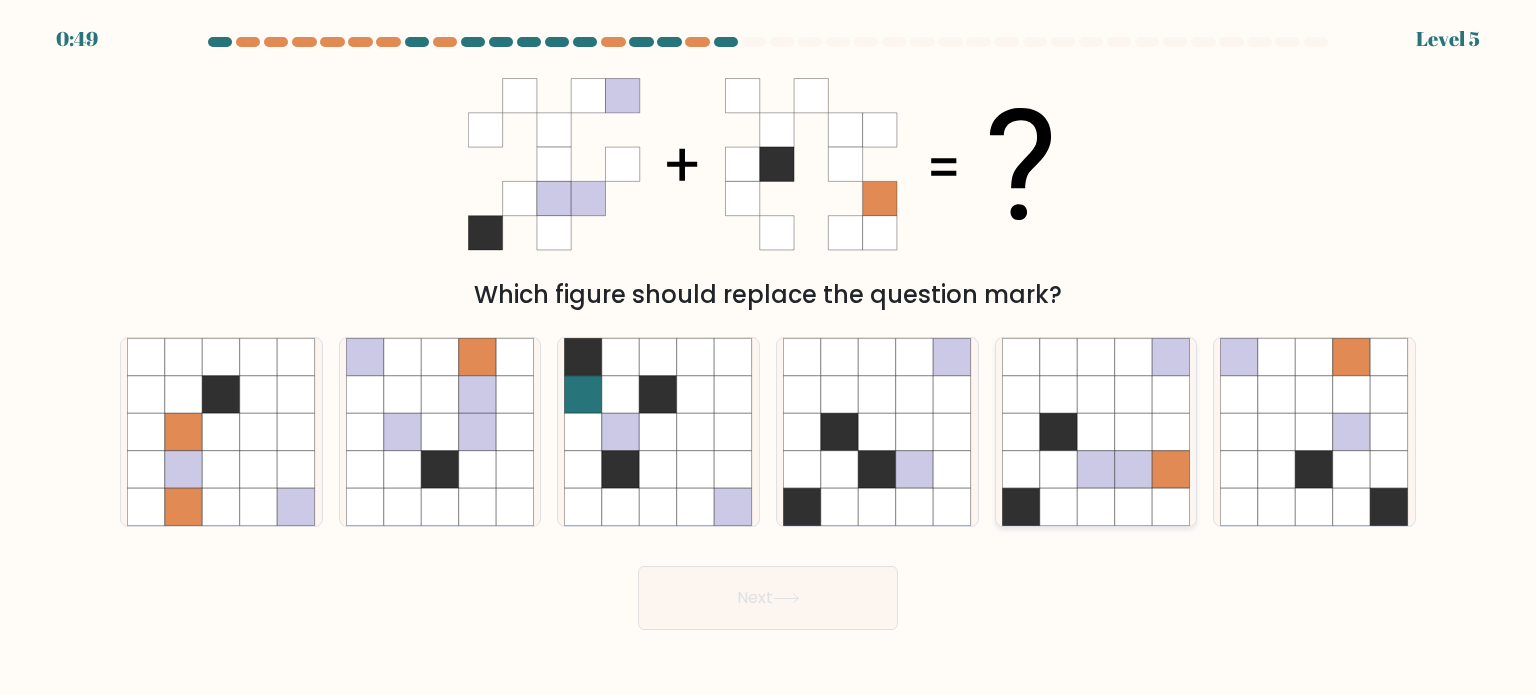 click 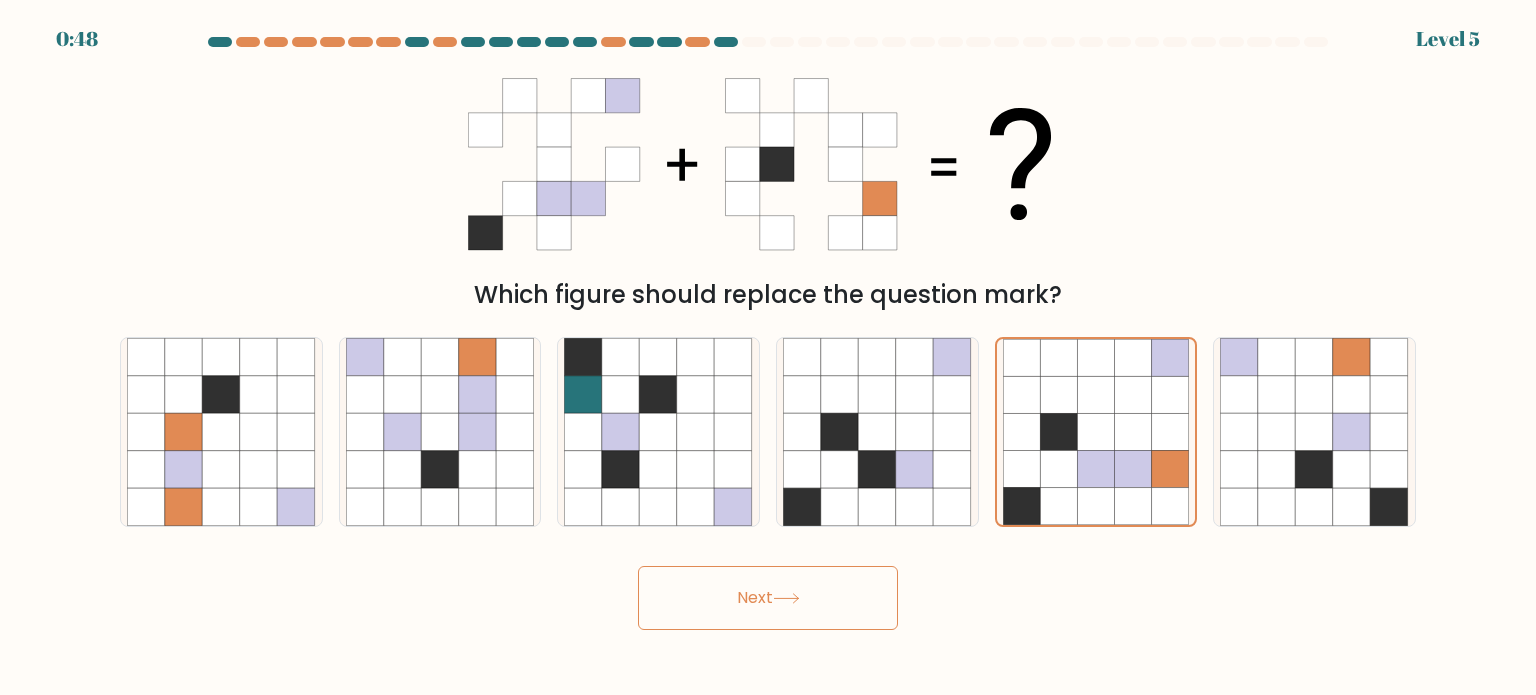 click on "Next" at bounding box center [768, 598] 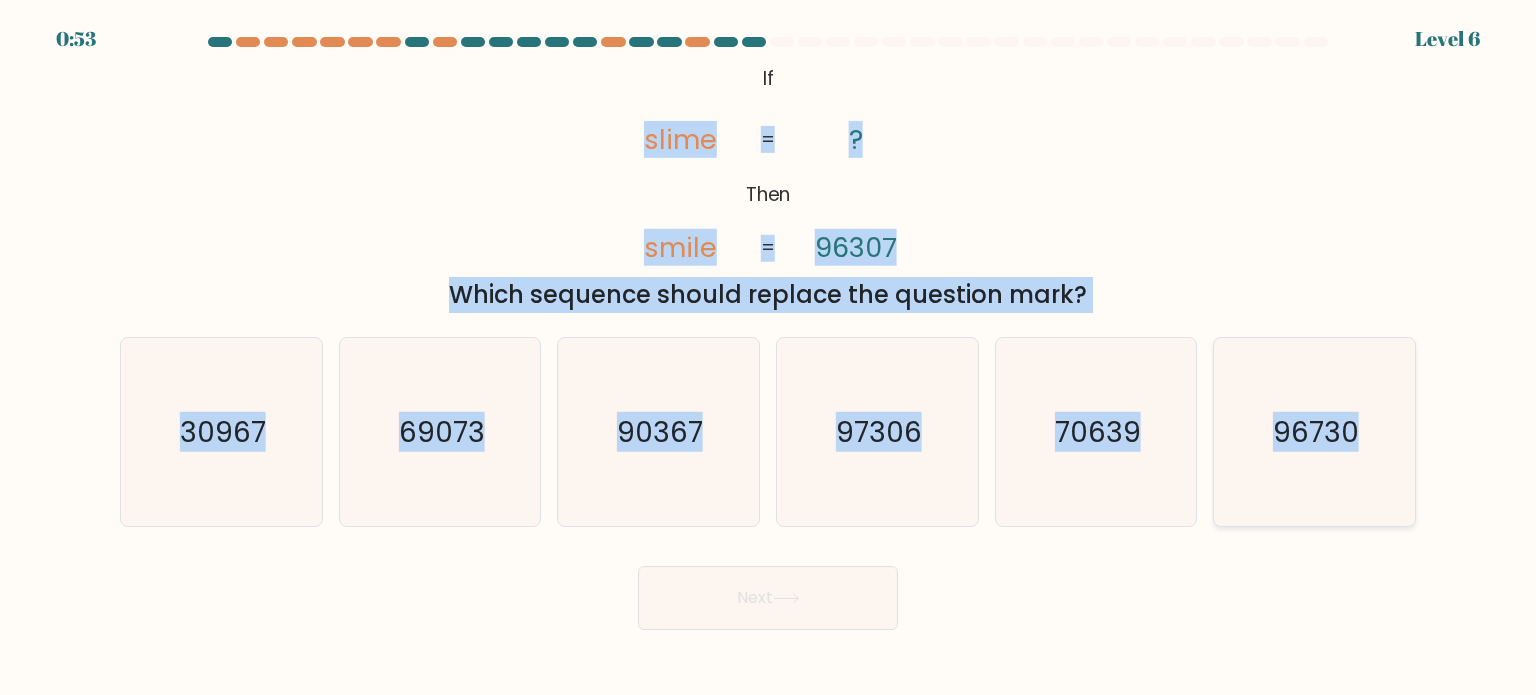 copy on "slime       smile       ?       96307       =       =
Which sequence should replace the question mark?
a.
30967
b.
69073
c.
90367
d.
97306
e.
70639
f.
96730" 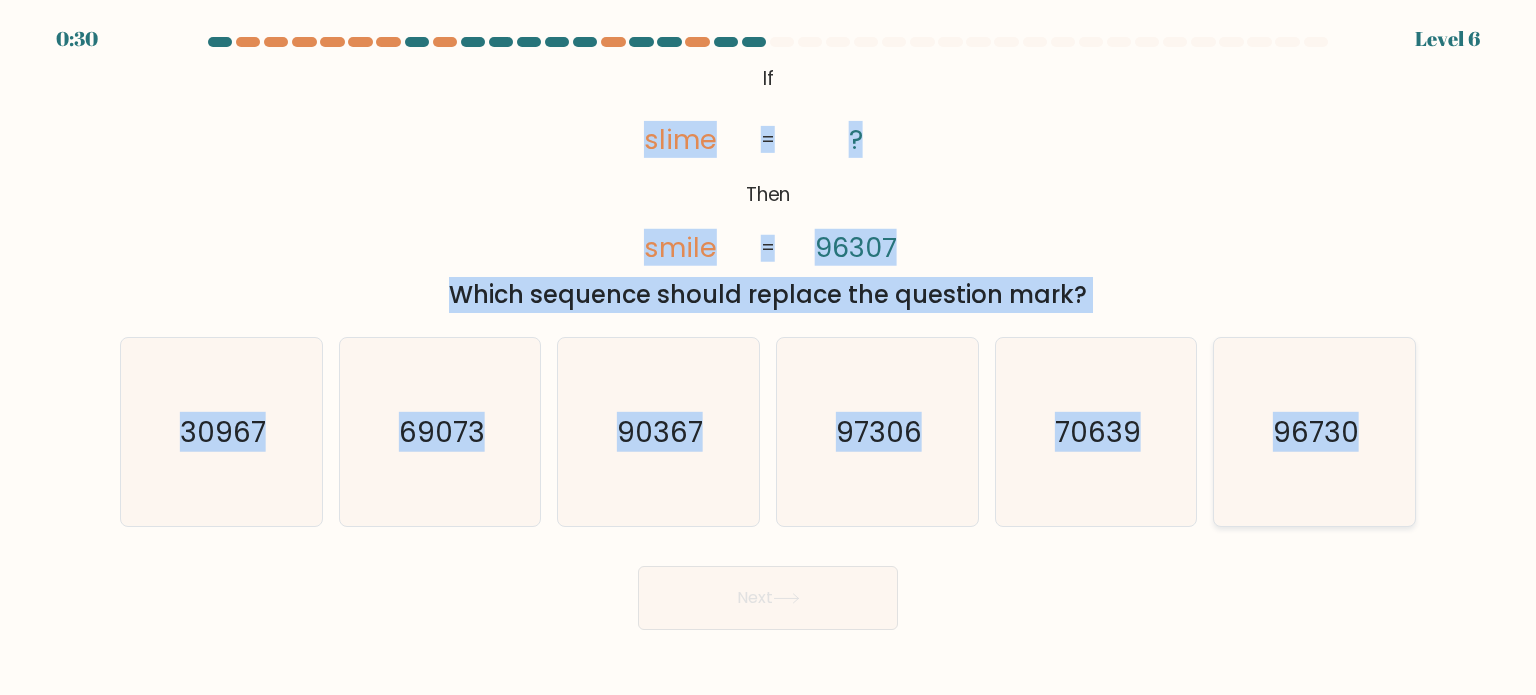 click on "96730" 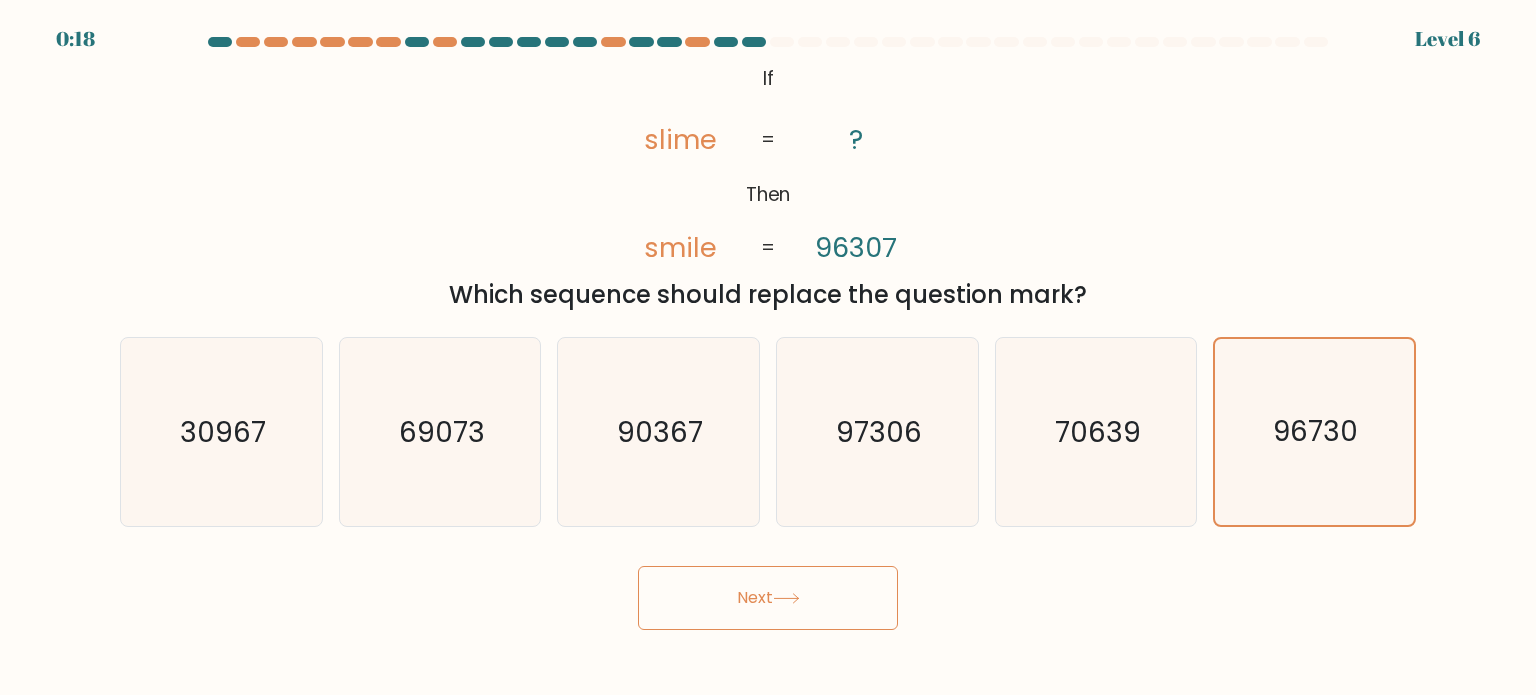 click on "Next" at bounding box center (768, 598) 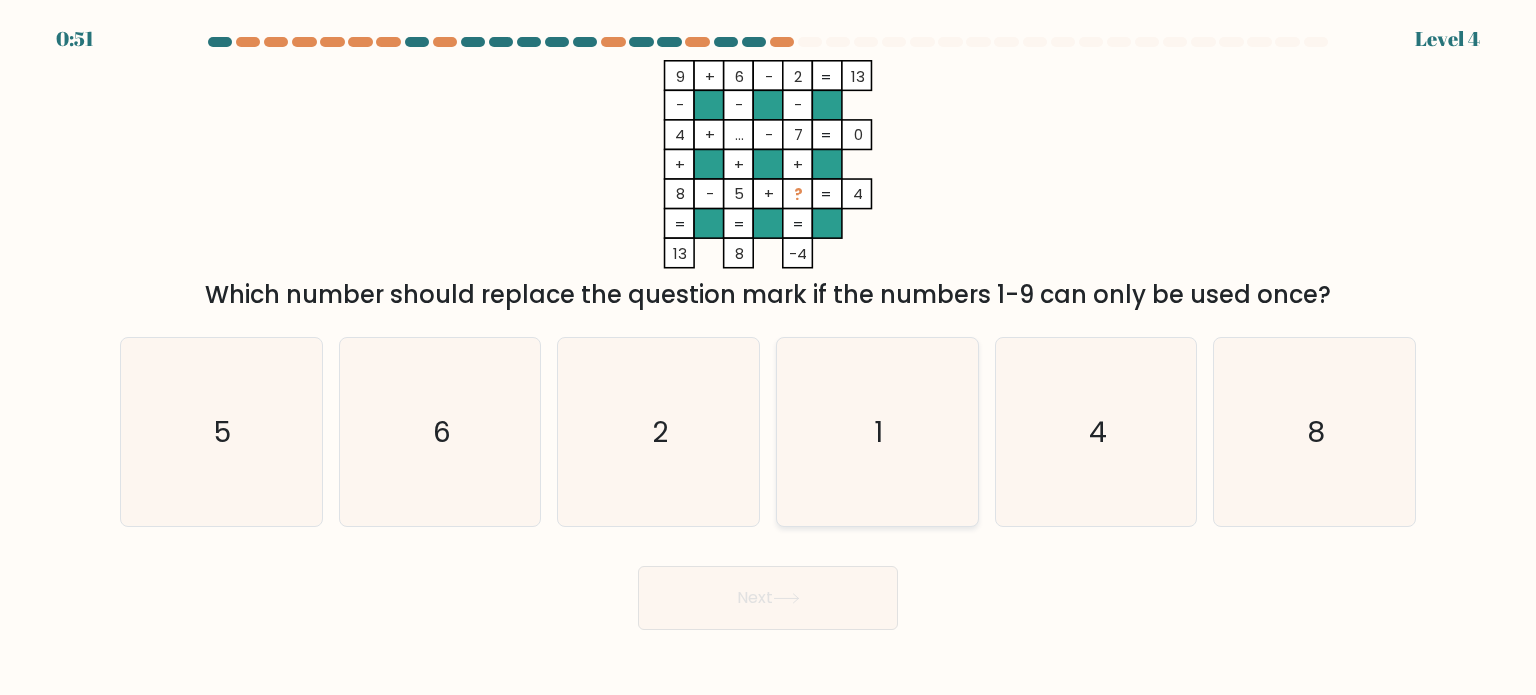 click on "1" 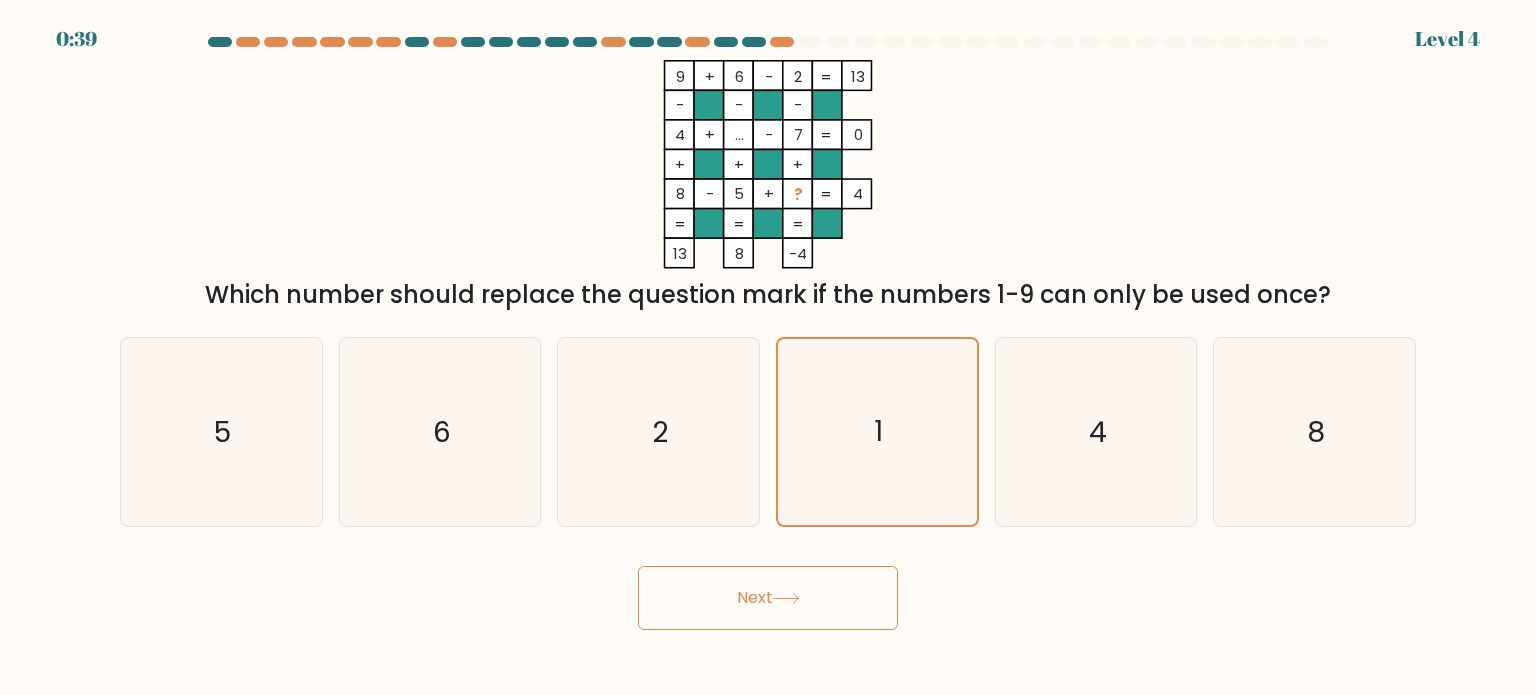 click on "Next" at bounding box center [768, 598] 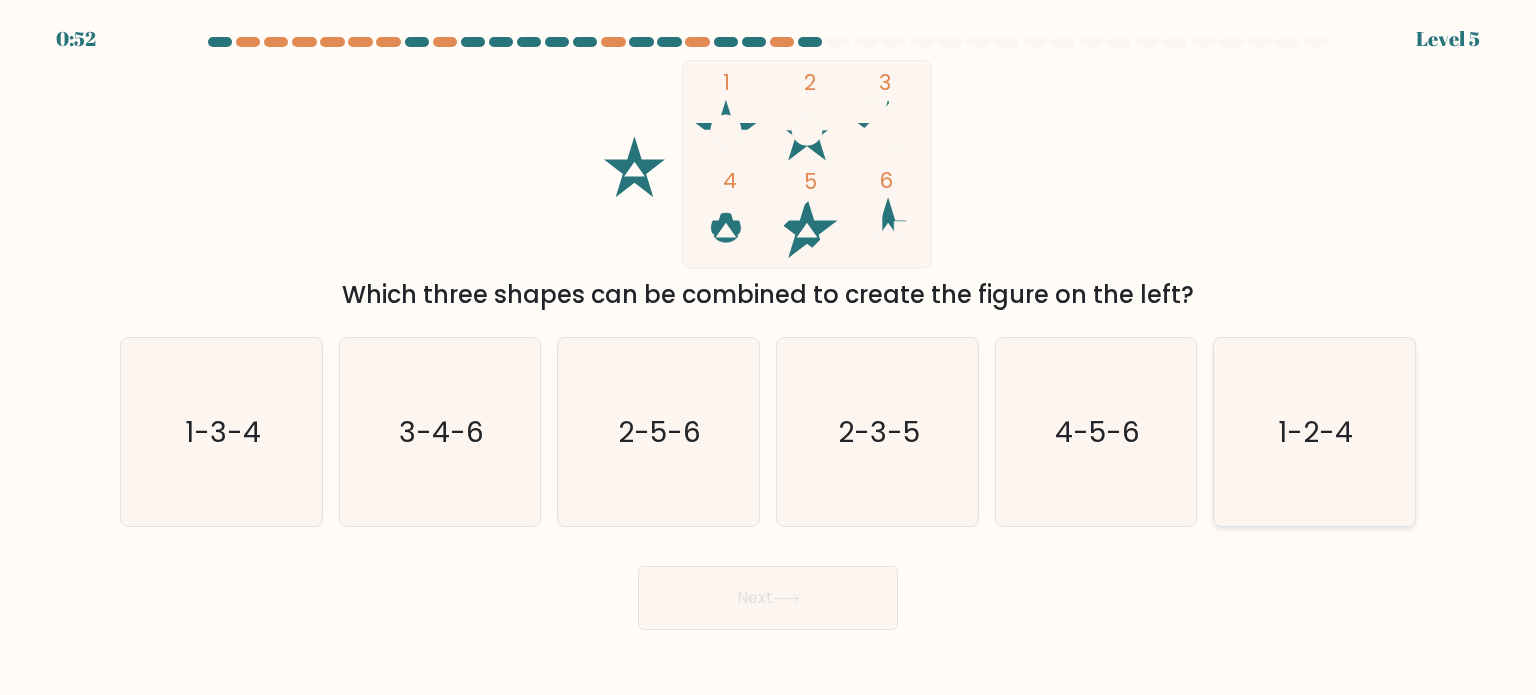 click on "1-2-4" 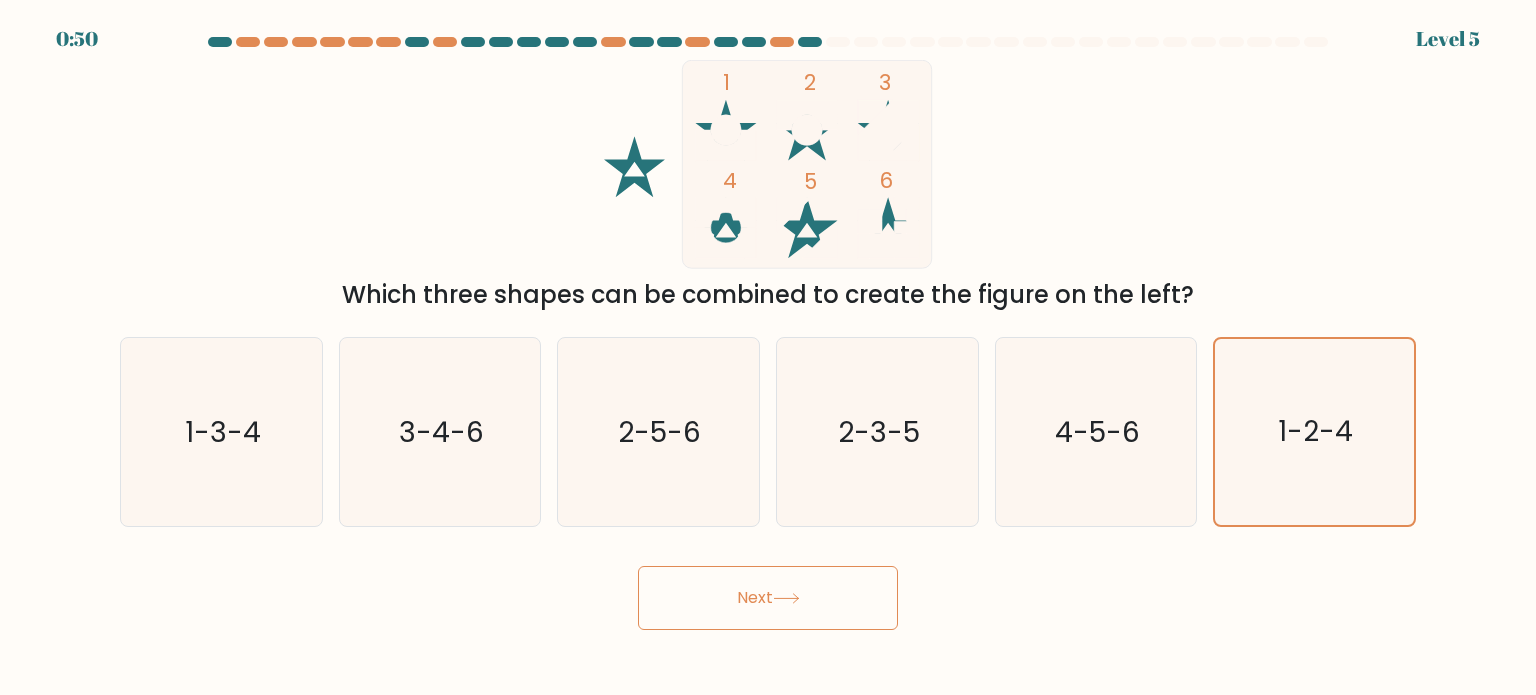 click on "Next" at bounding box center [768, 598] 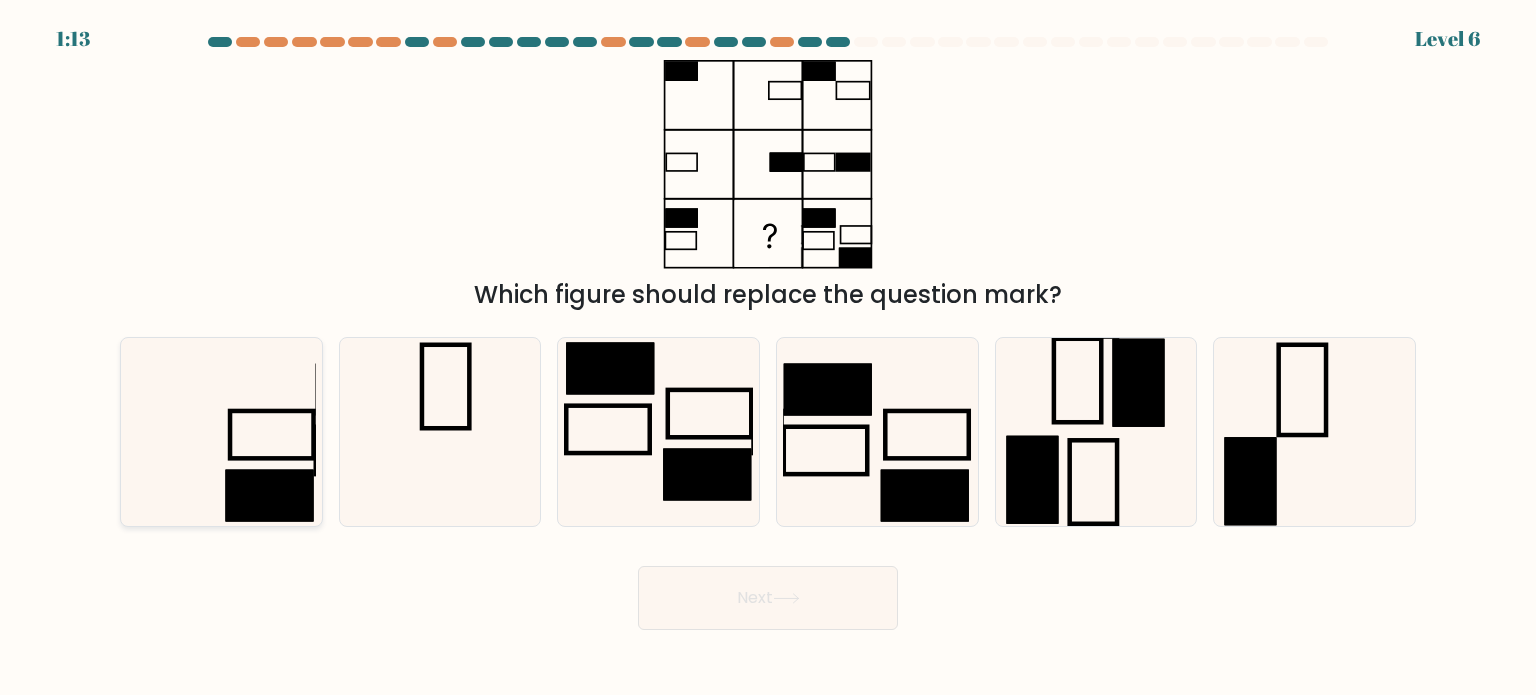 click 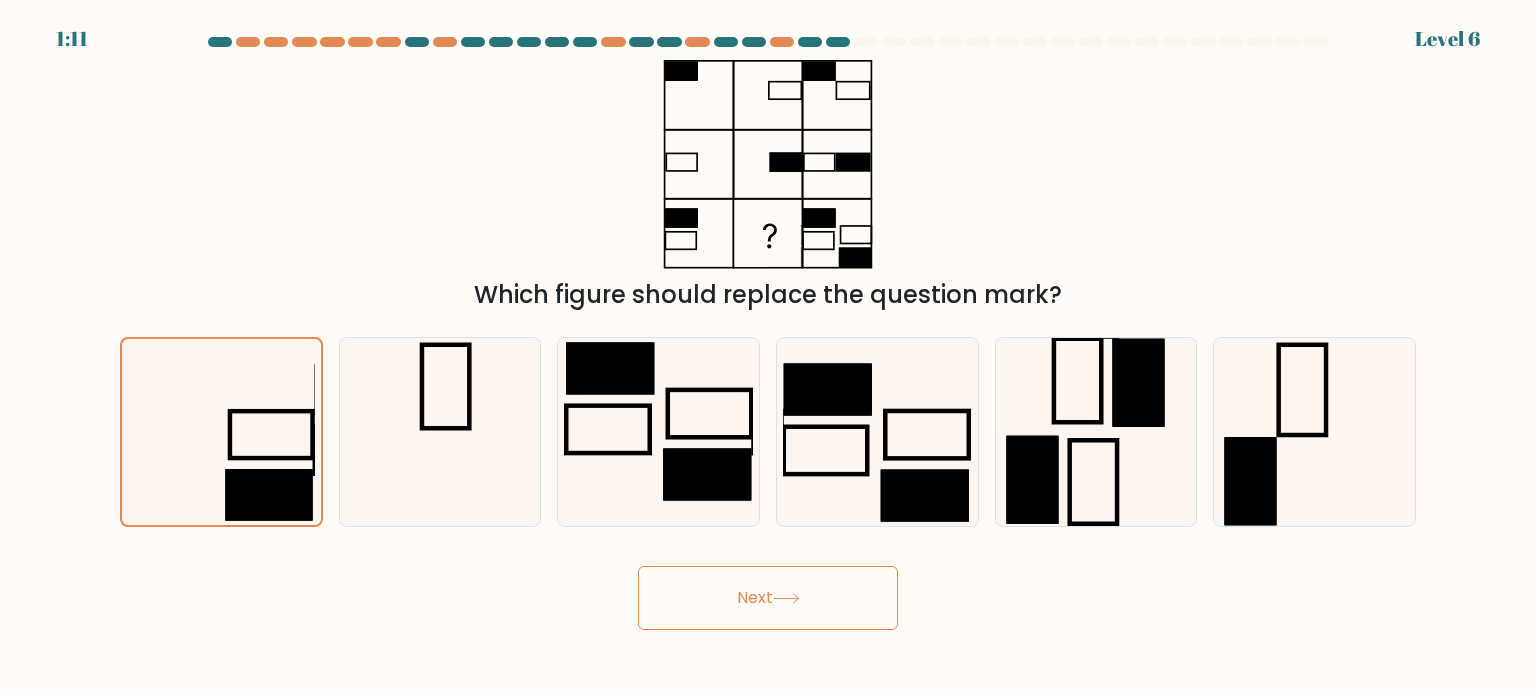 click on "Next" at bounding box center (768, 598) 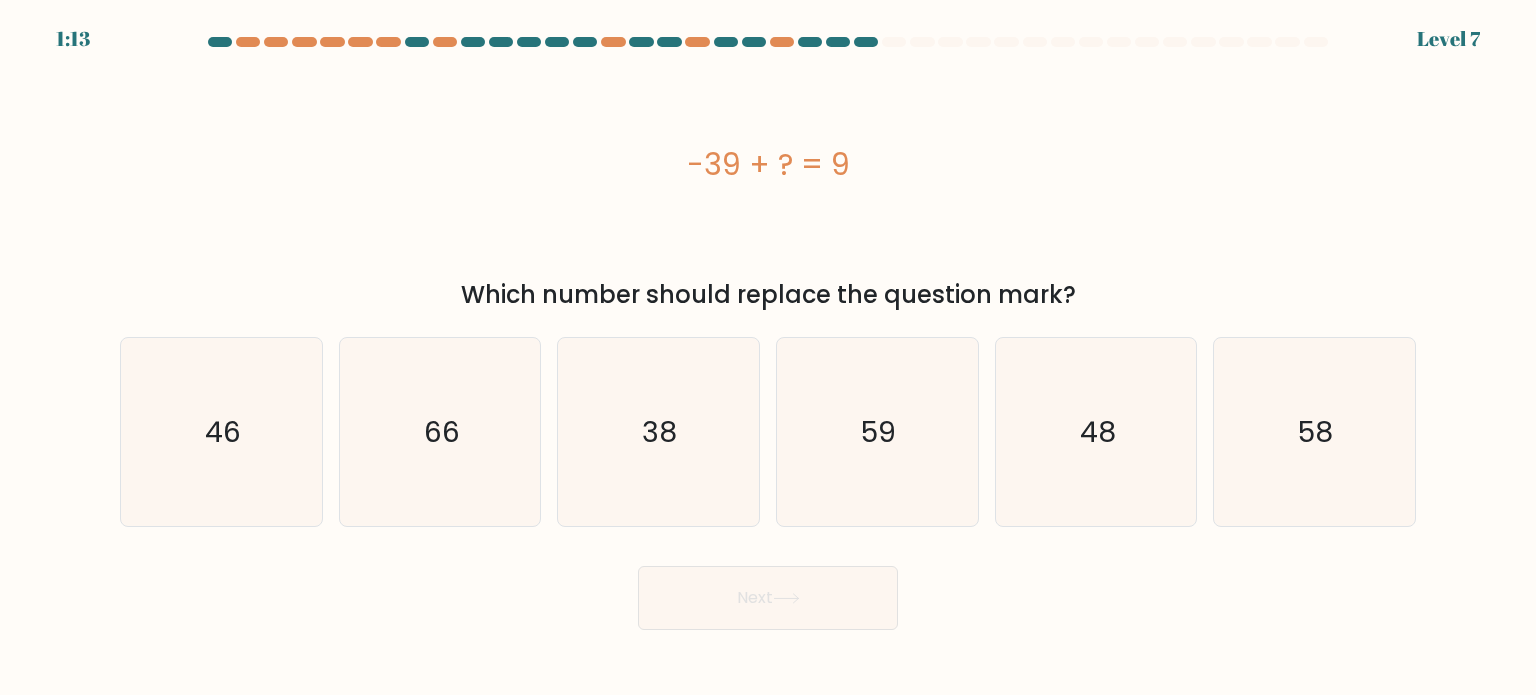 drag, startPoint x: 688, startPoint y: 164, endPoint x: 888, endPoint y: 172, distance: 200.15994 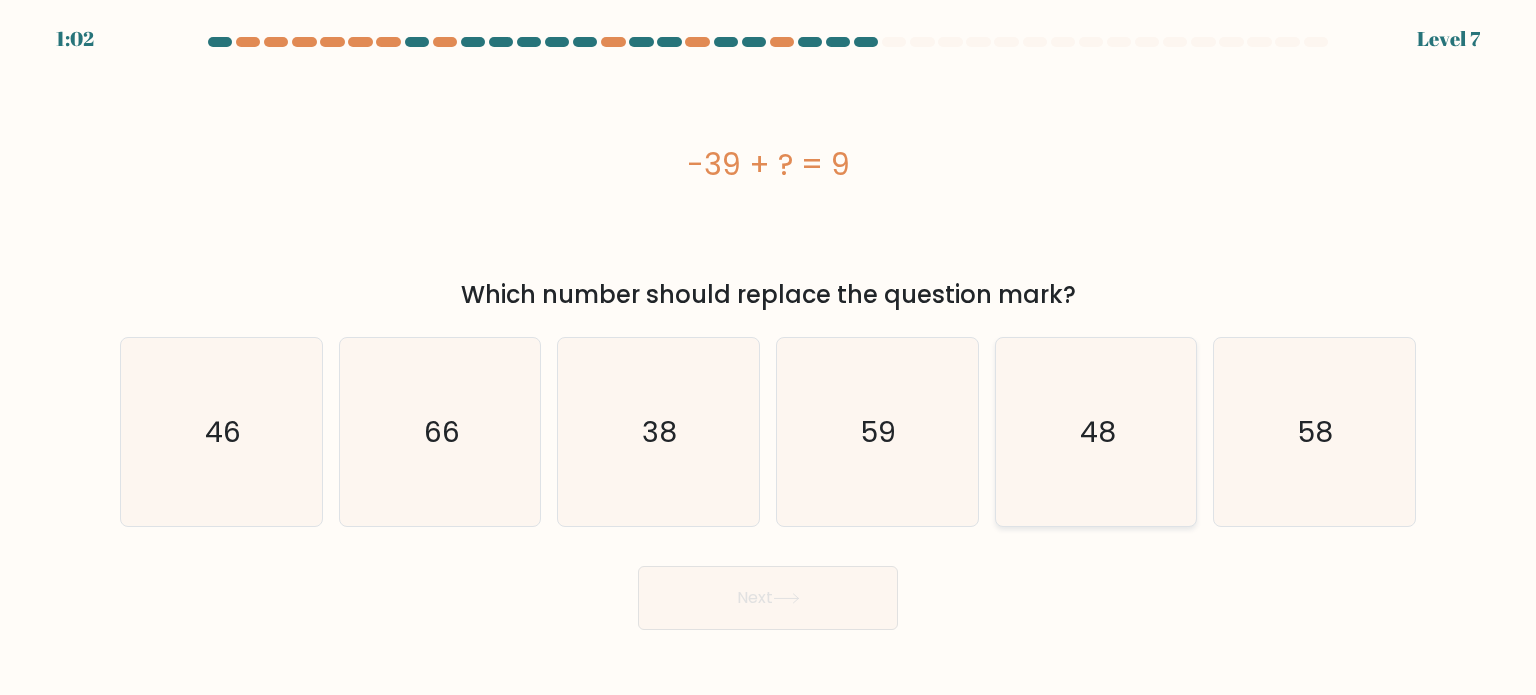 click on "48" 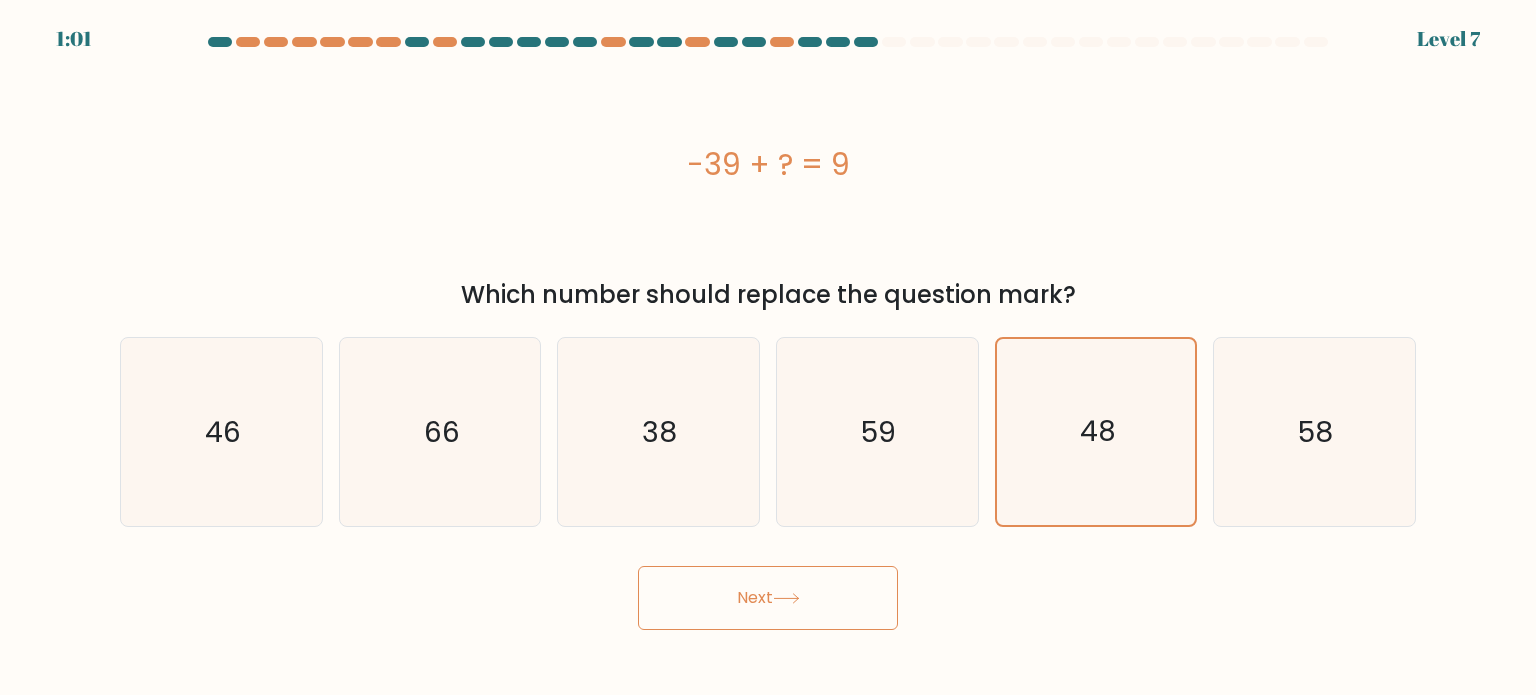 click on "Next" at bounding box center [768, 598] 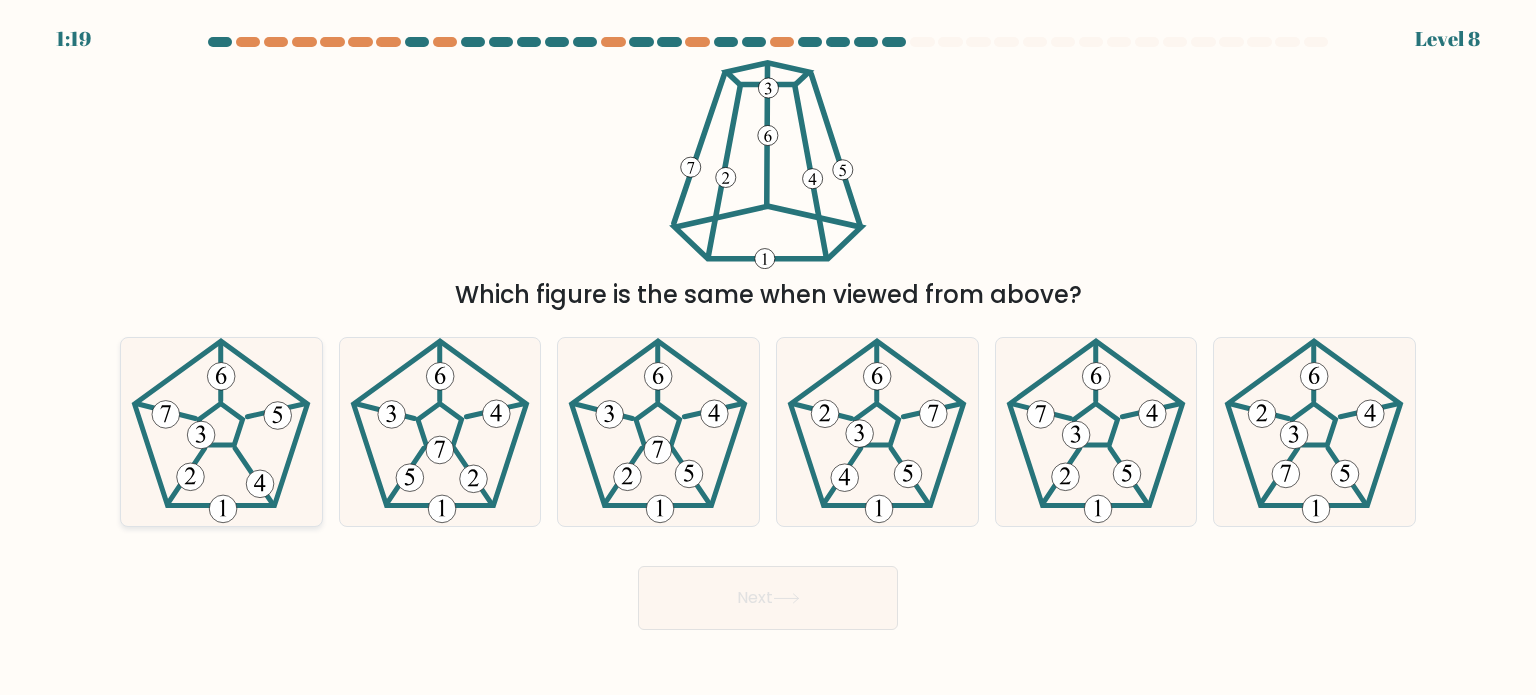 click 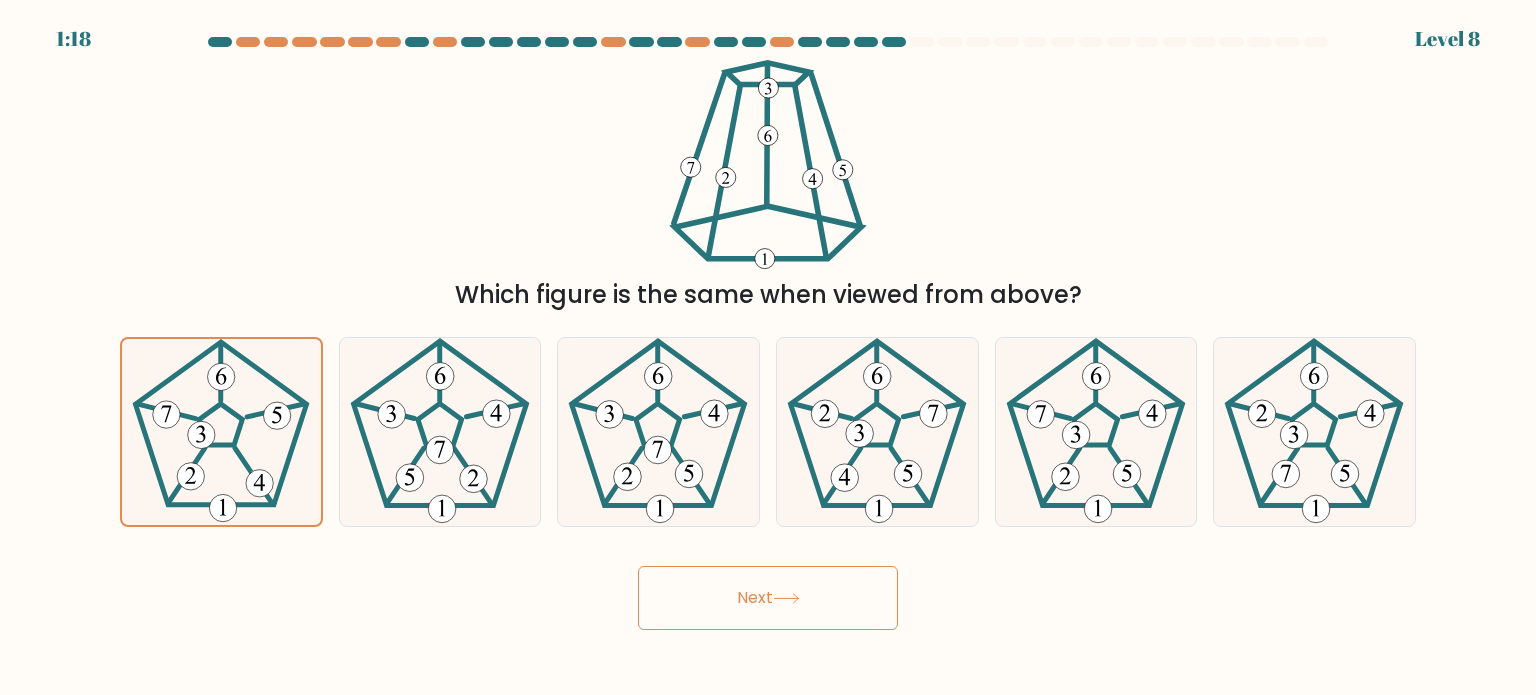 click on "Next" at bounding box center (768, 598) 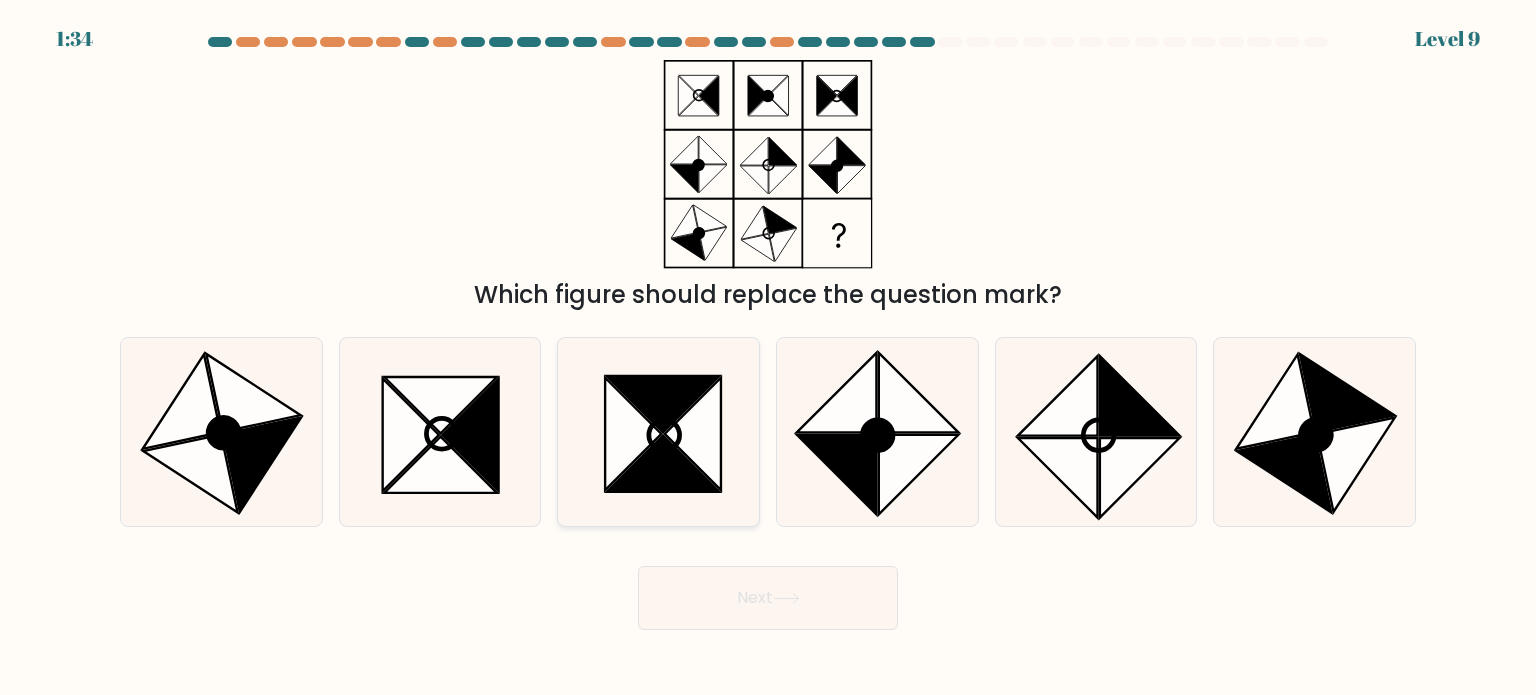 click 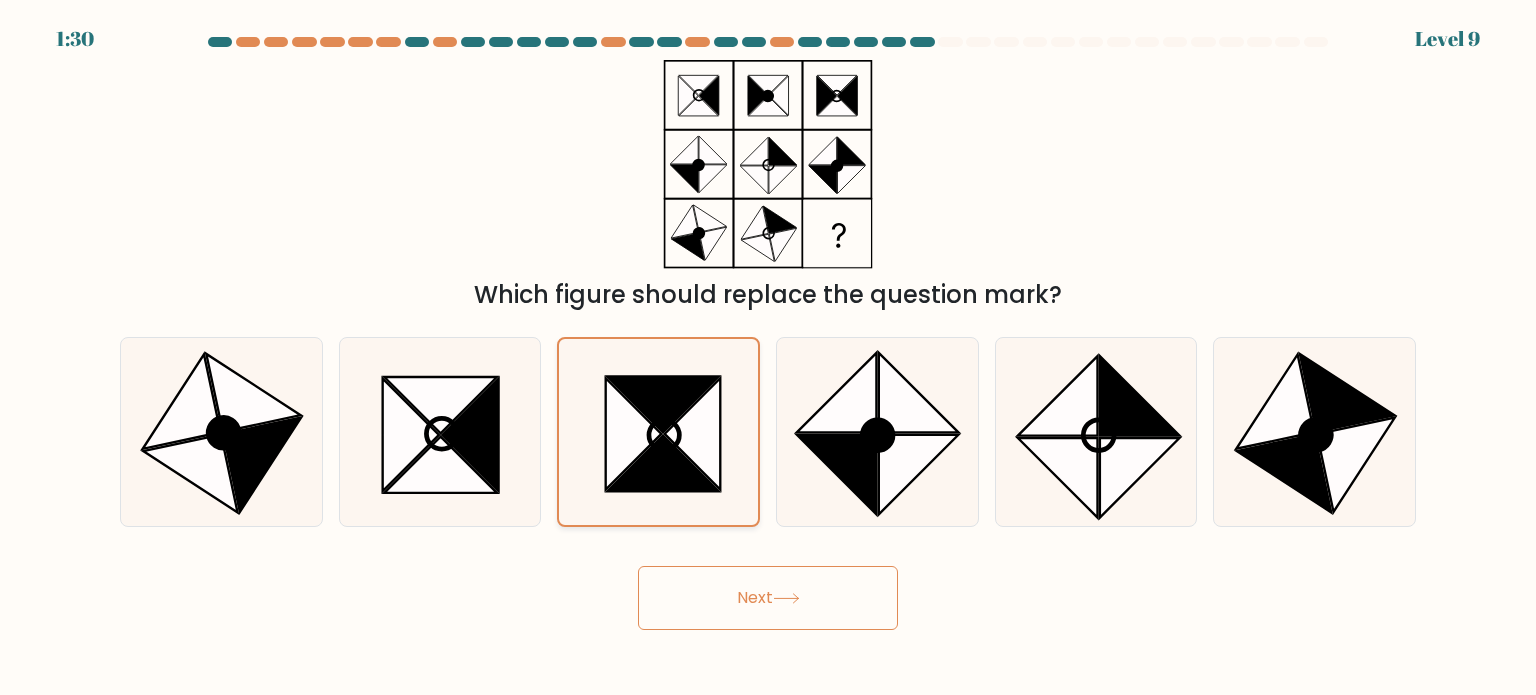 click 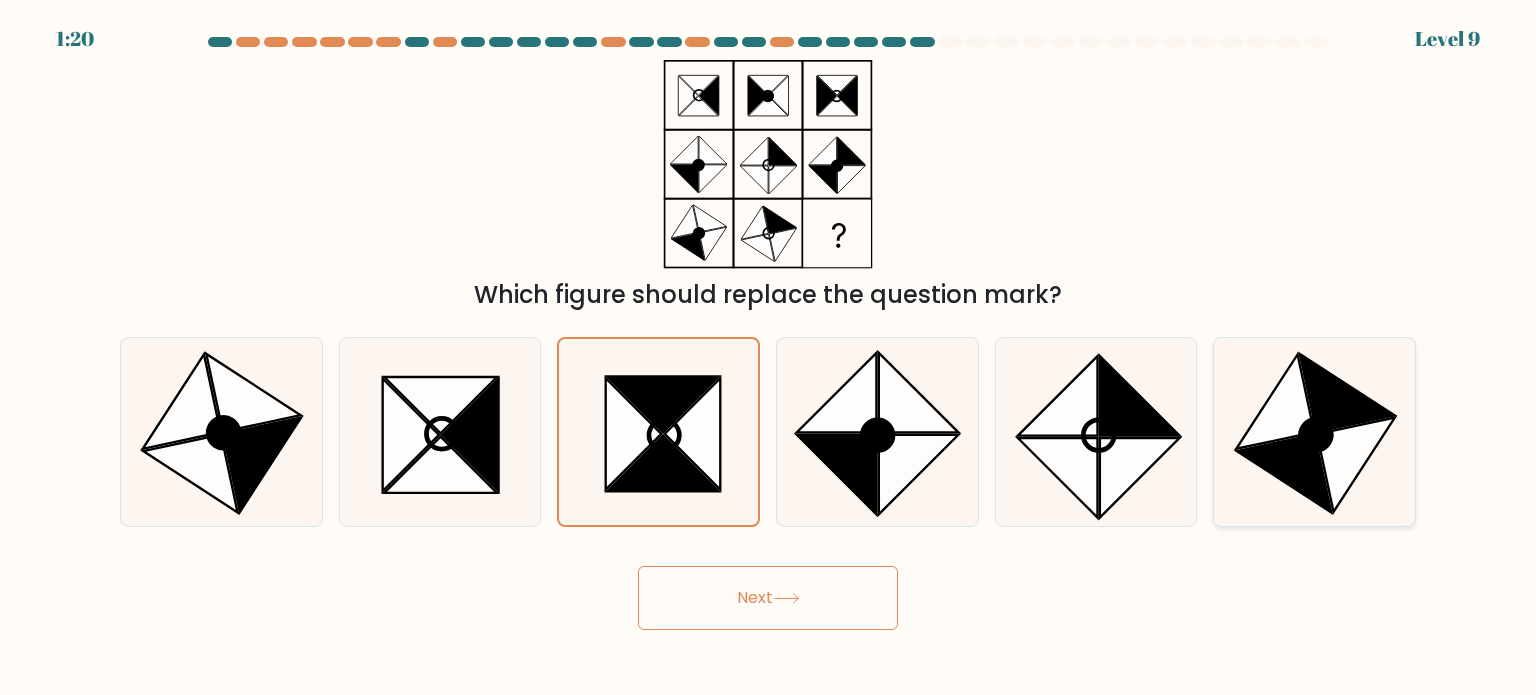 click 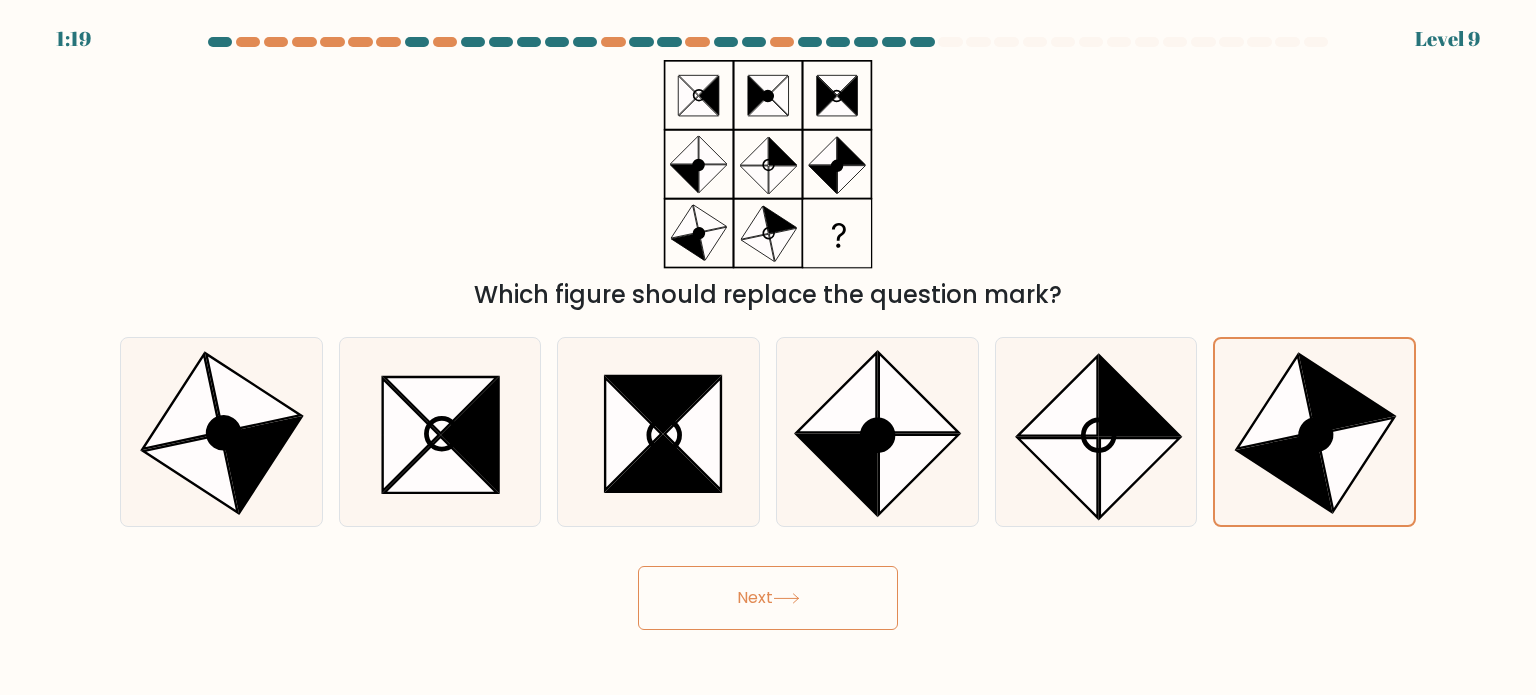 click on "Next" at bounding box center (768, 598) 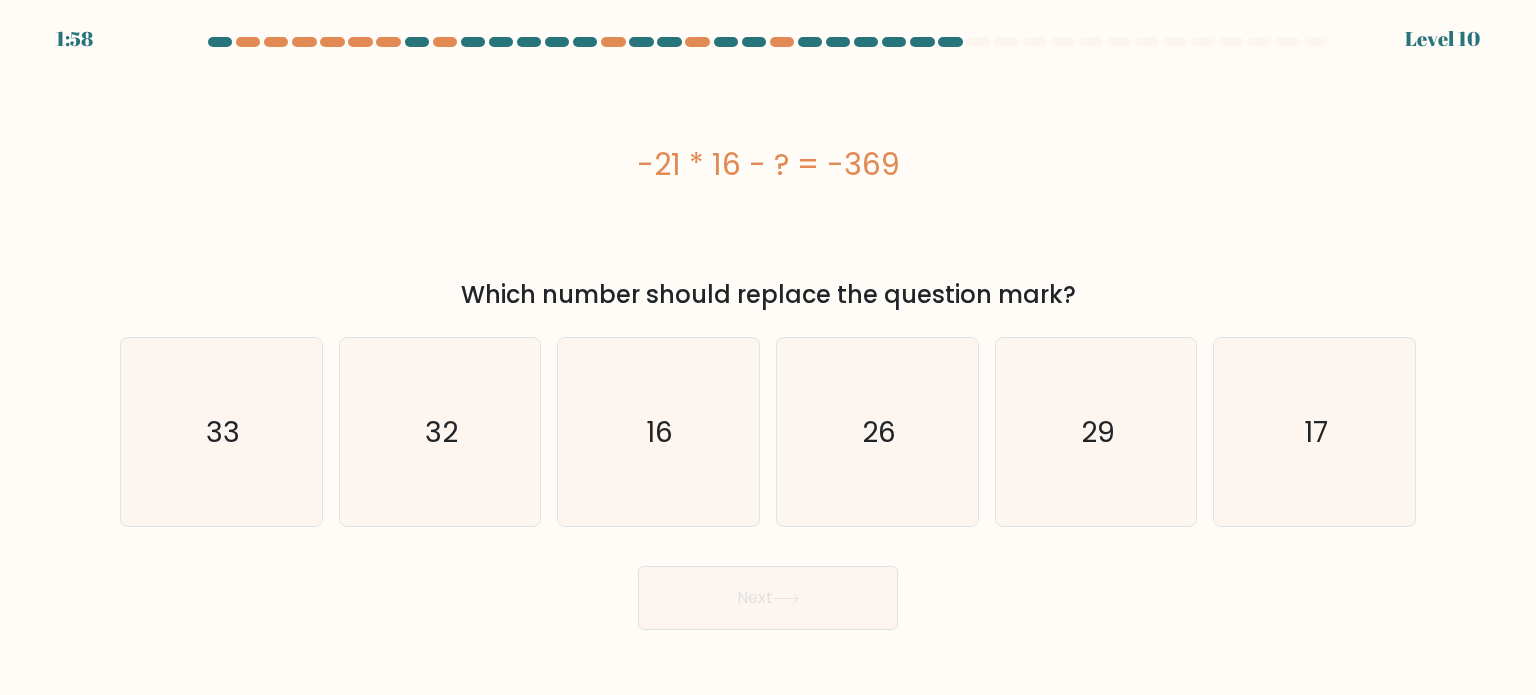 click on "-21 * 16 - ? = -369" at bounding box center [768, 164] 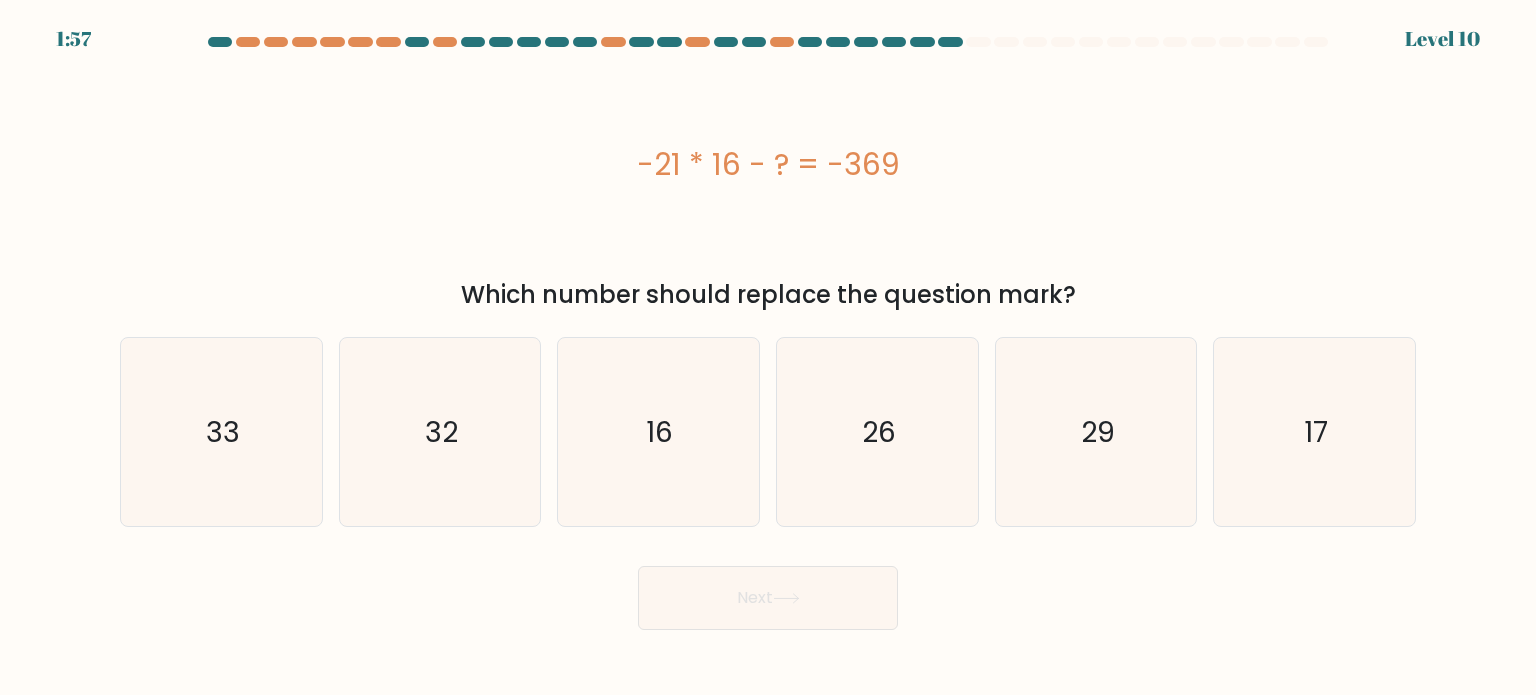click on "-21 * 16 - ? = -369" at bounding box center (768, 164) 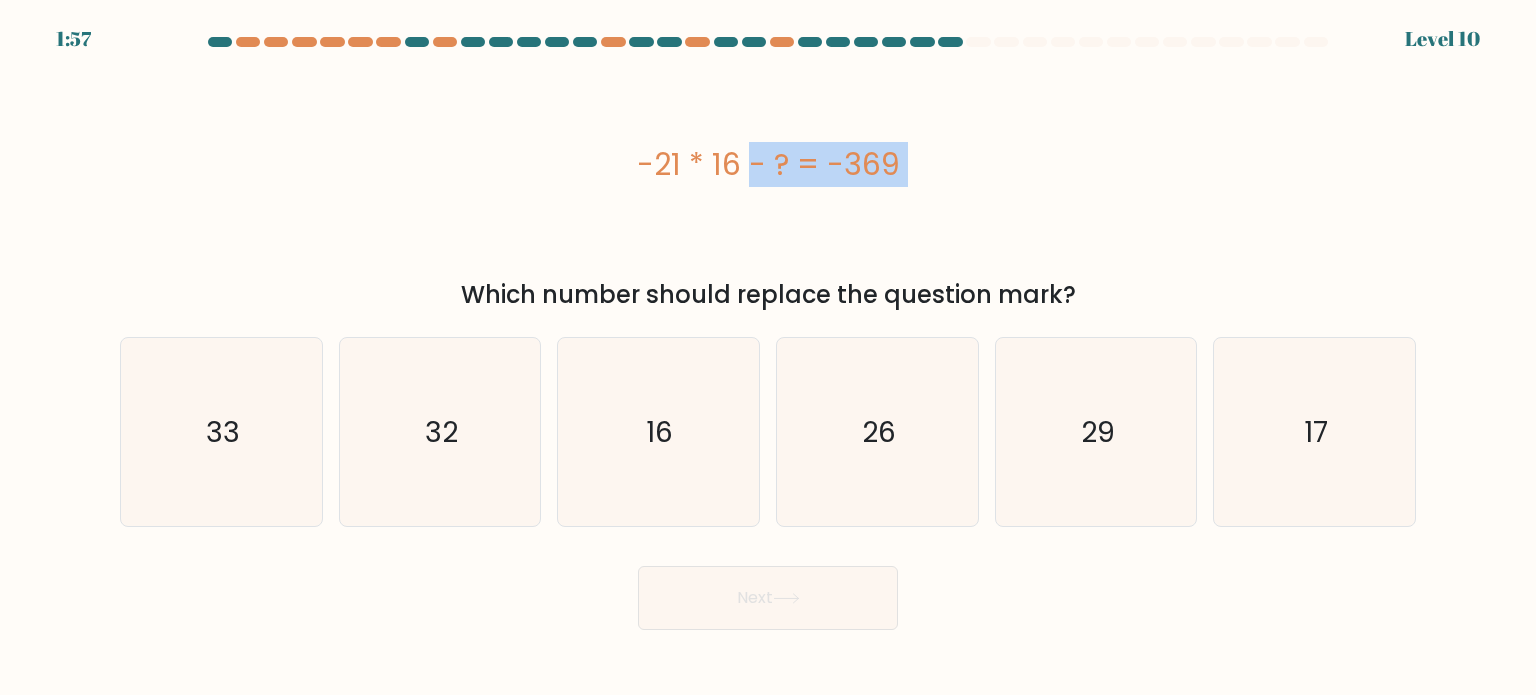 click on "-21 * 16 - ? = -369" at bounding box center [768, 164] 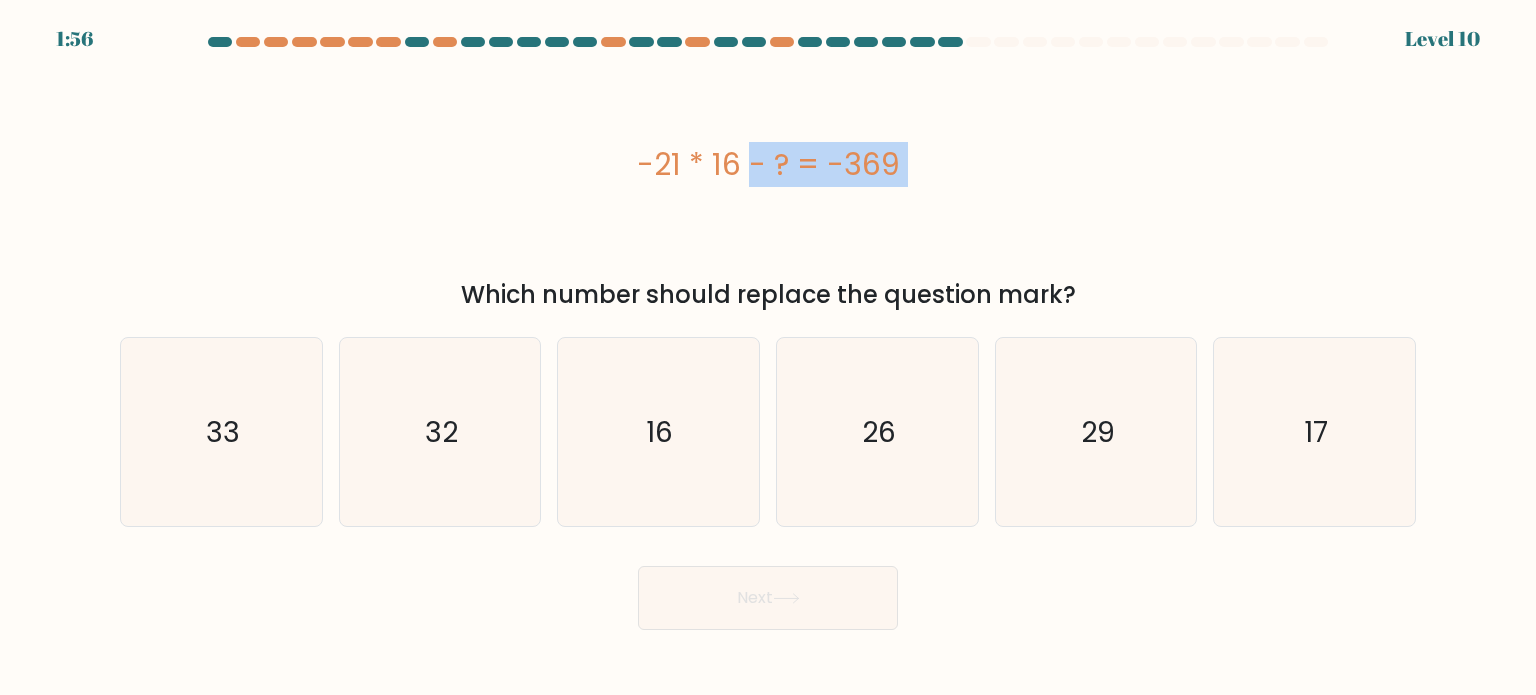 copy on "-21 * 16 - ? = -369" 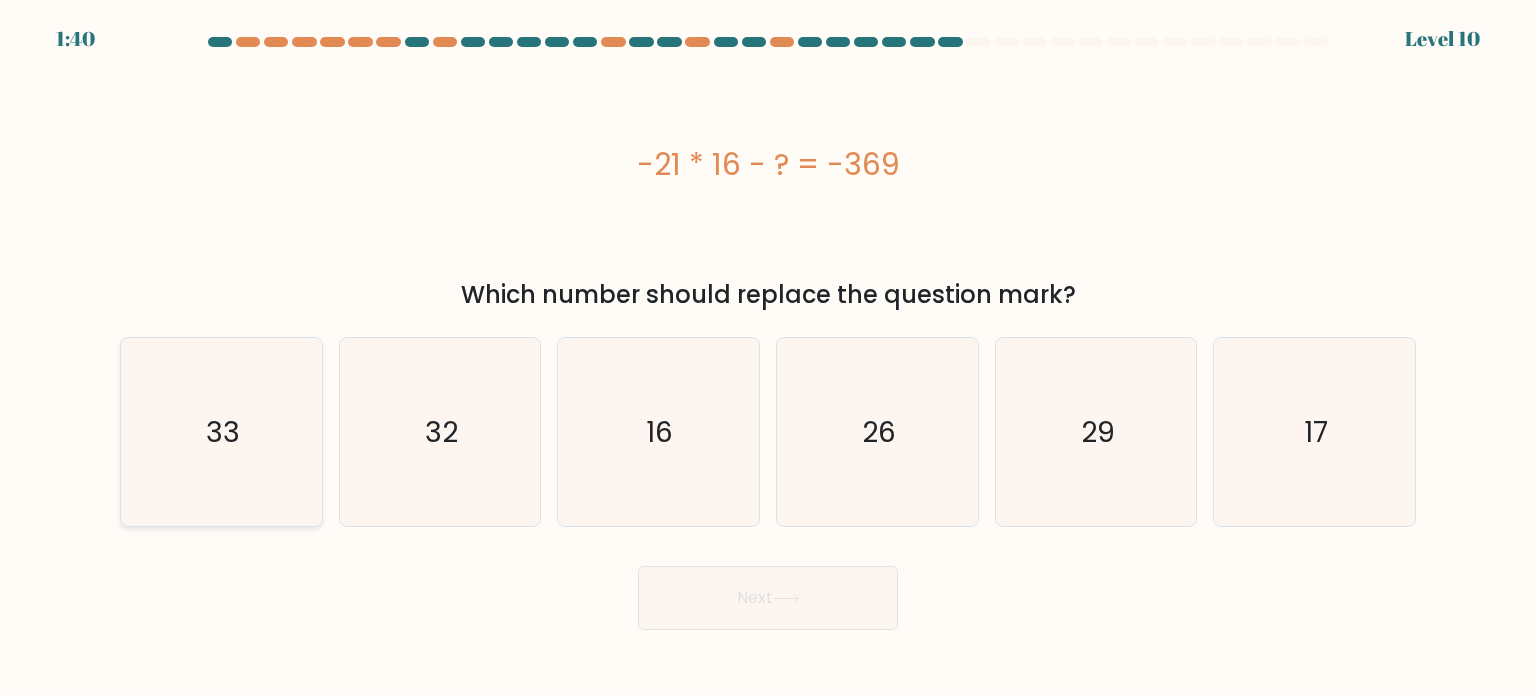 click on "33" 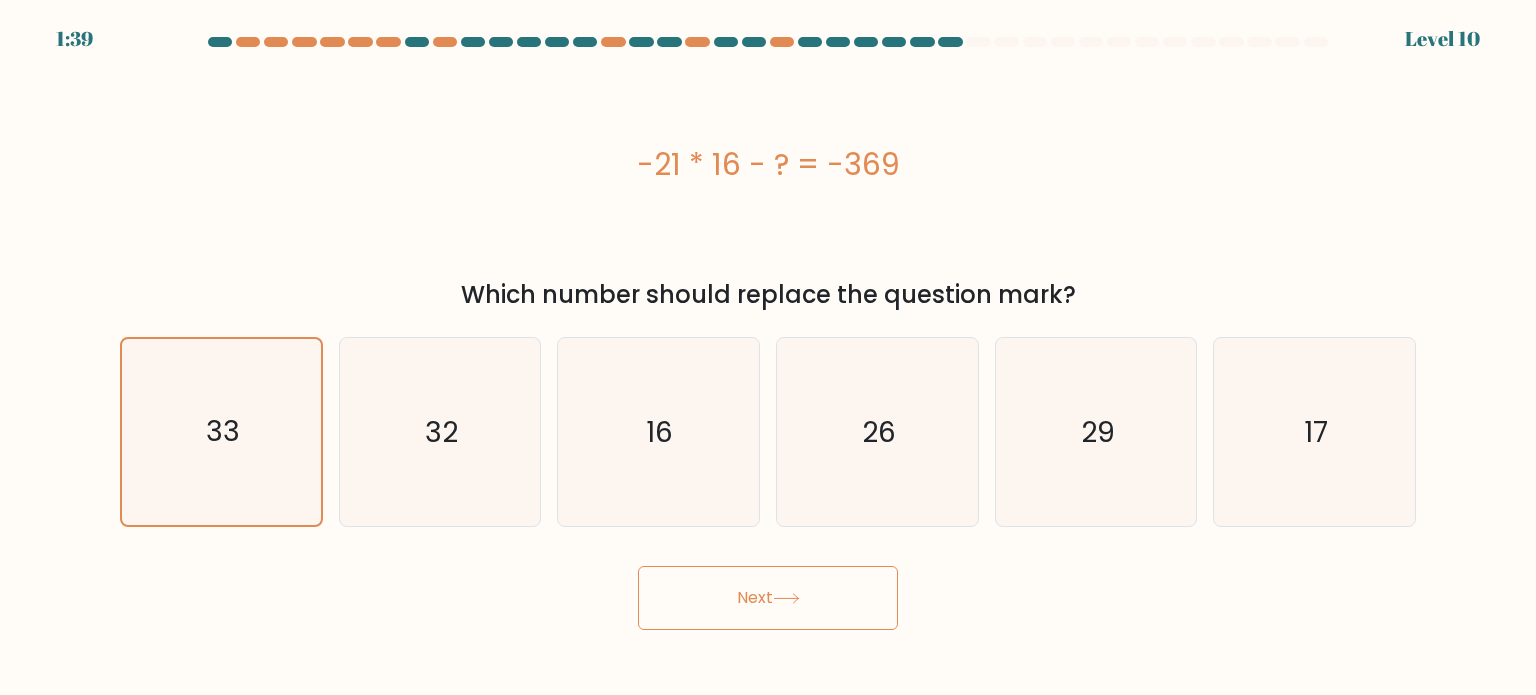 click on "Next" at bounding box center [768, 598] 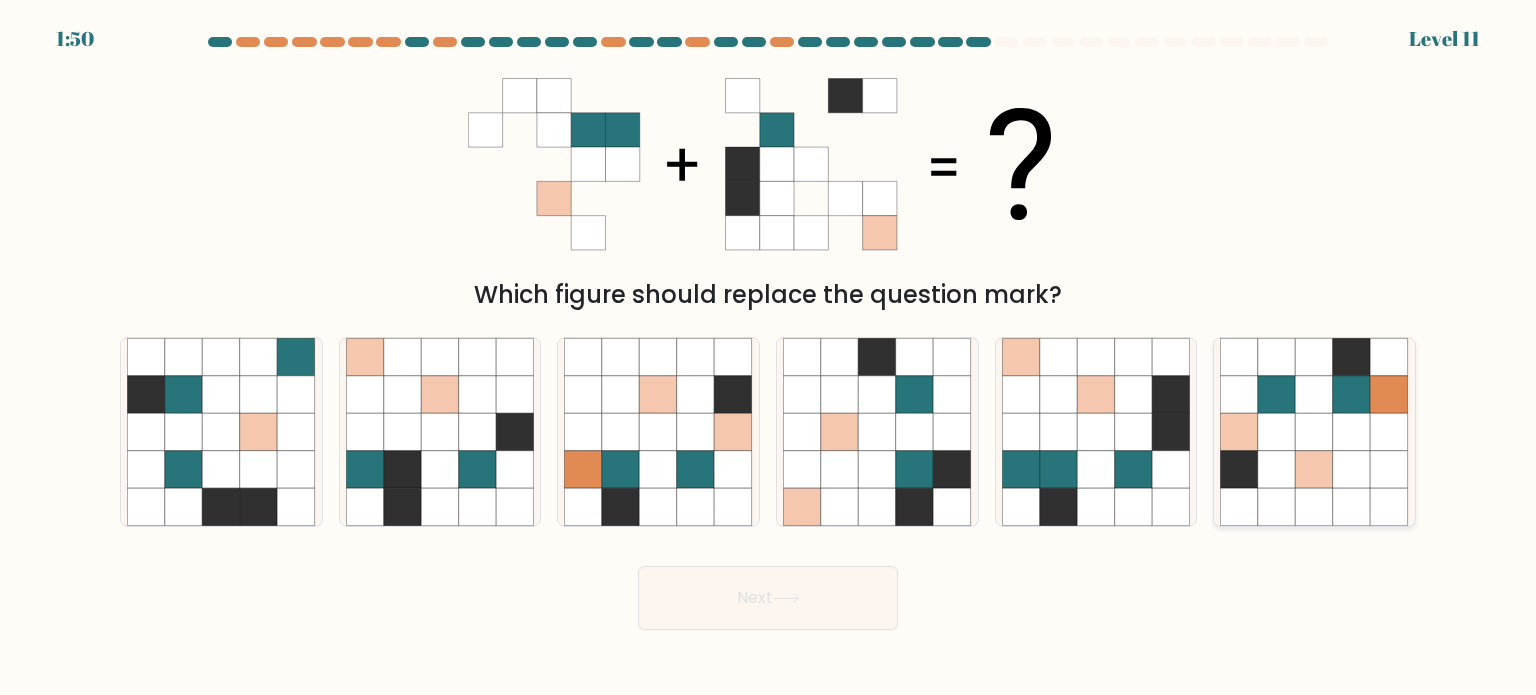 click 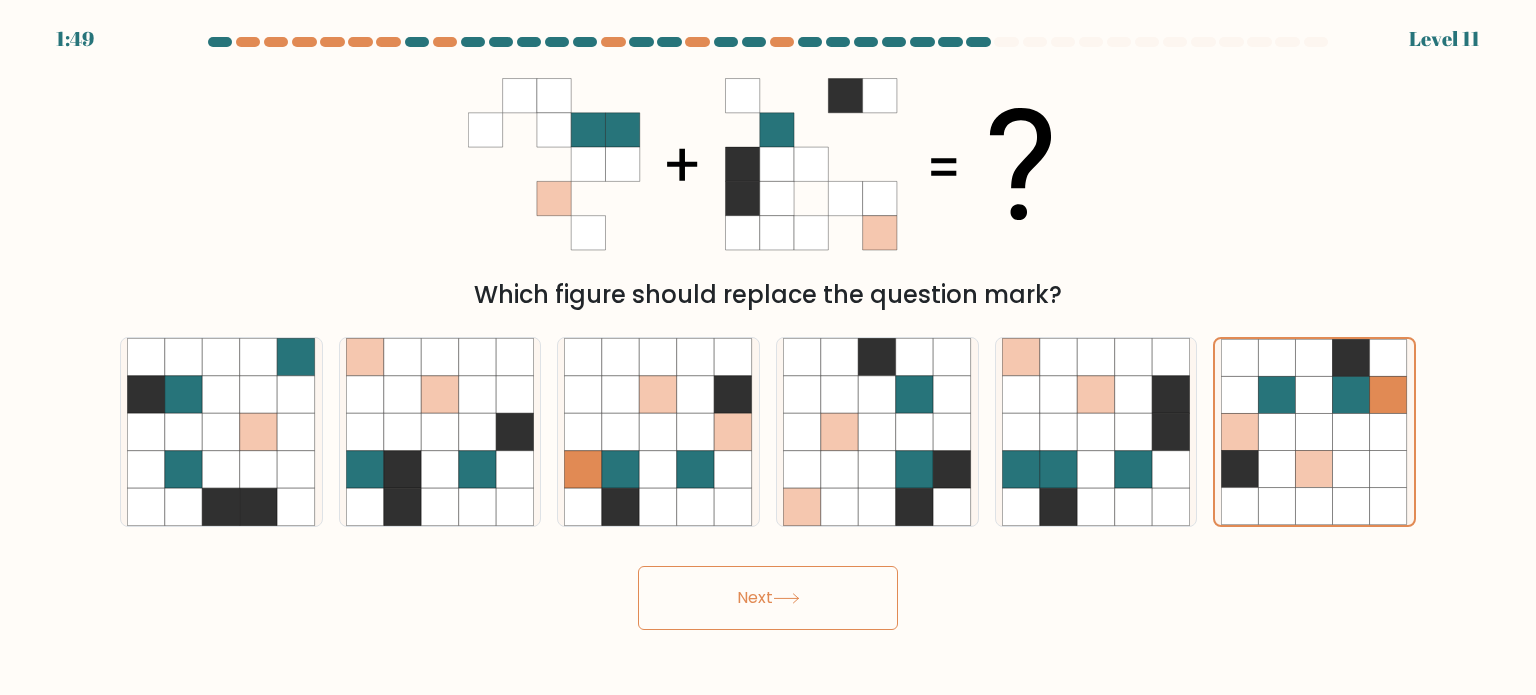 click on "Next" at bounding box center (768, 598) 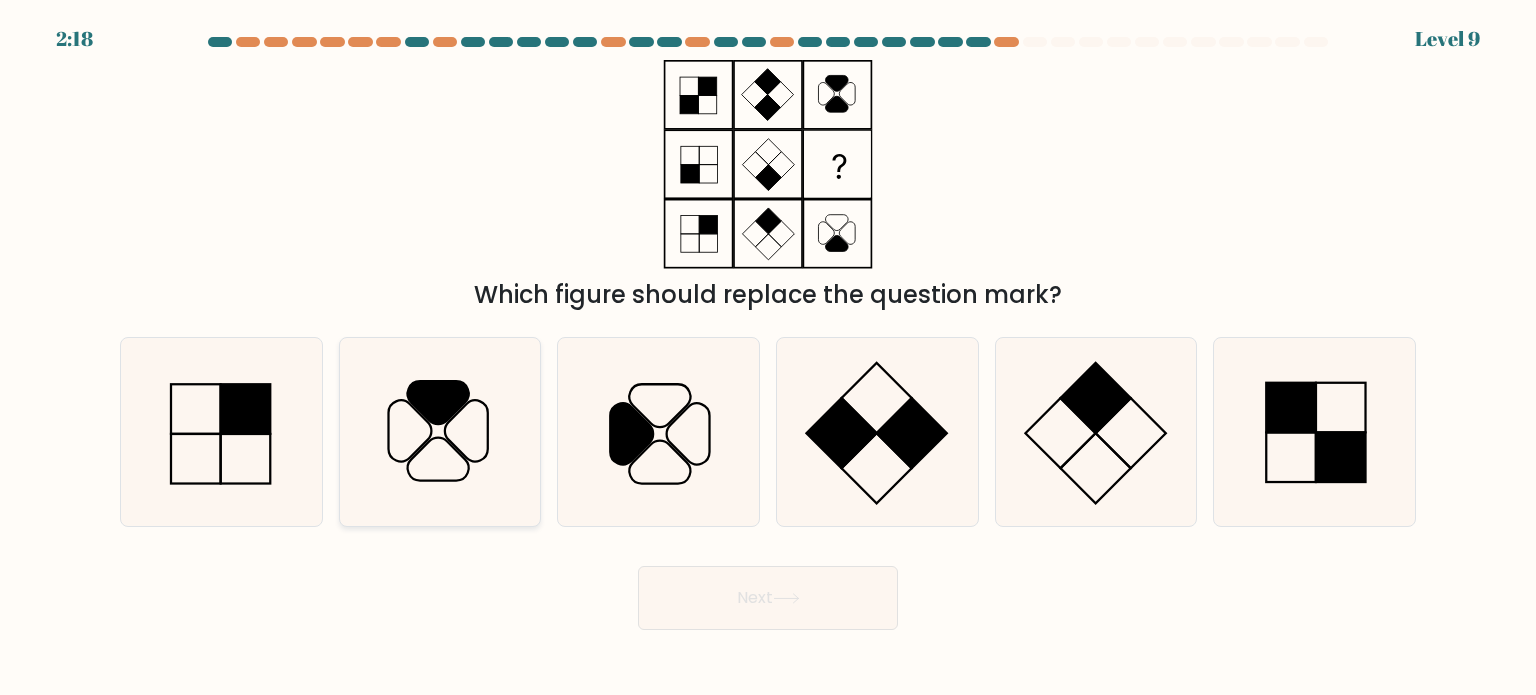click 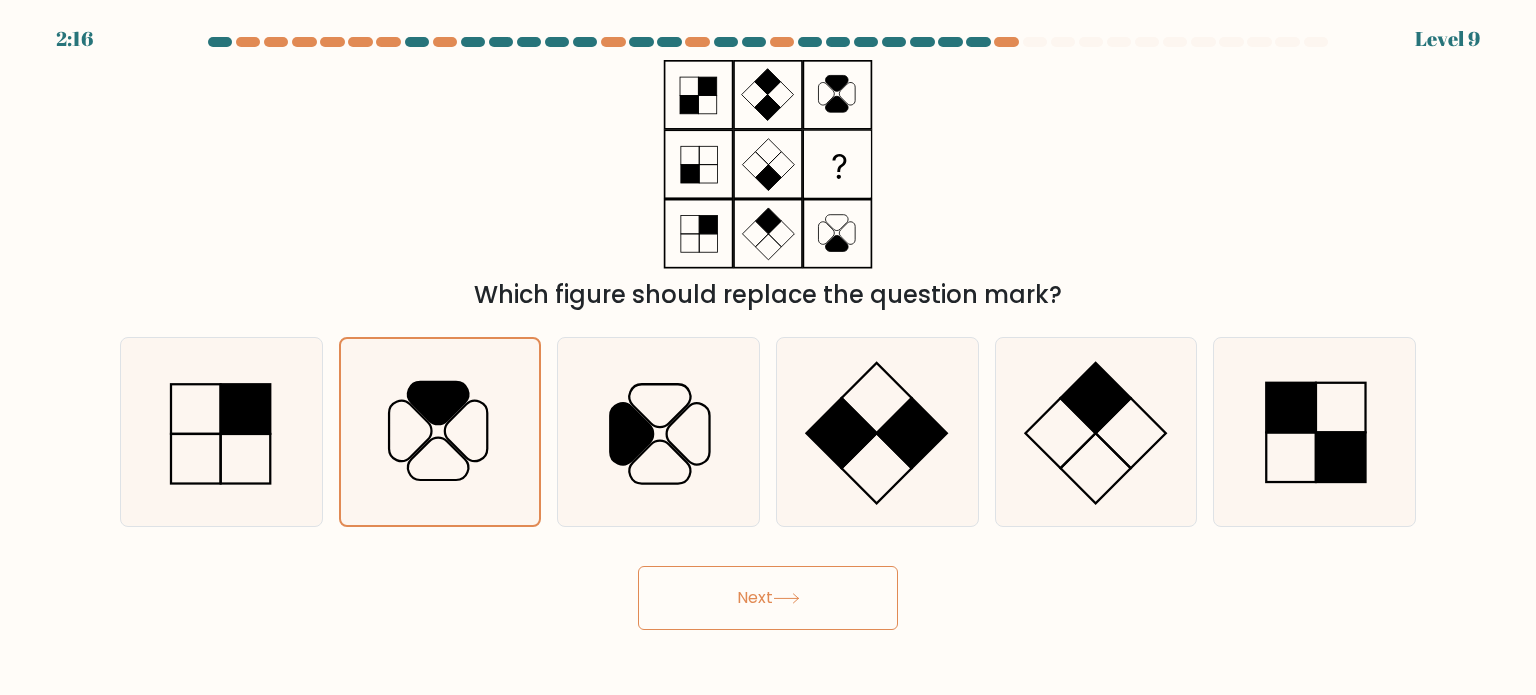 click on "Next" at bounding box center [768, 598] 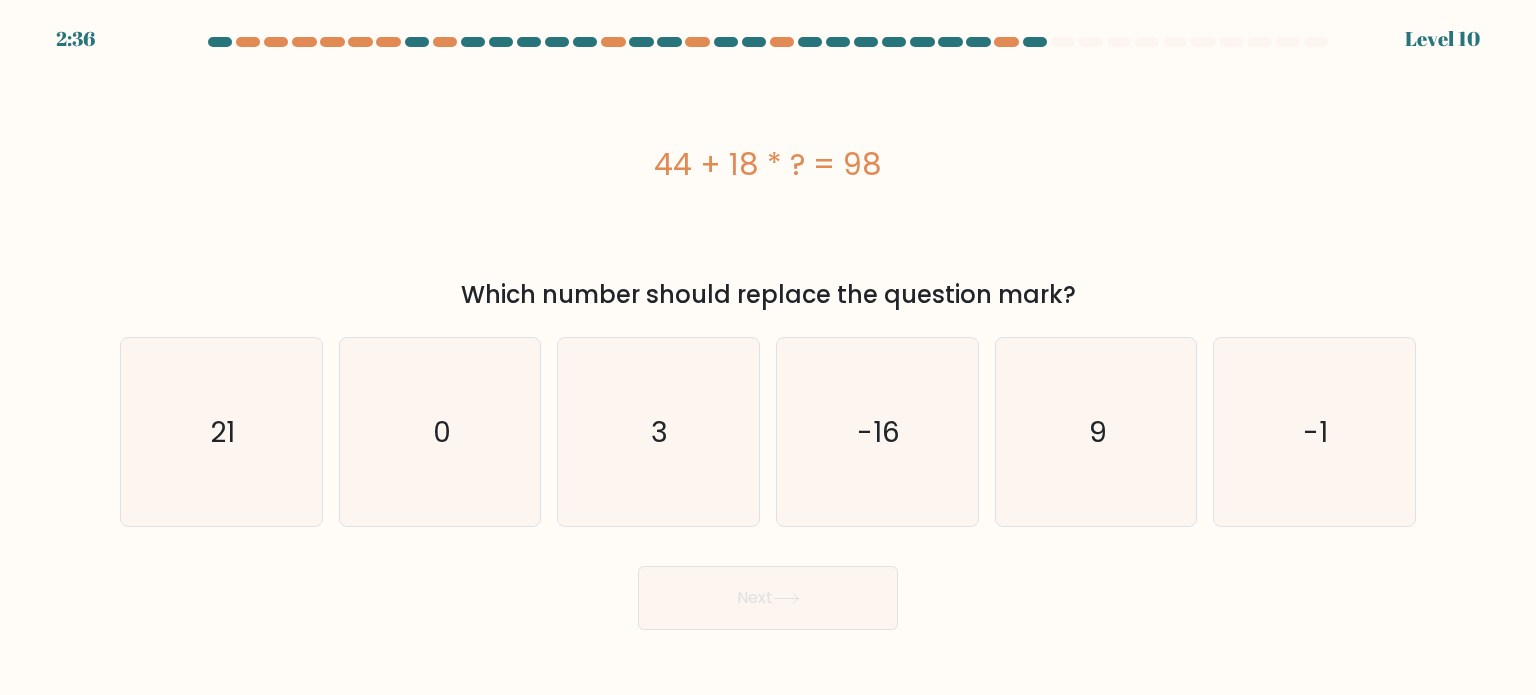 click on "44 + 18 * ? = 98" at bounding box center [768, 164] 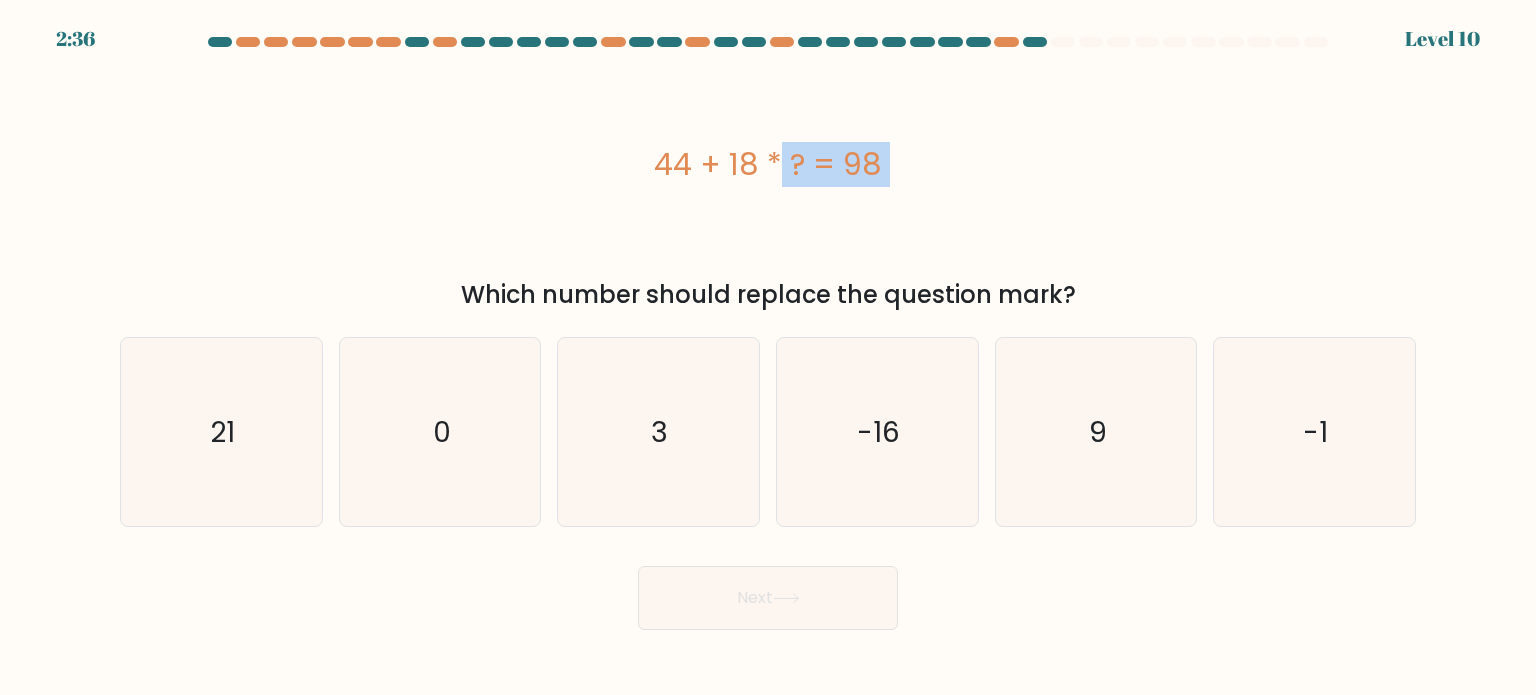click on "44 + 18 * ? = 98" at bounding box center (768, 164) 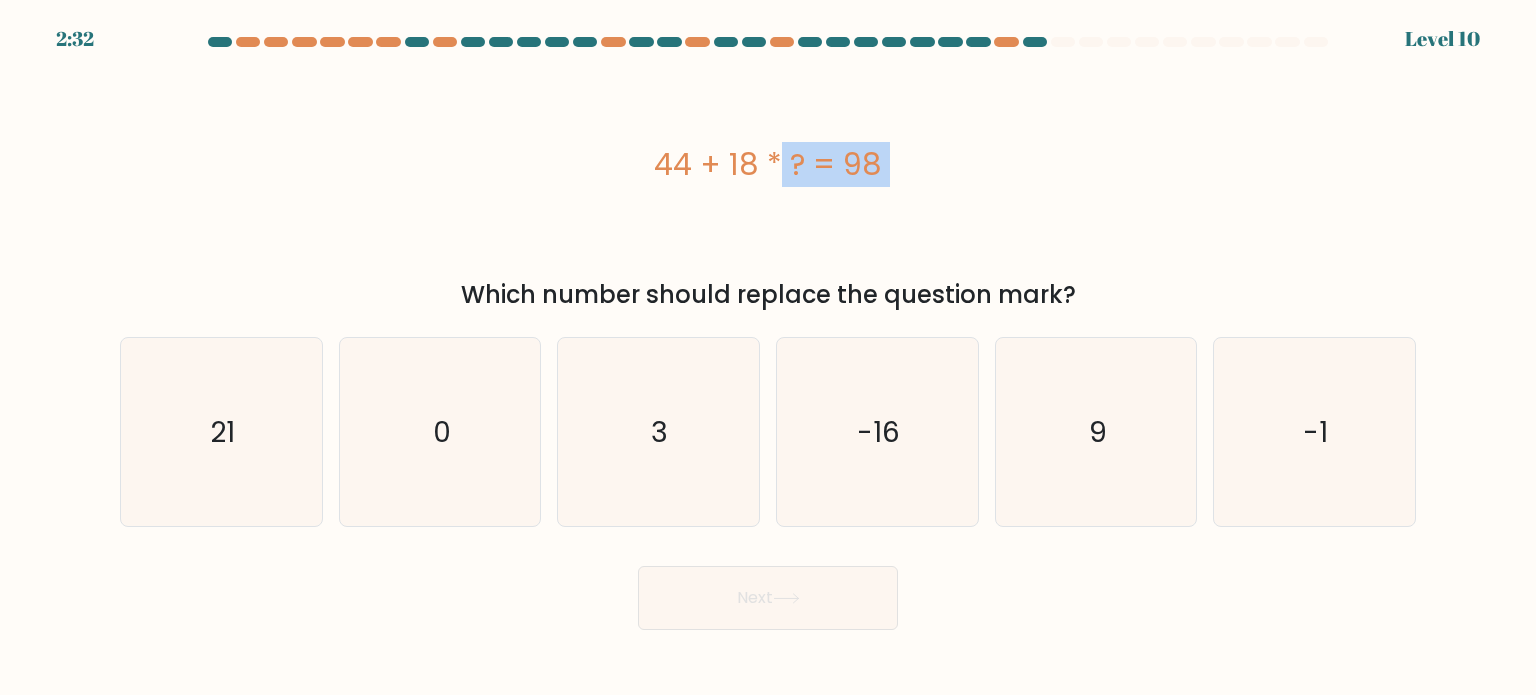 copy on "44 + 18 * ? = 98" 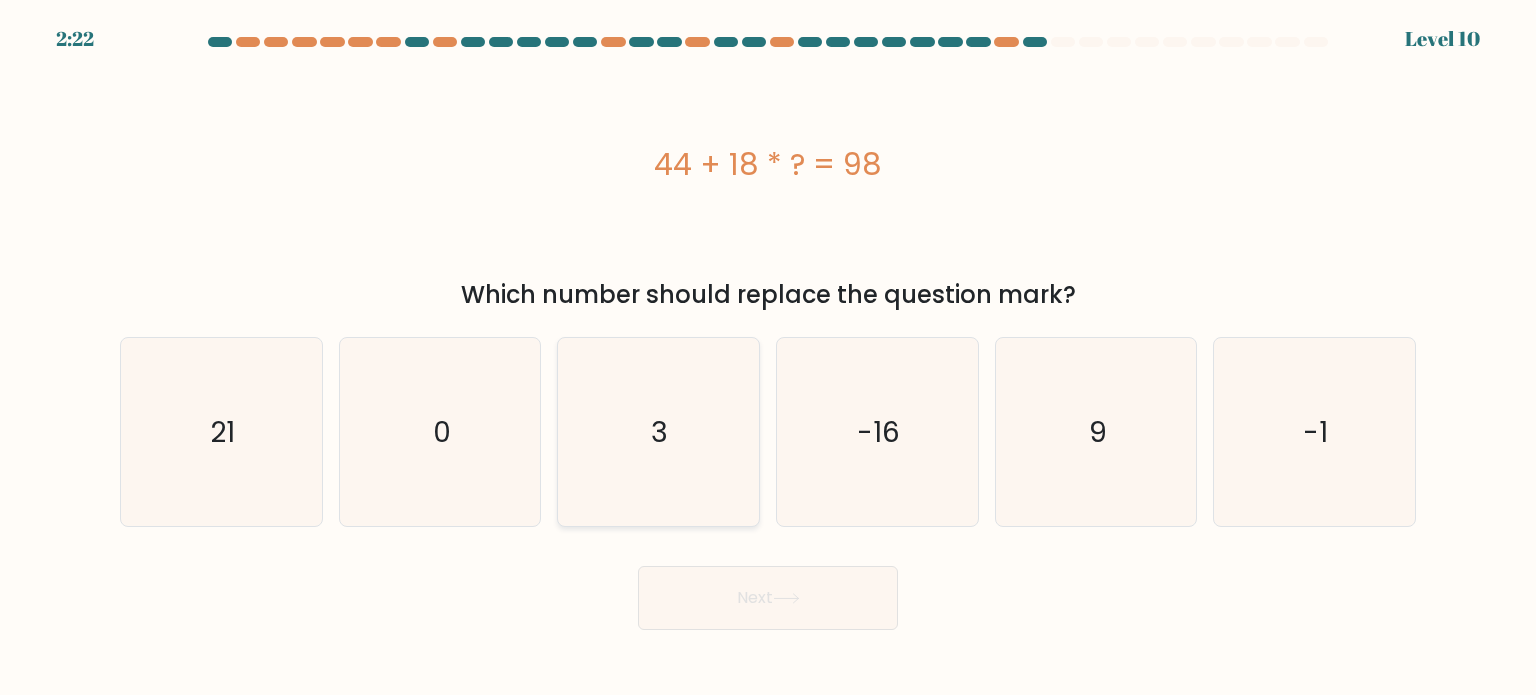 click on "3" 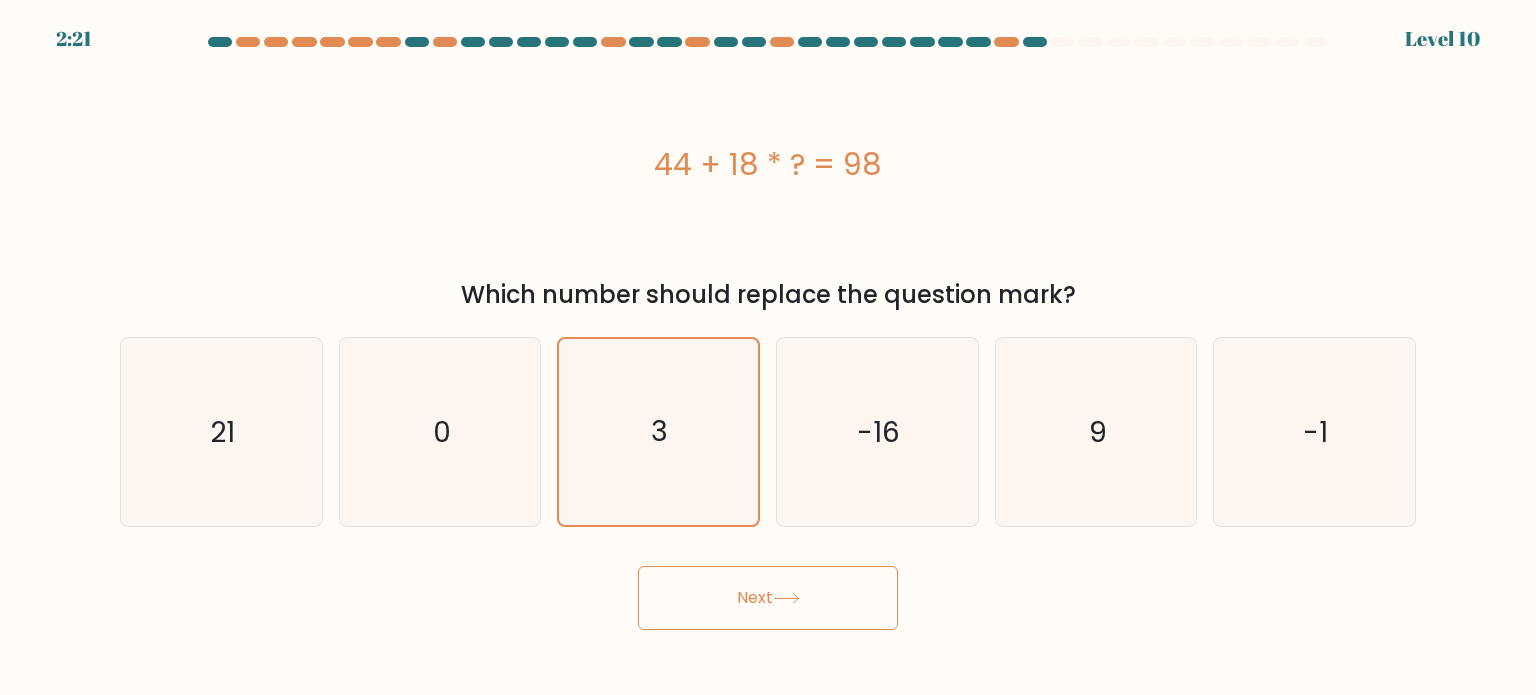 click on "Next" at bounding box center (768, 598) 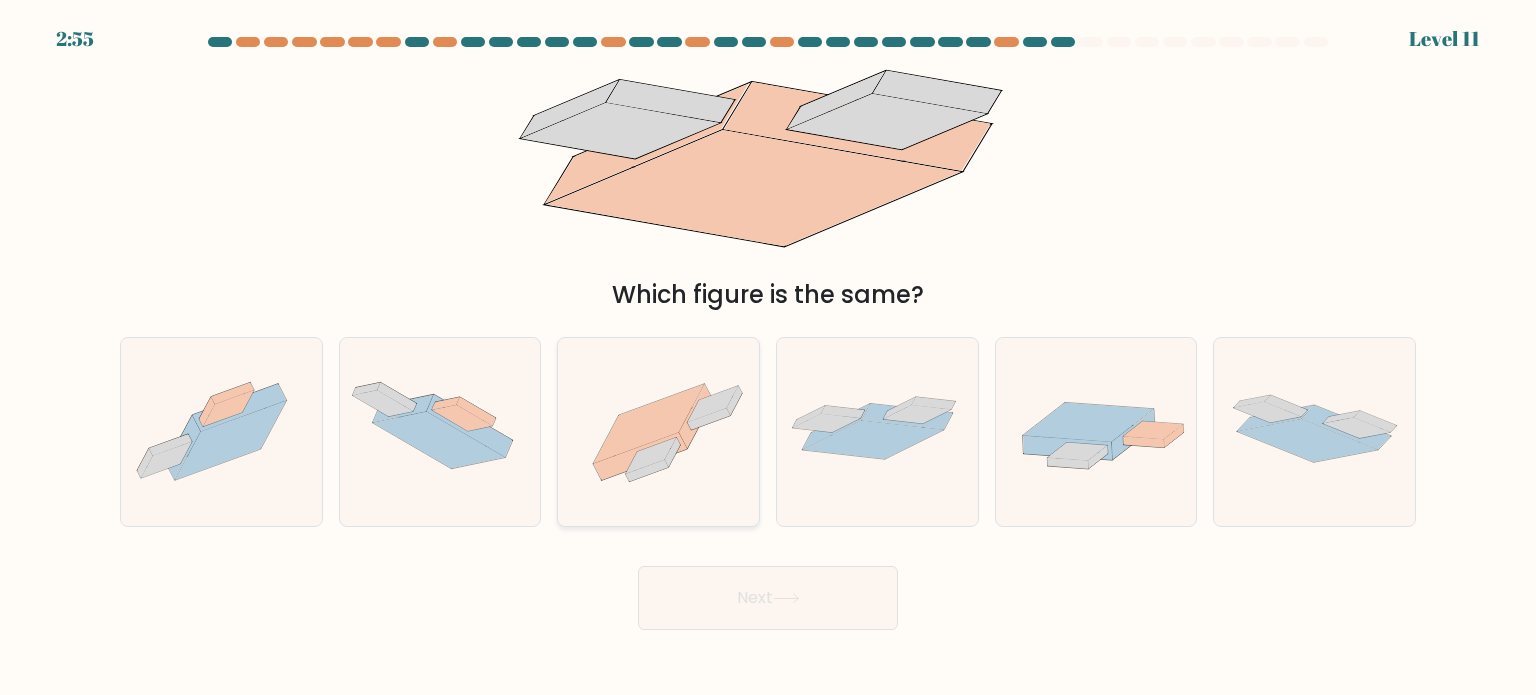 click 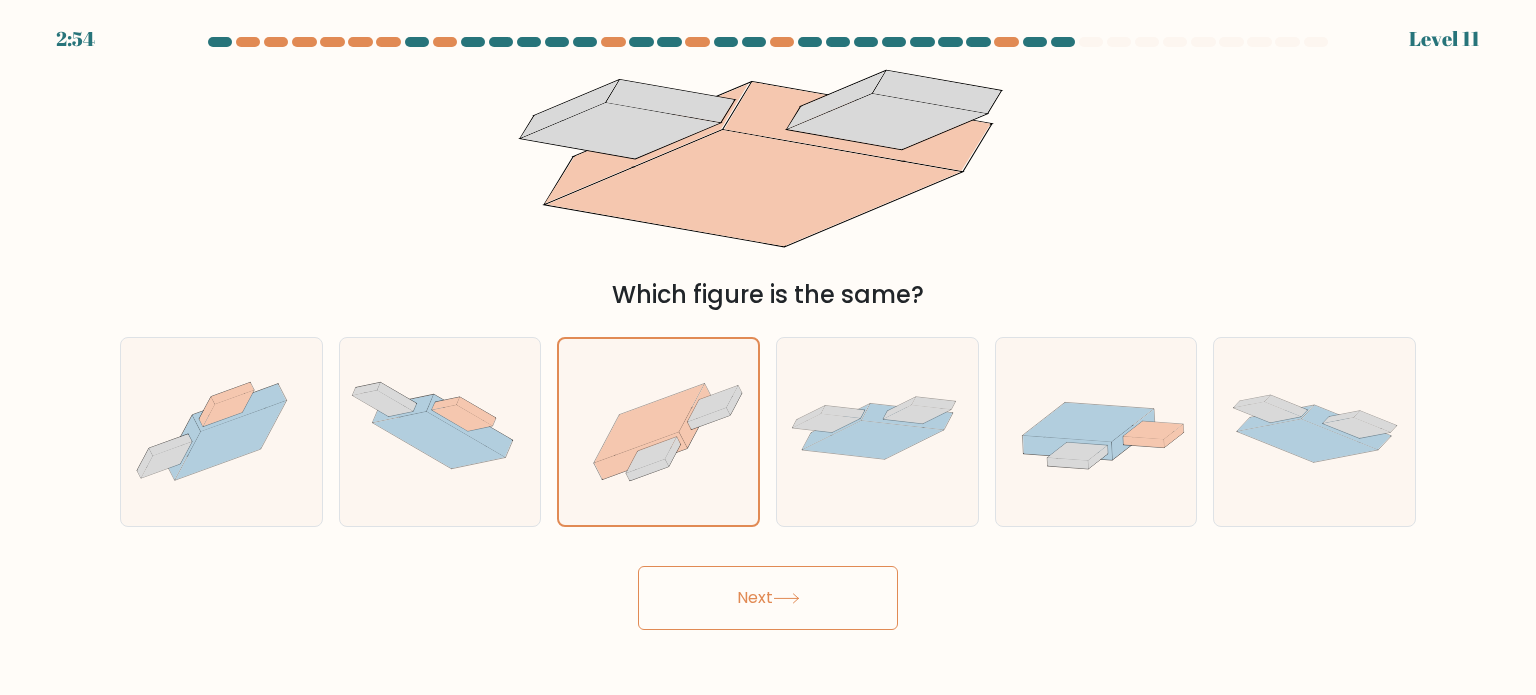 click on "Next" at bounding box center [768, 598] 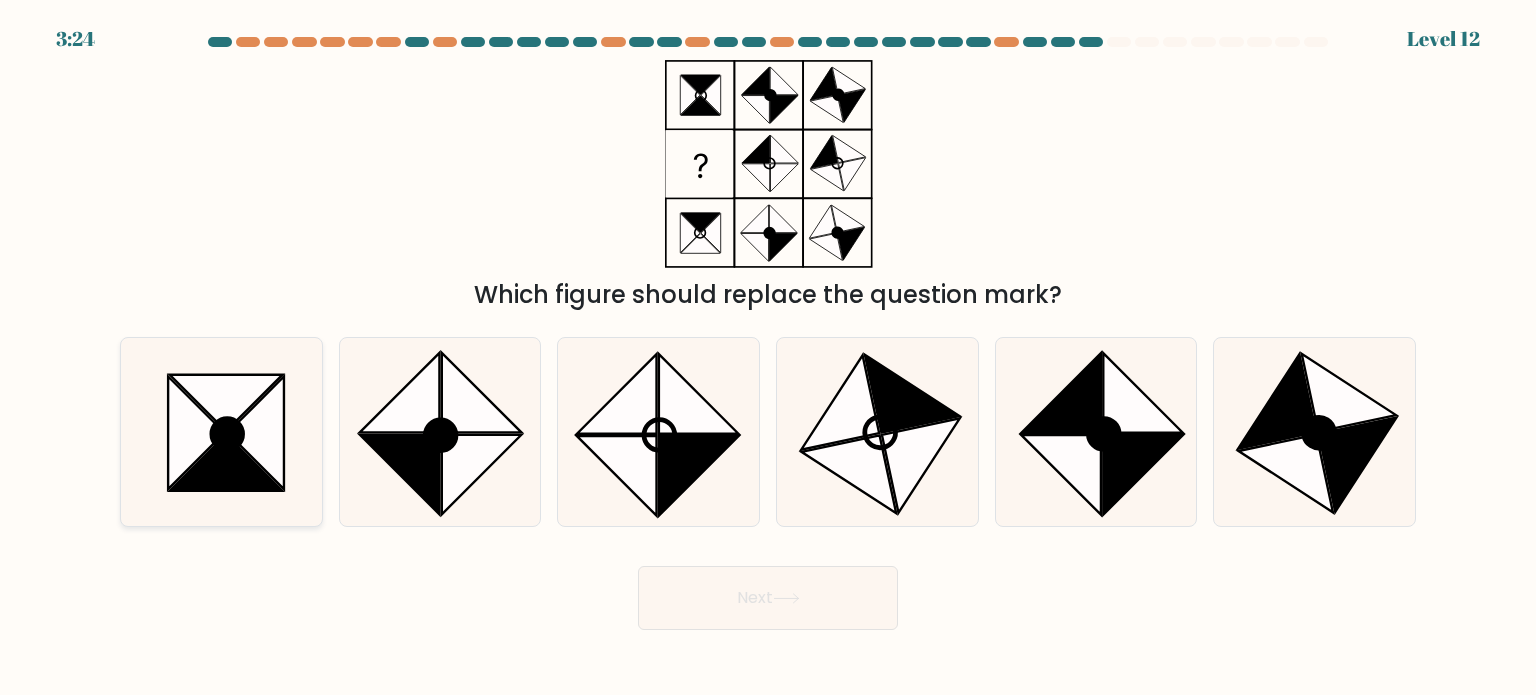 click 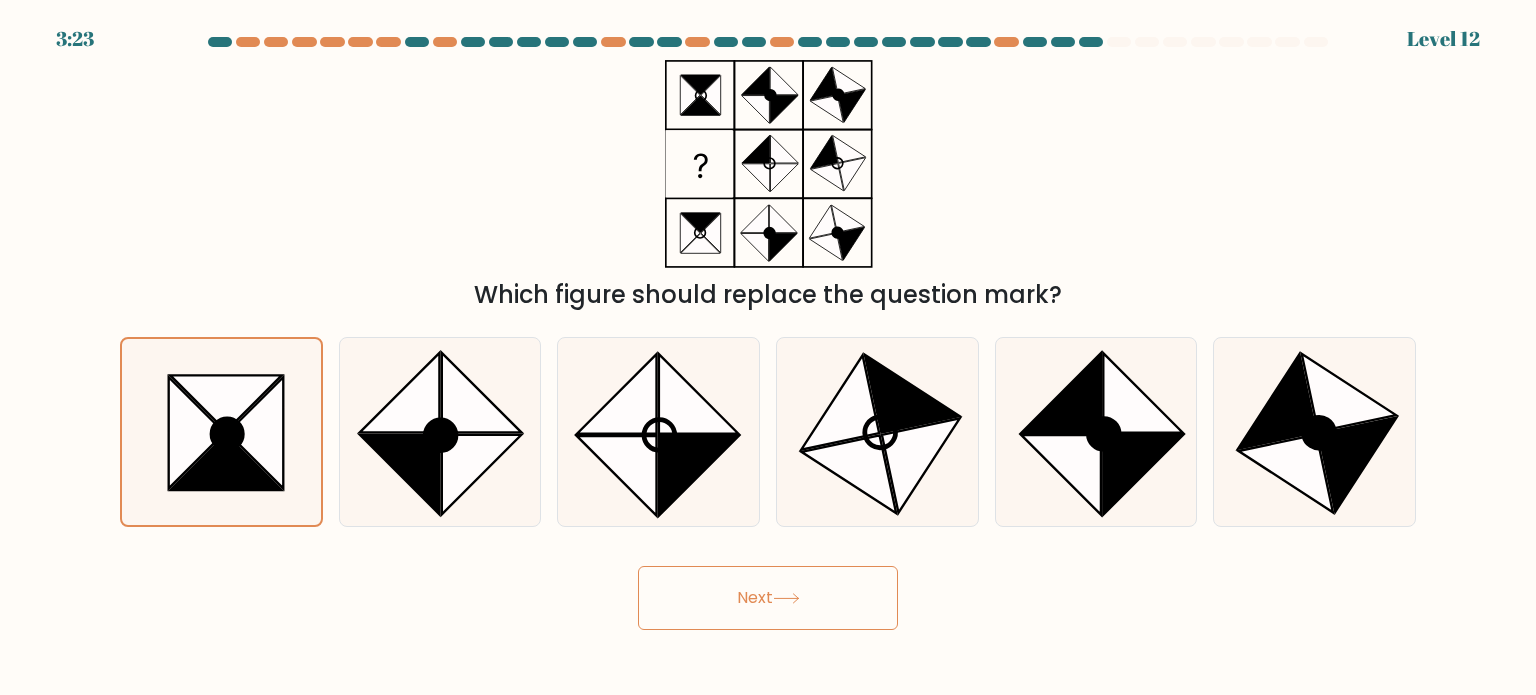 click on "Next" at bounding box center [768, 598] 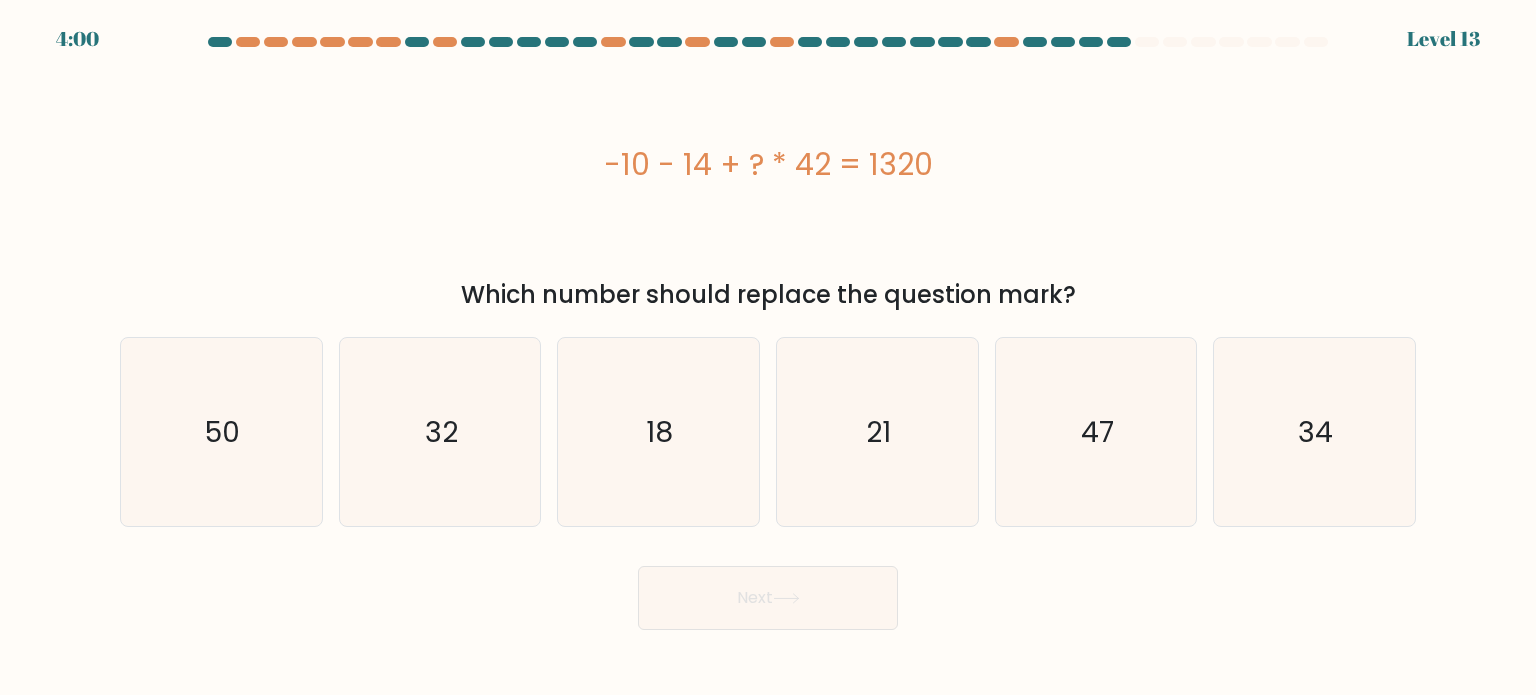 click on "-10 - 14 + ? * 42 = 1320" at bounding box center (768, 164) 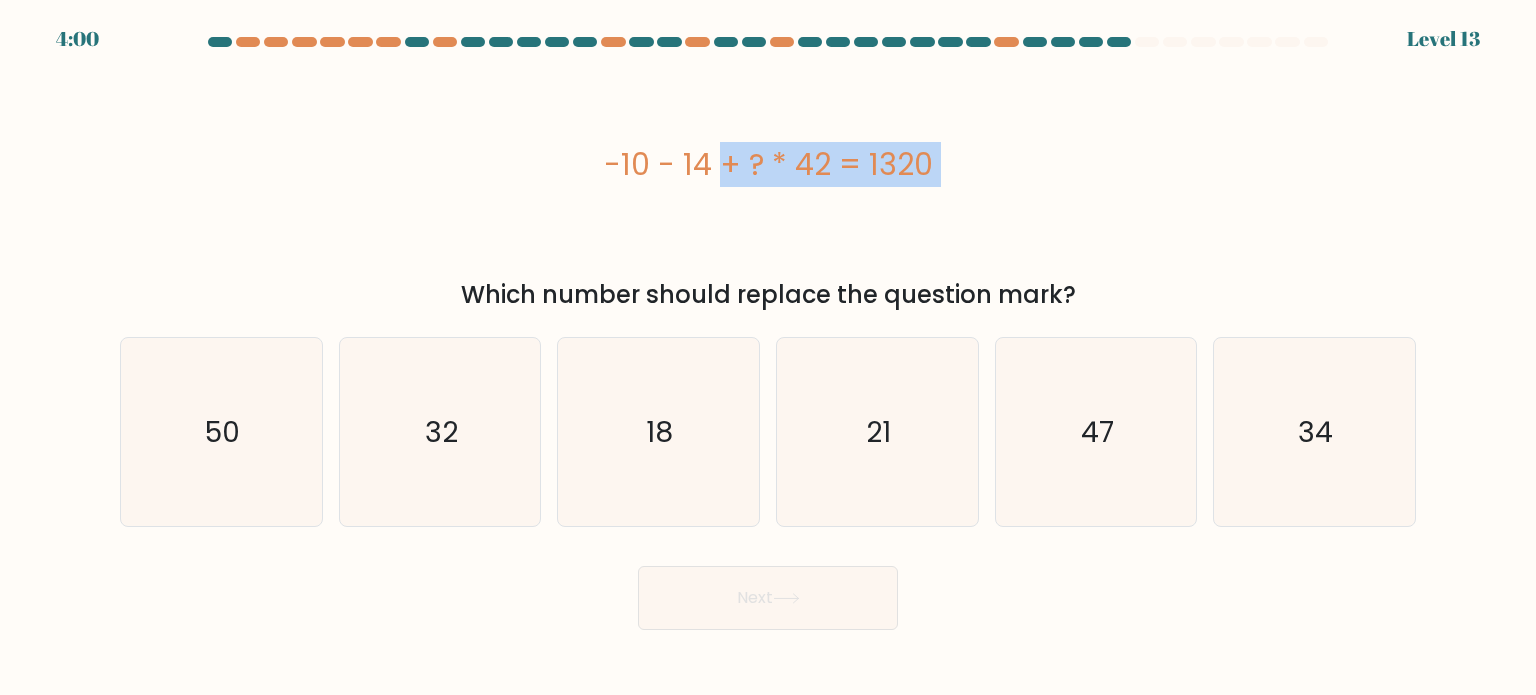 click on "-10 - 14 + ? * 42 = 1320" at bounding box center (768, 164) 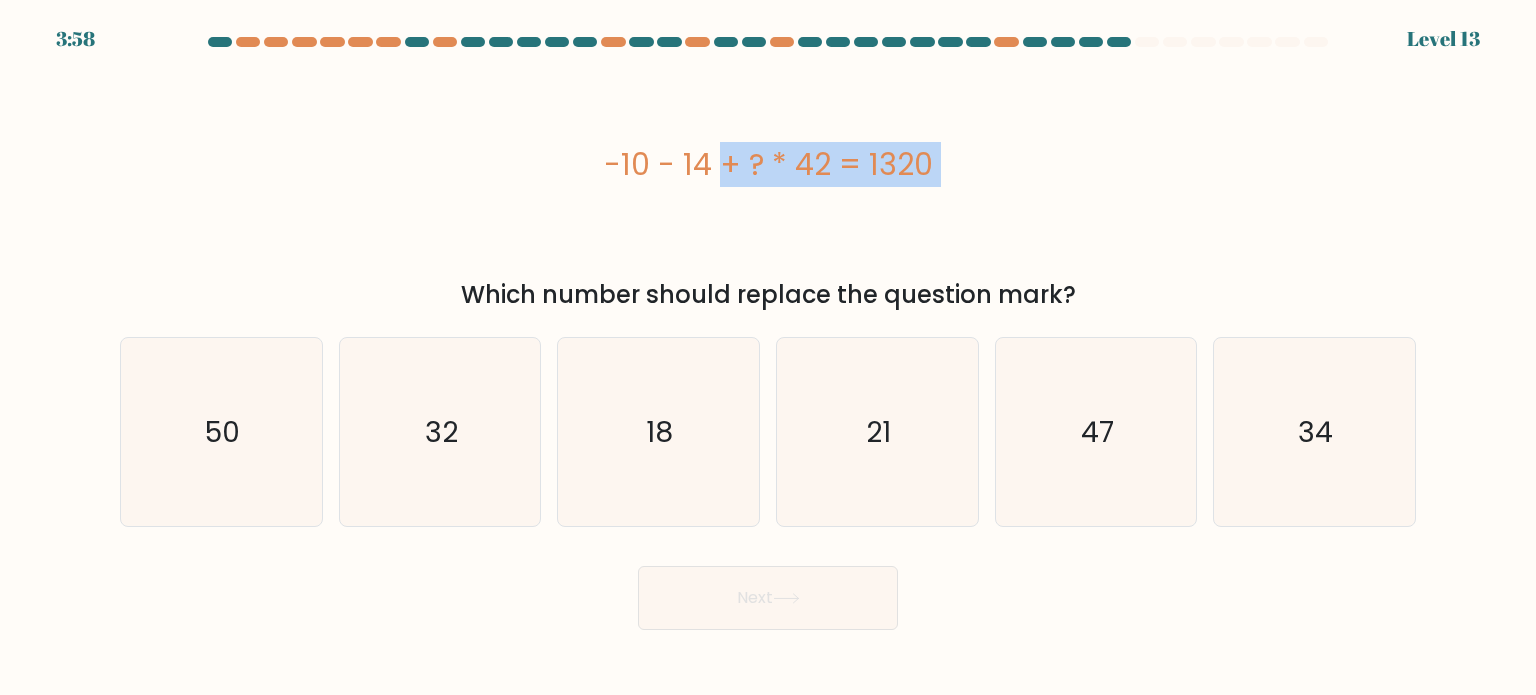copy on "-10 - 14 + ? * 42 = 1320" 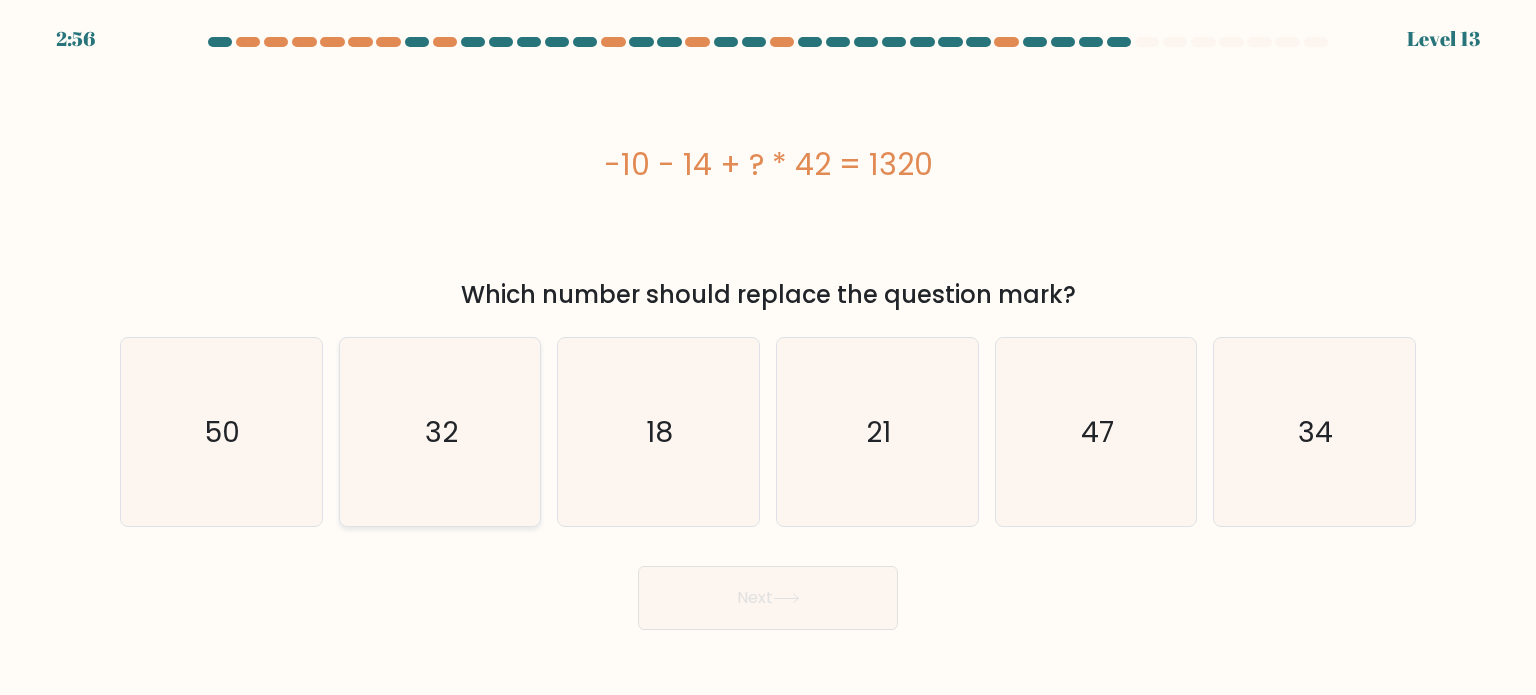 click on "32" 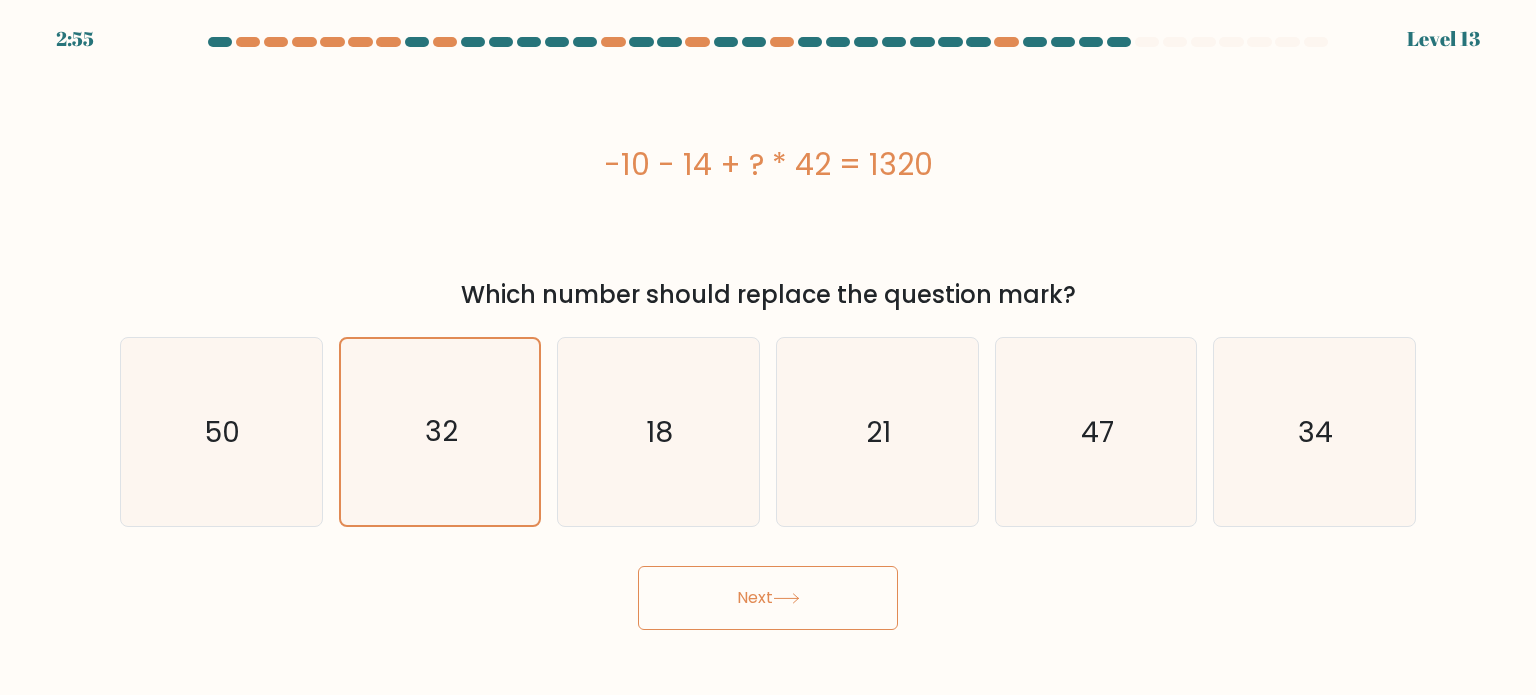 click on "Next" at bounding box center [768, 598] 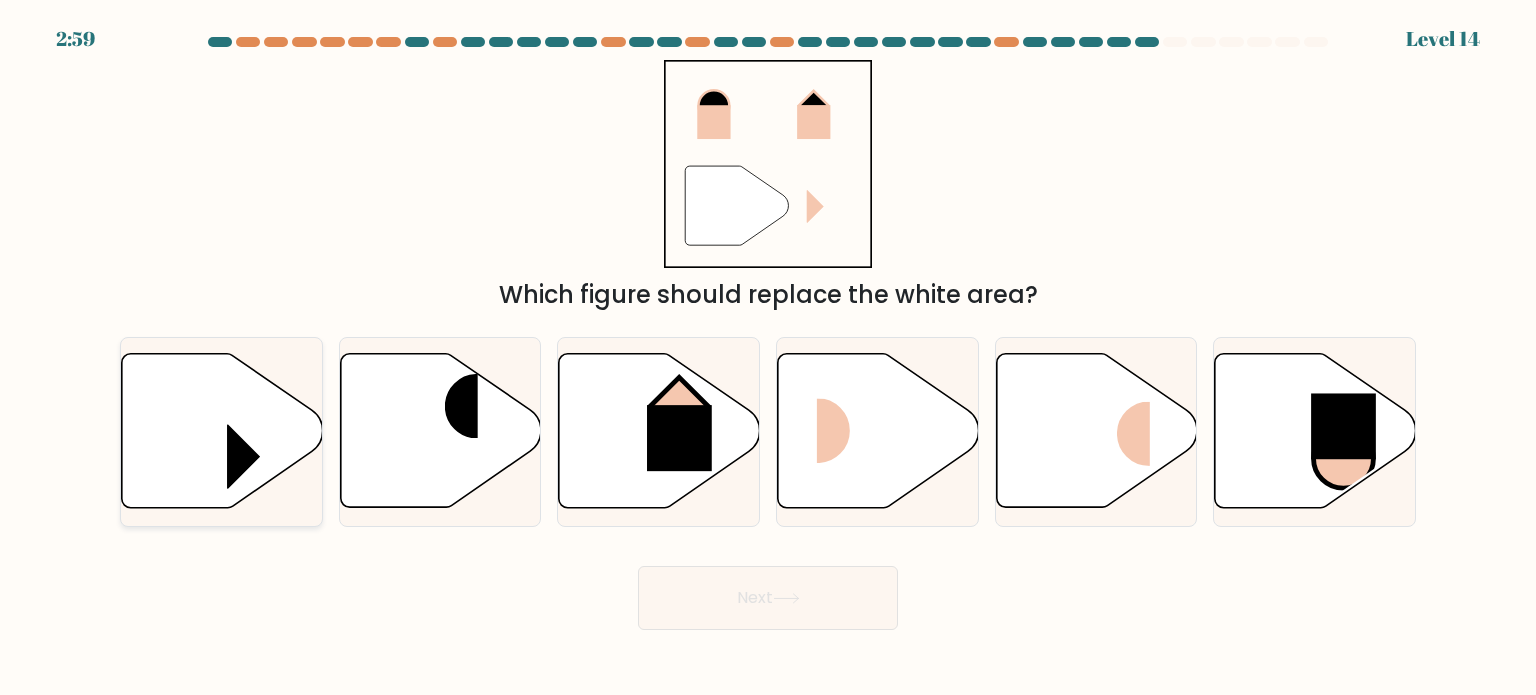 click 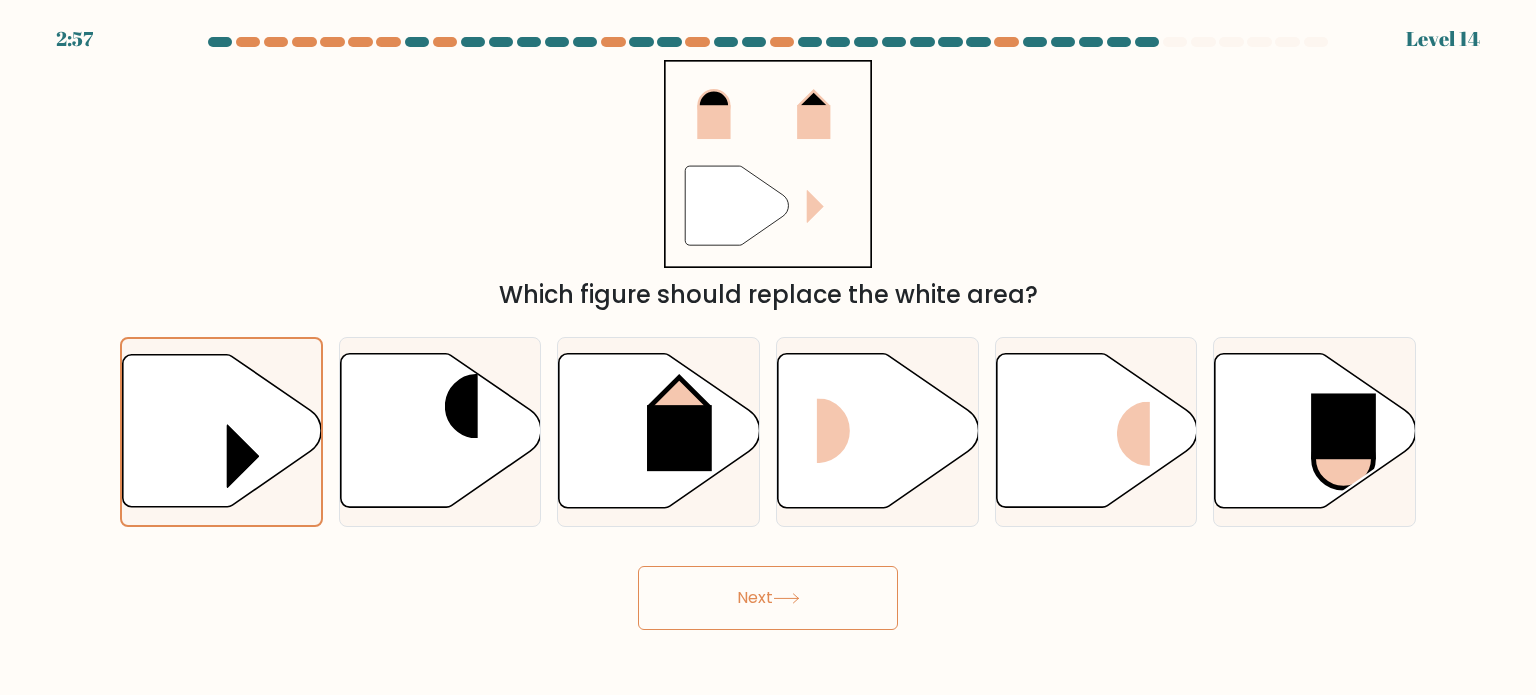 click 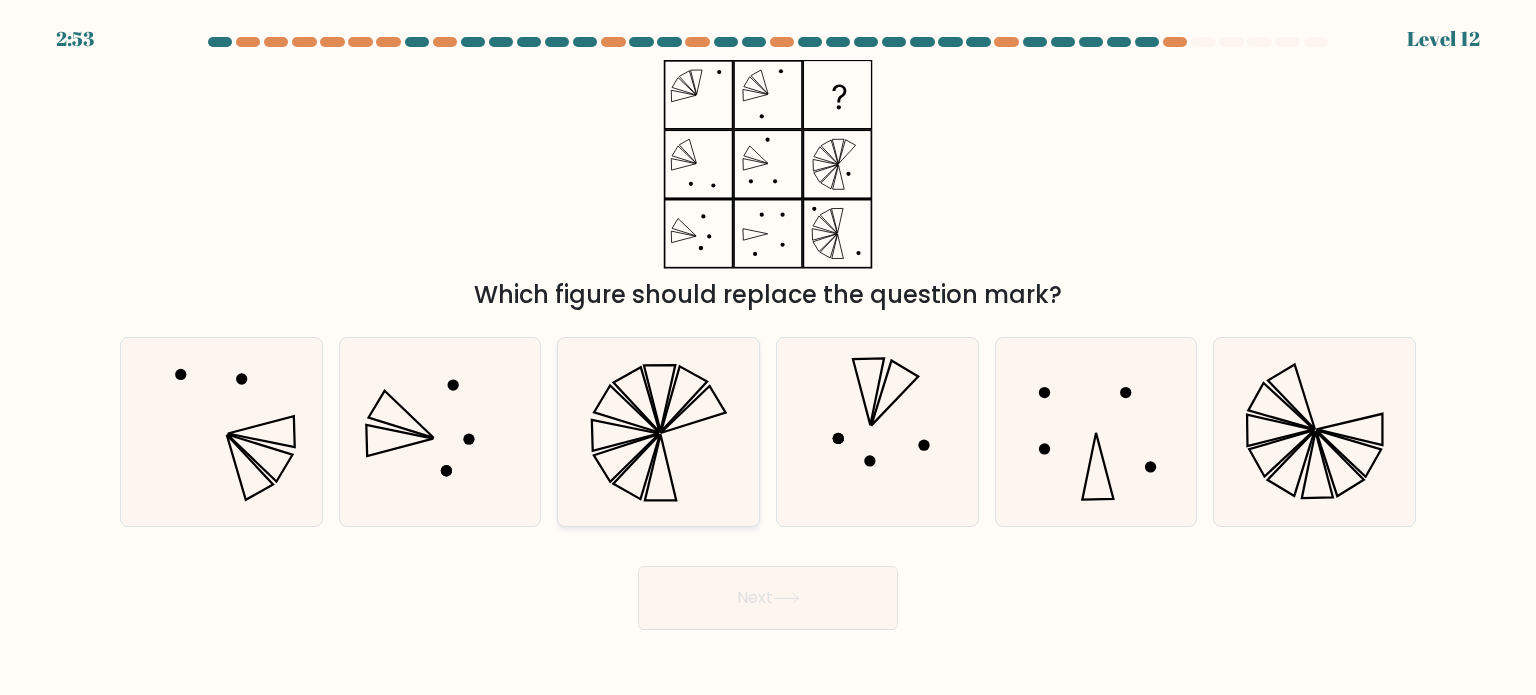 click 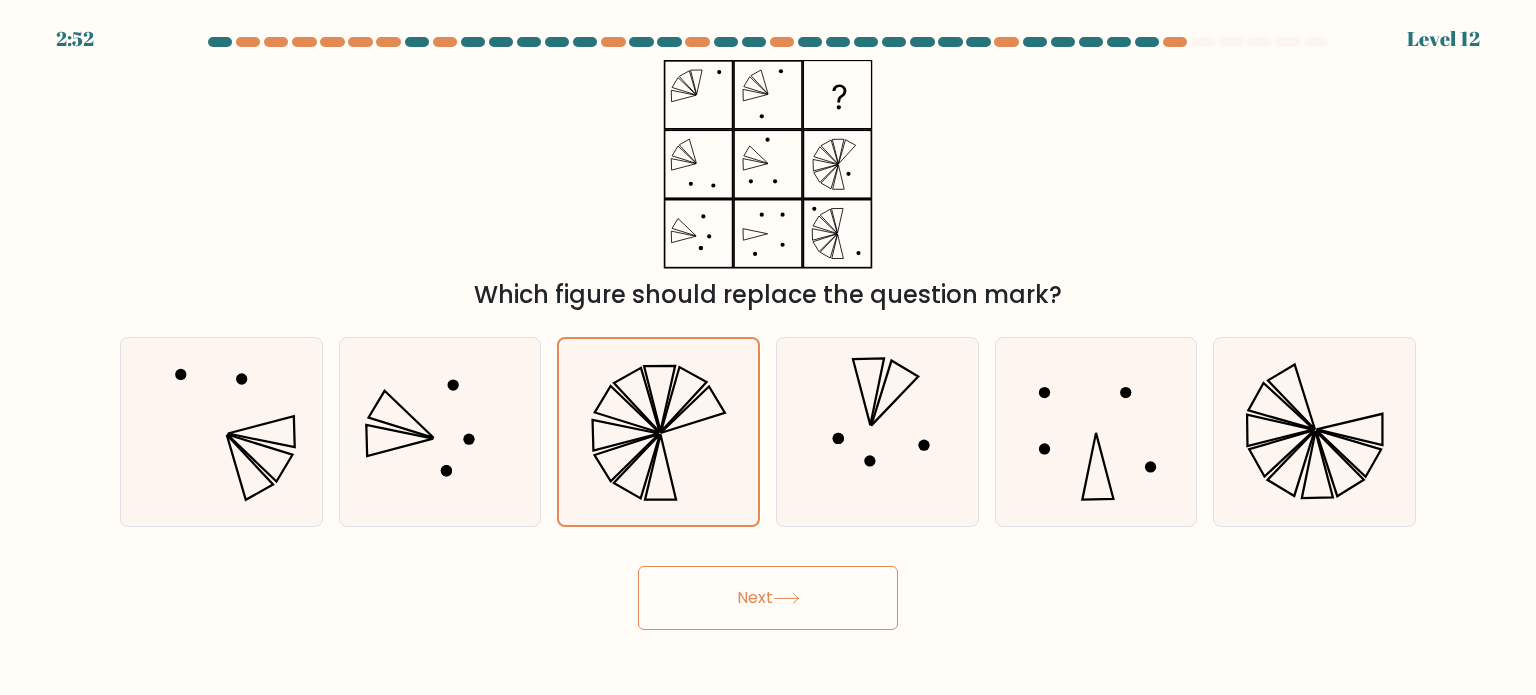 click 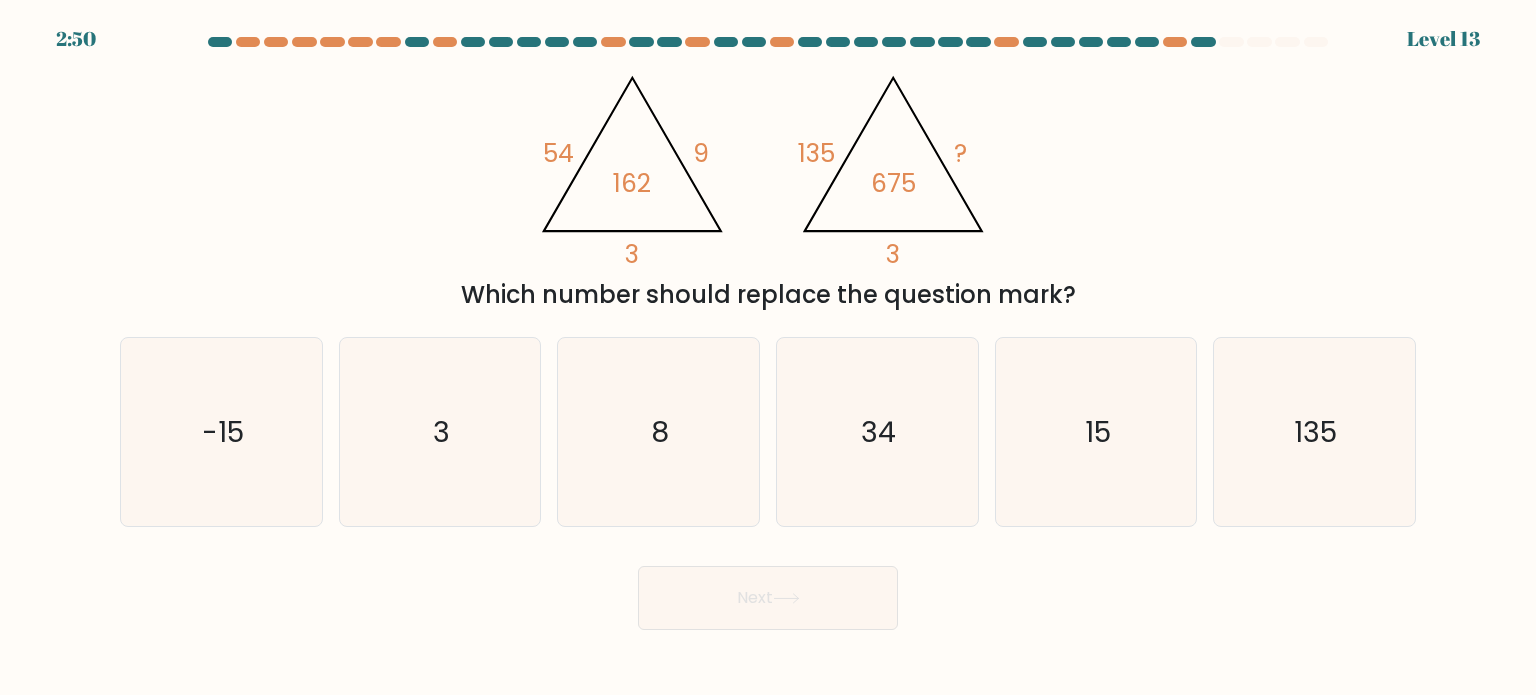 click 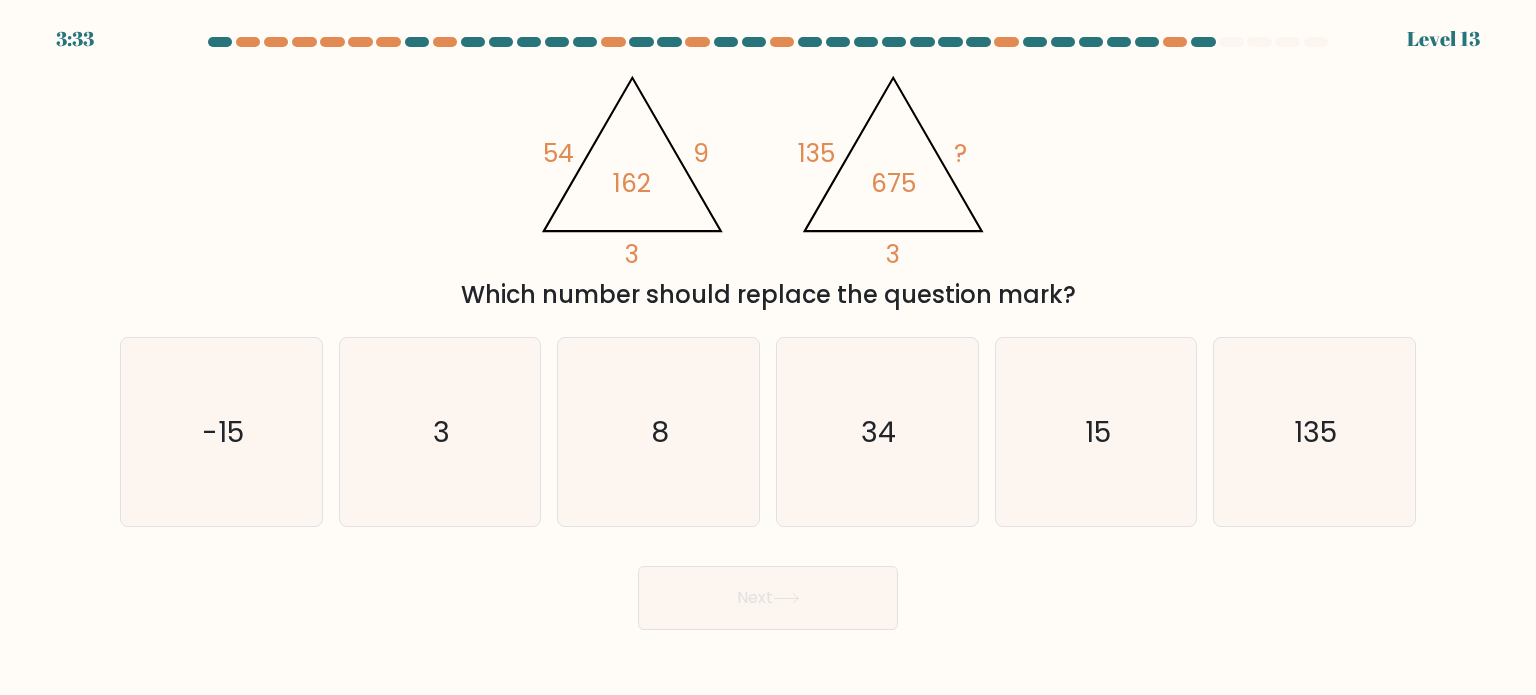 click on "Next" at bounding box center [768, 590] 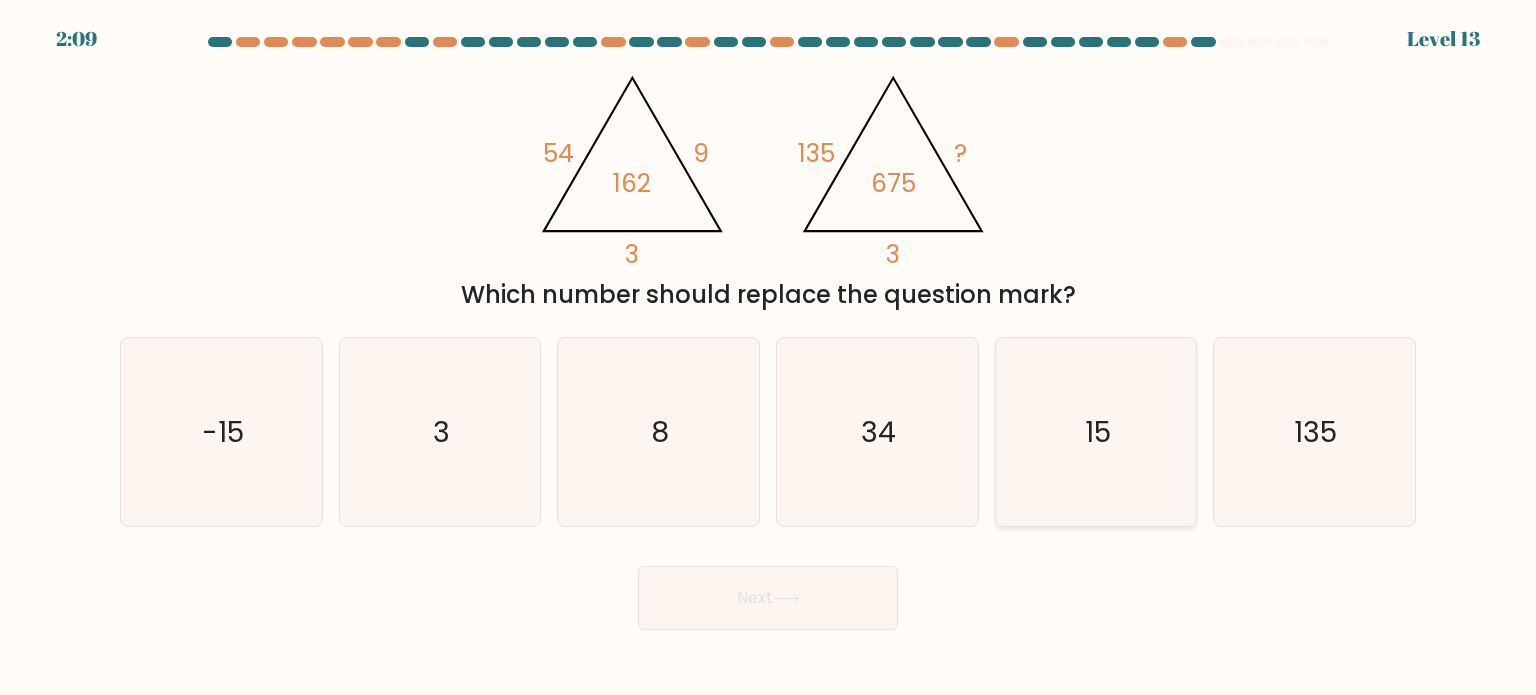 click on "15" 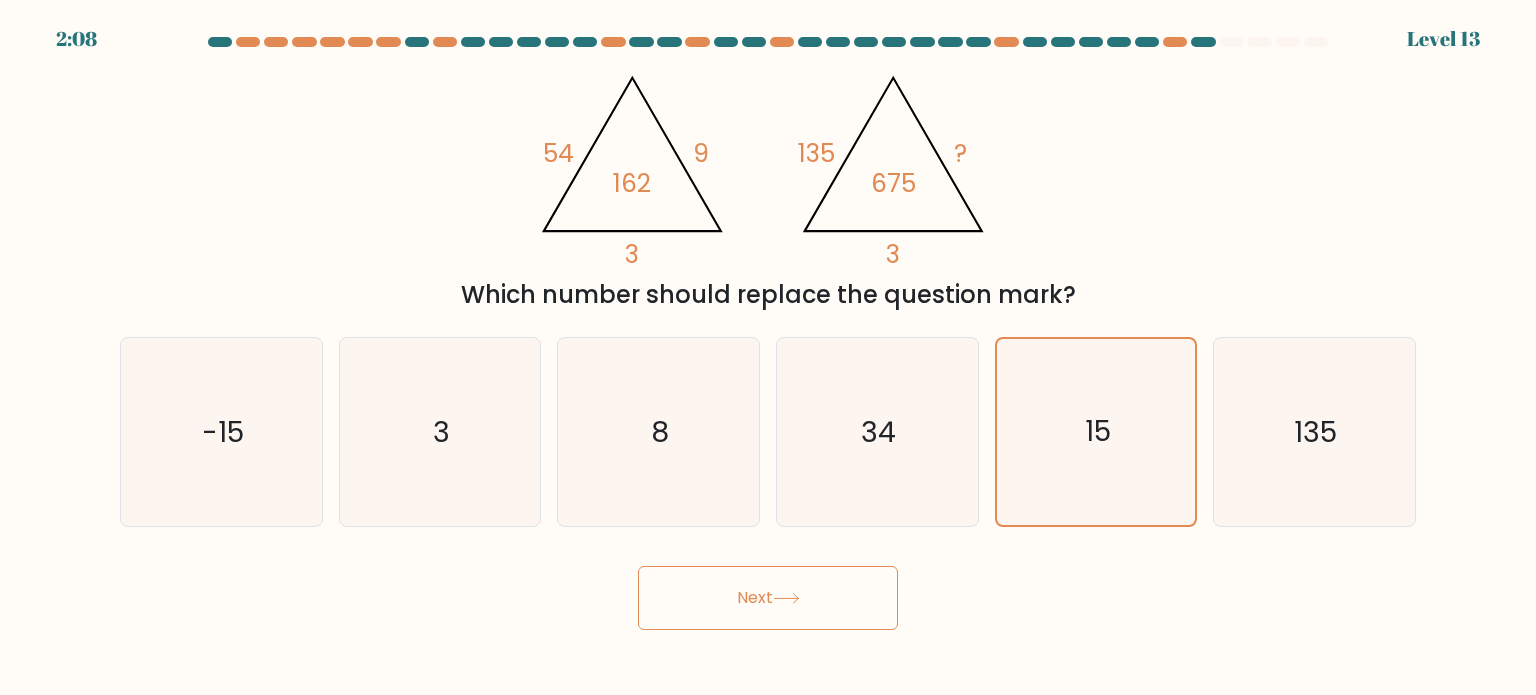 click on "Next" at bounding box center (768, 598) 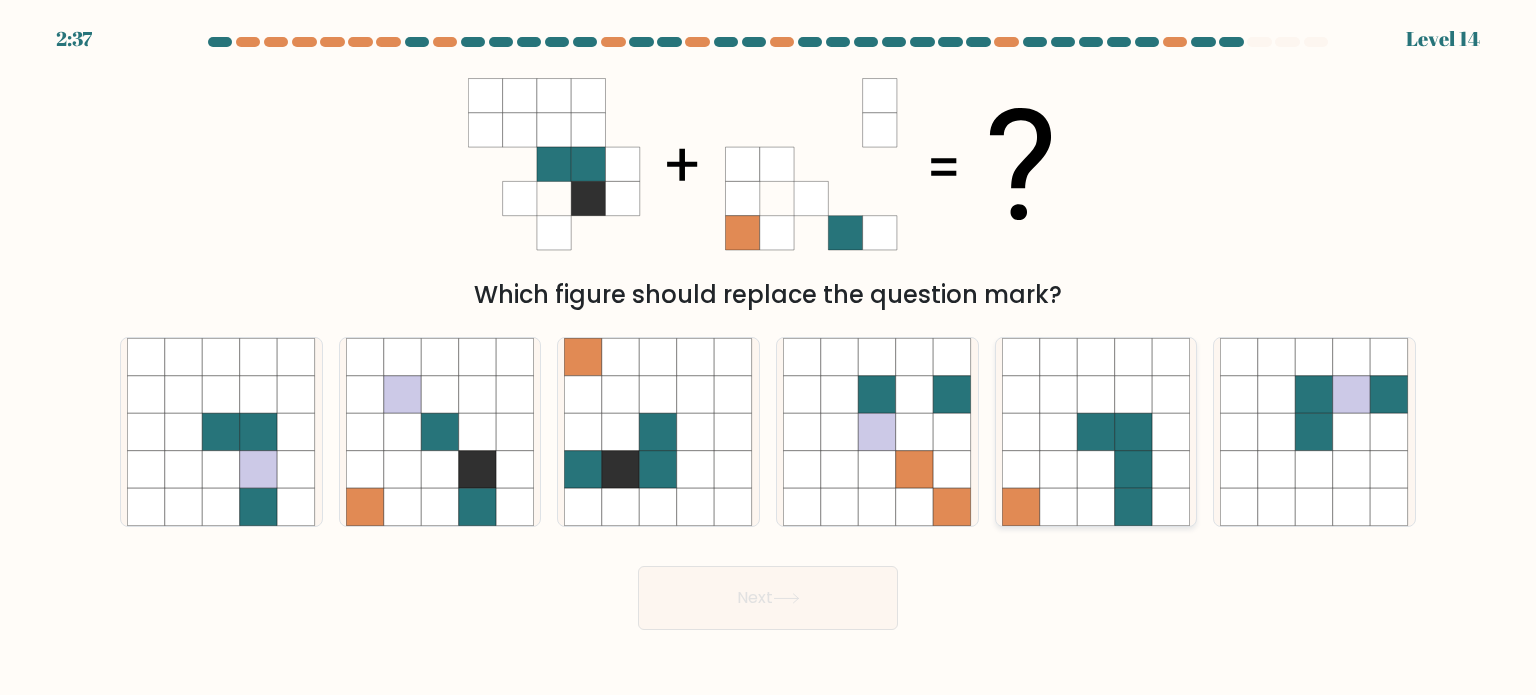 click 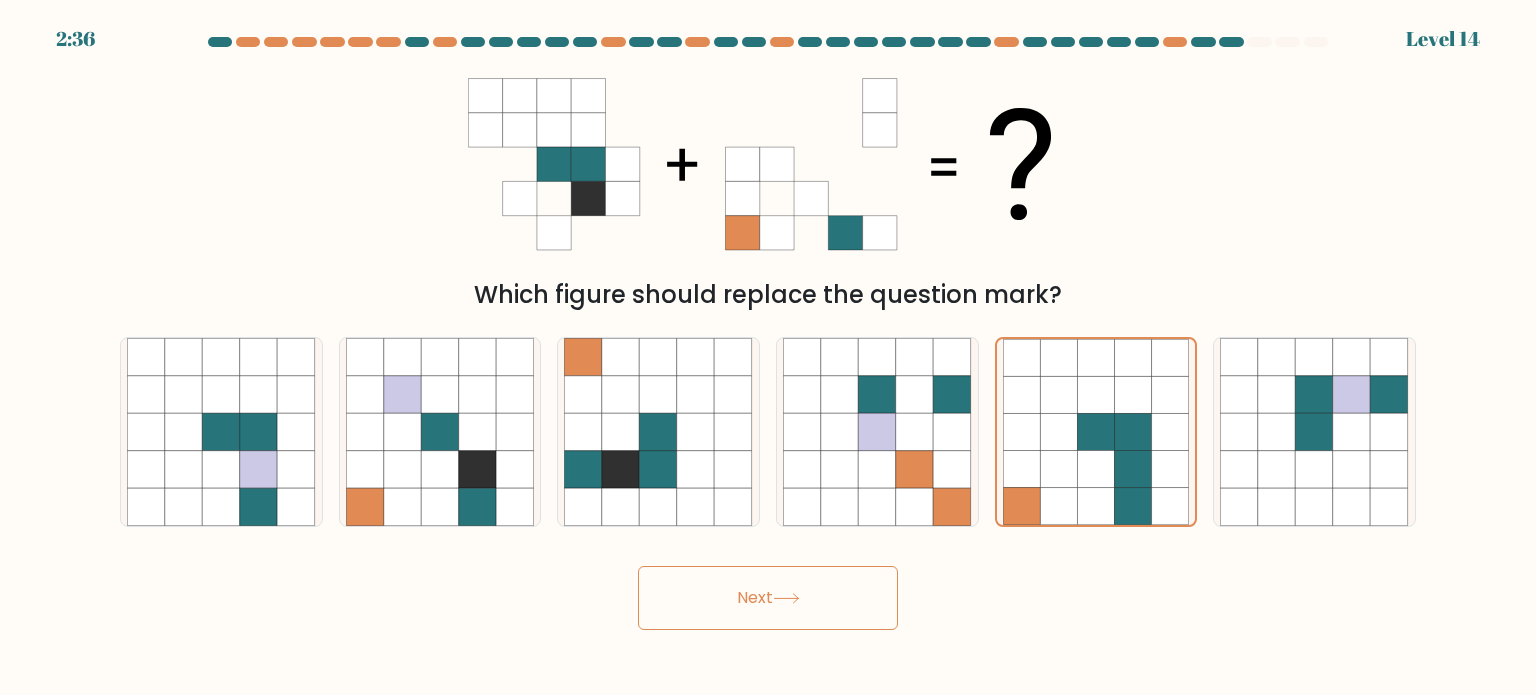 click on "Next" at bounding box center (768, 598) 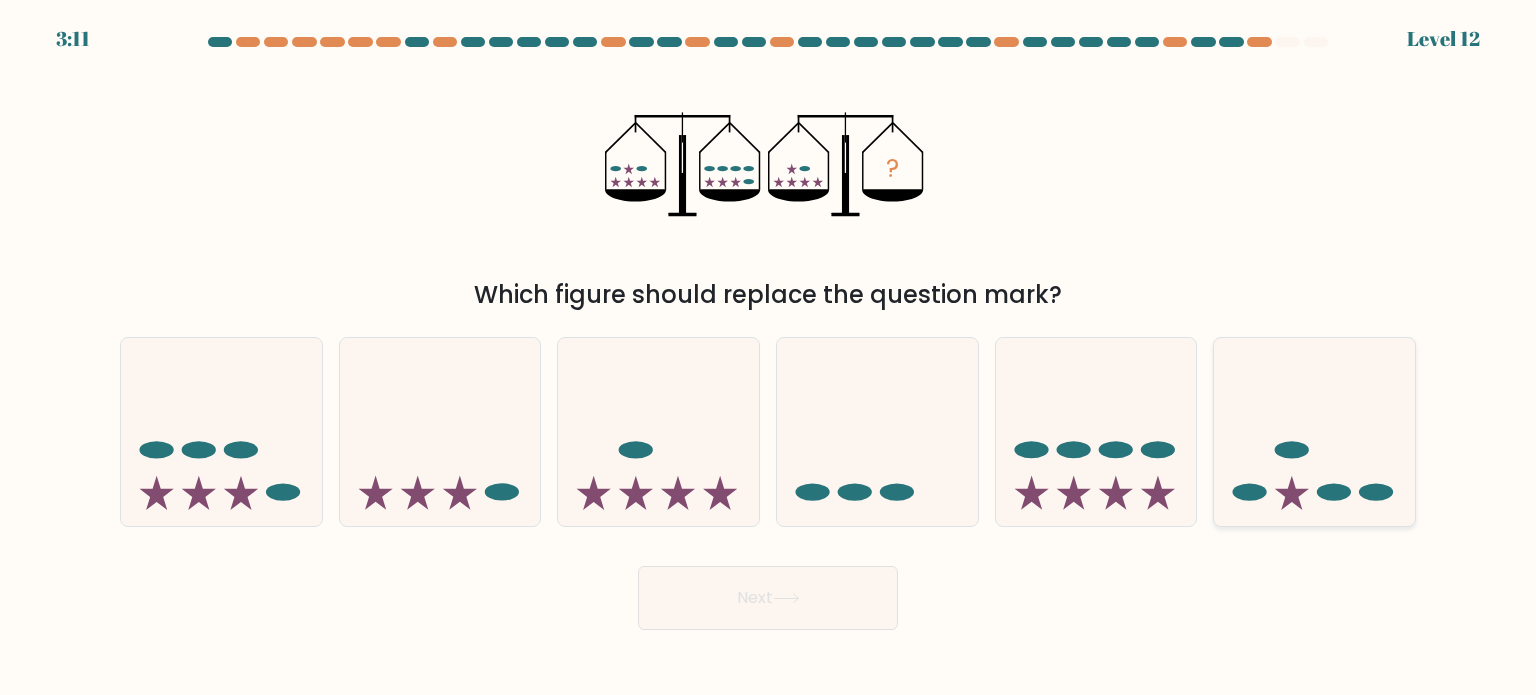click 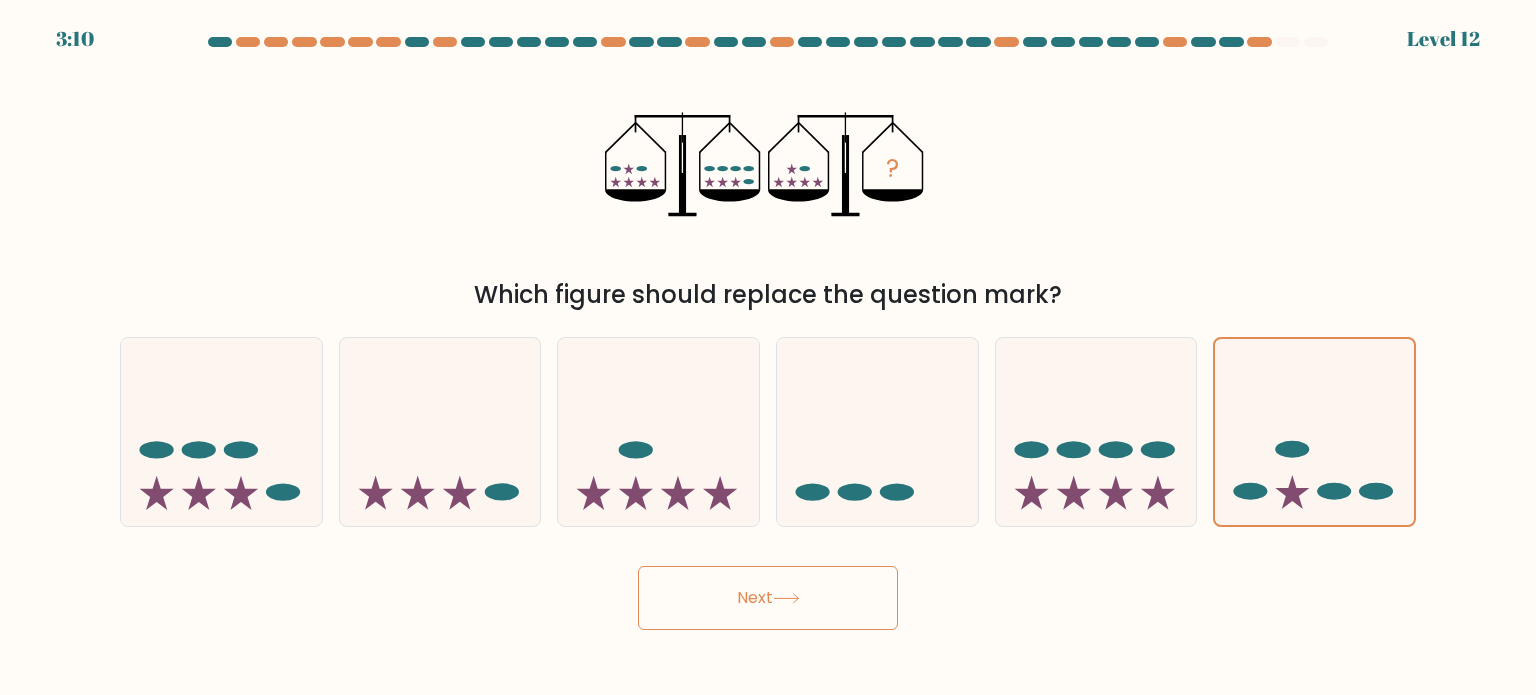 click on "Next" at bounding box center (768, 598) 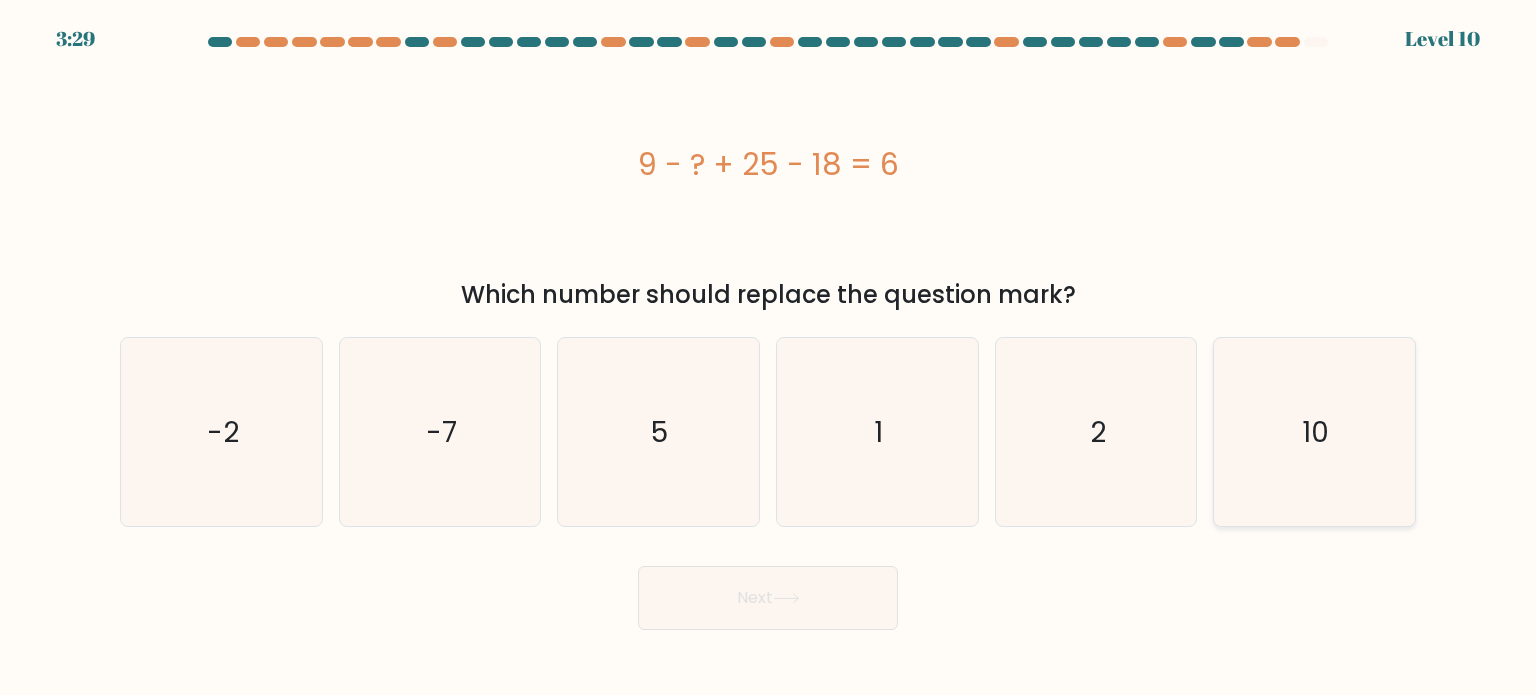 click on "10" 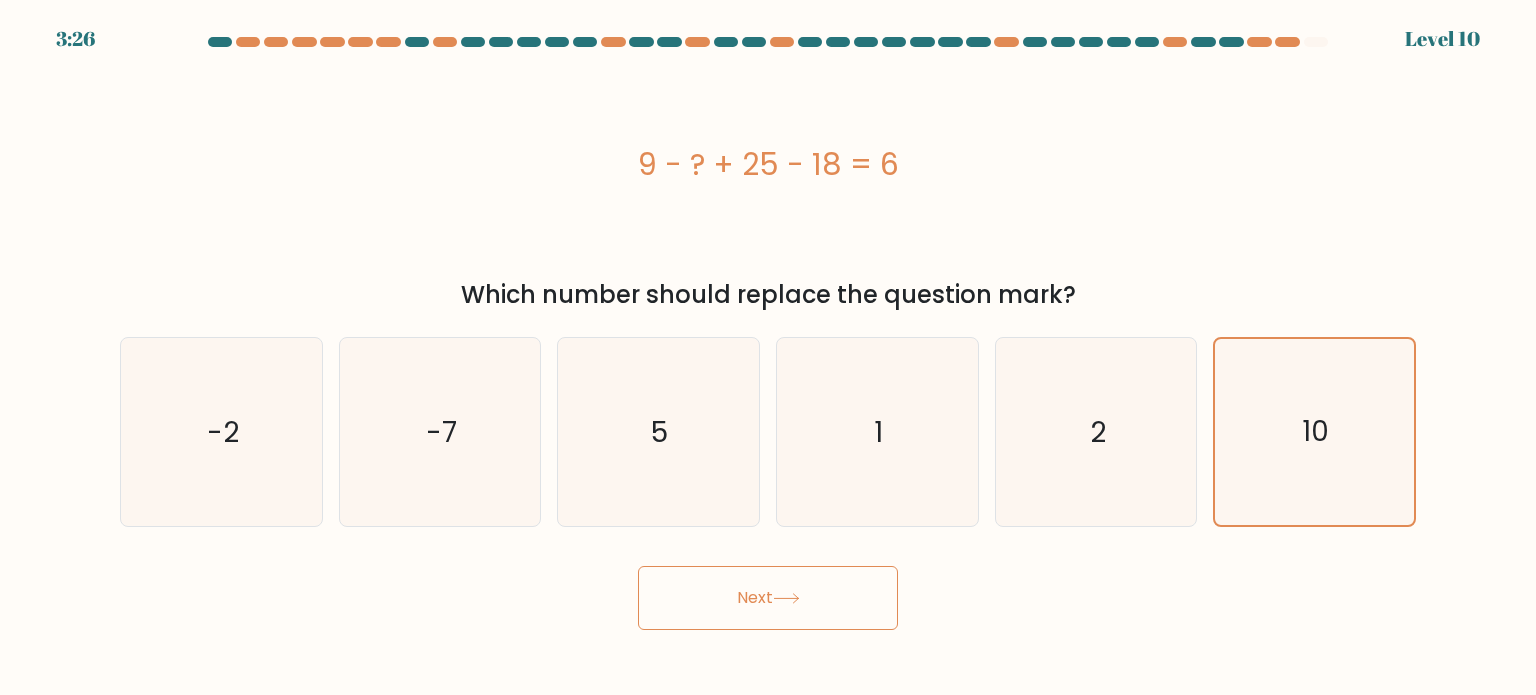 click on "Next" at bounding box center [768, 598] 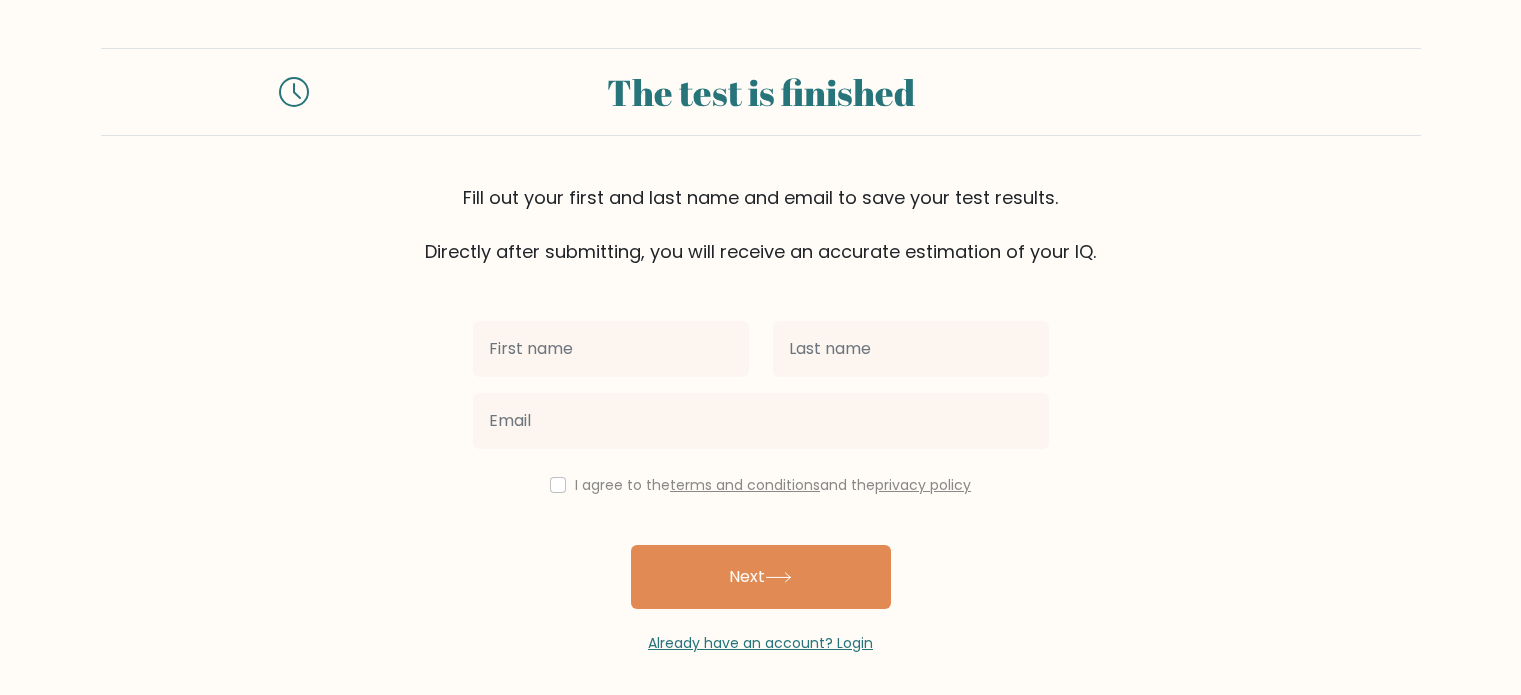 scroll, scrollTop: 0, scrollLeft: 0, axis: both 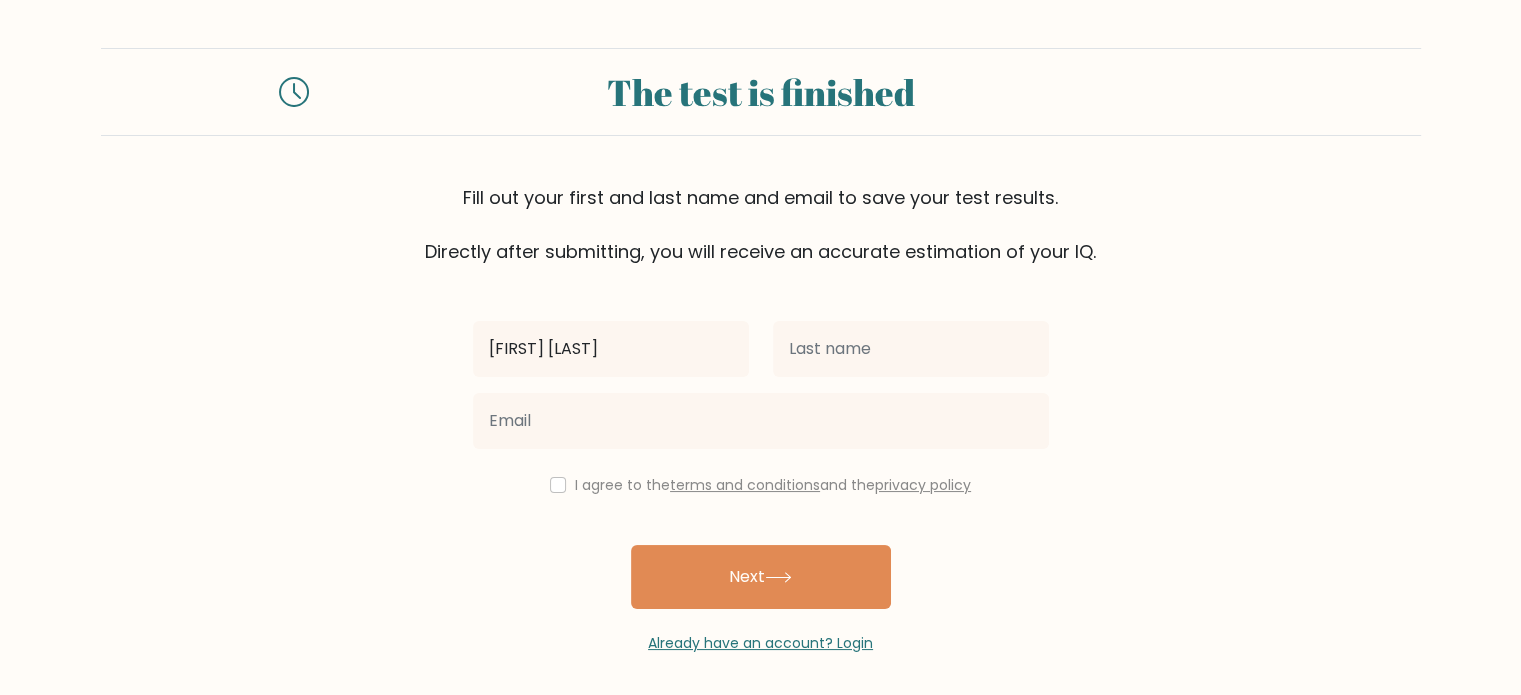 type on "[FIRST] [LAST]" 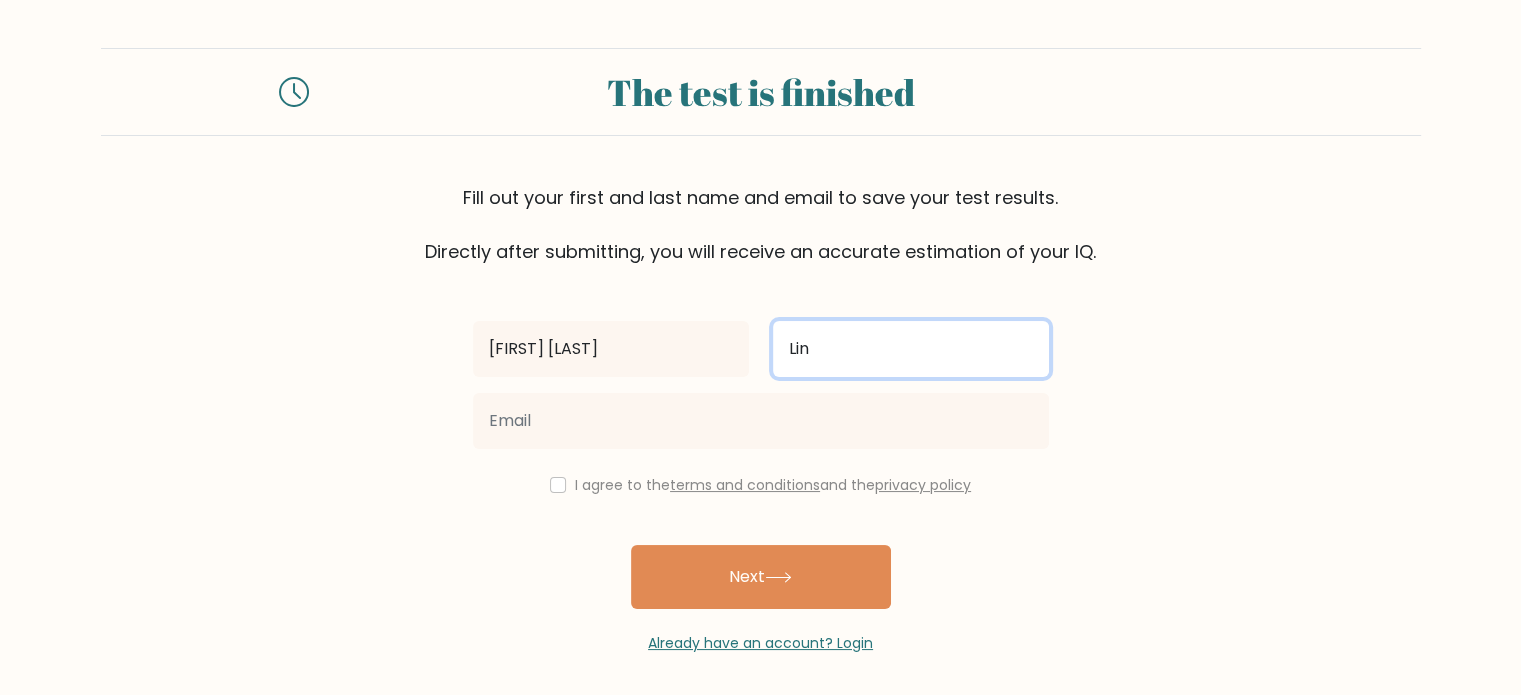 type on "Lin" 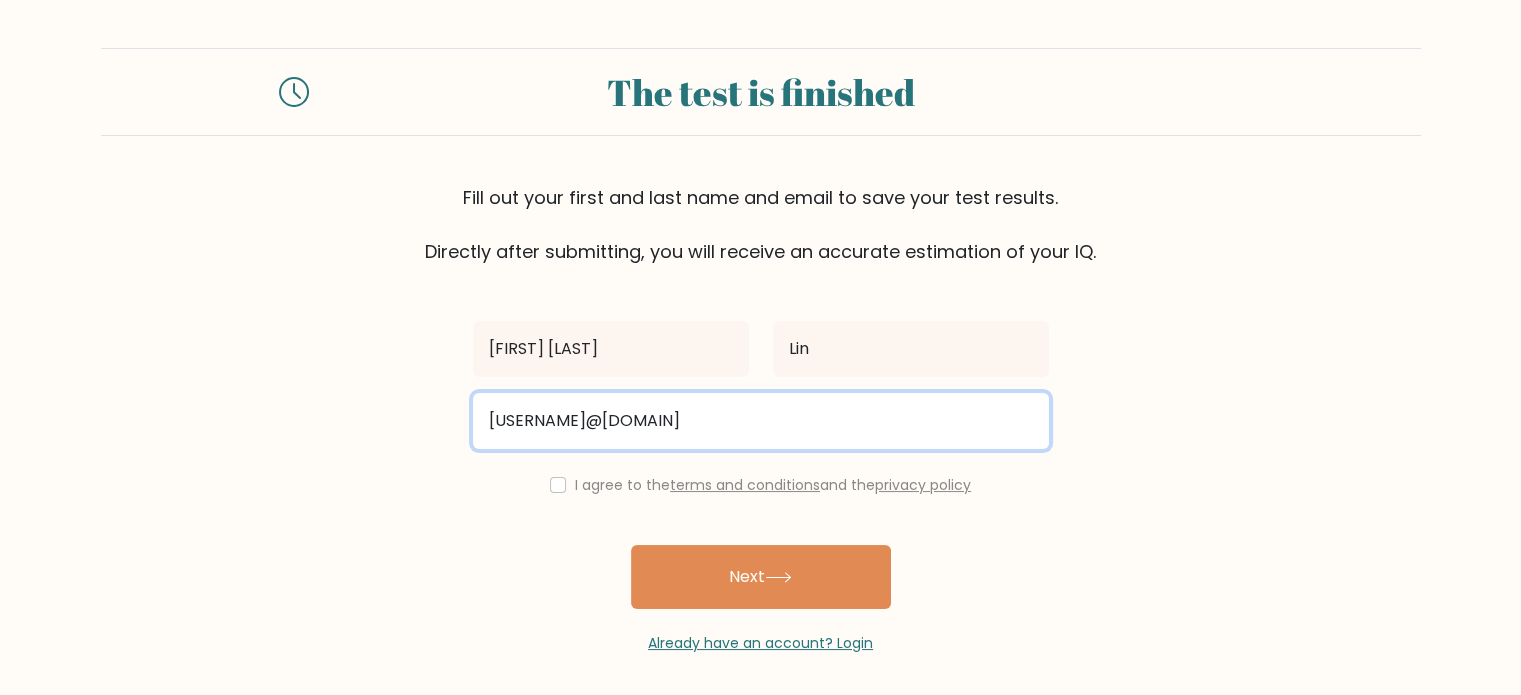 type on "[USERNAME]@[DOMAIN]" 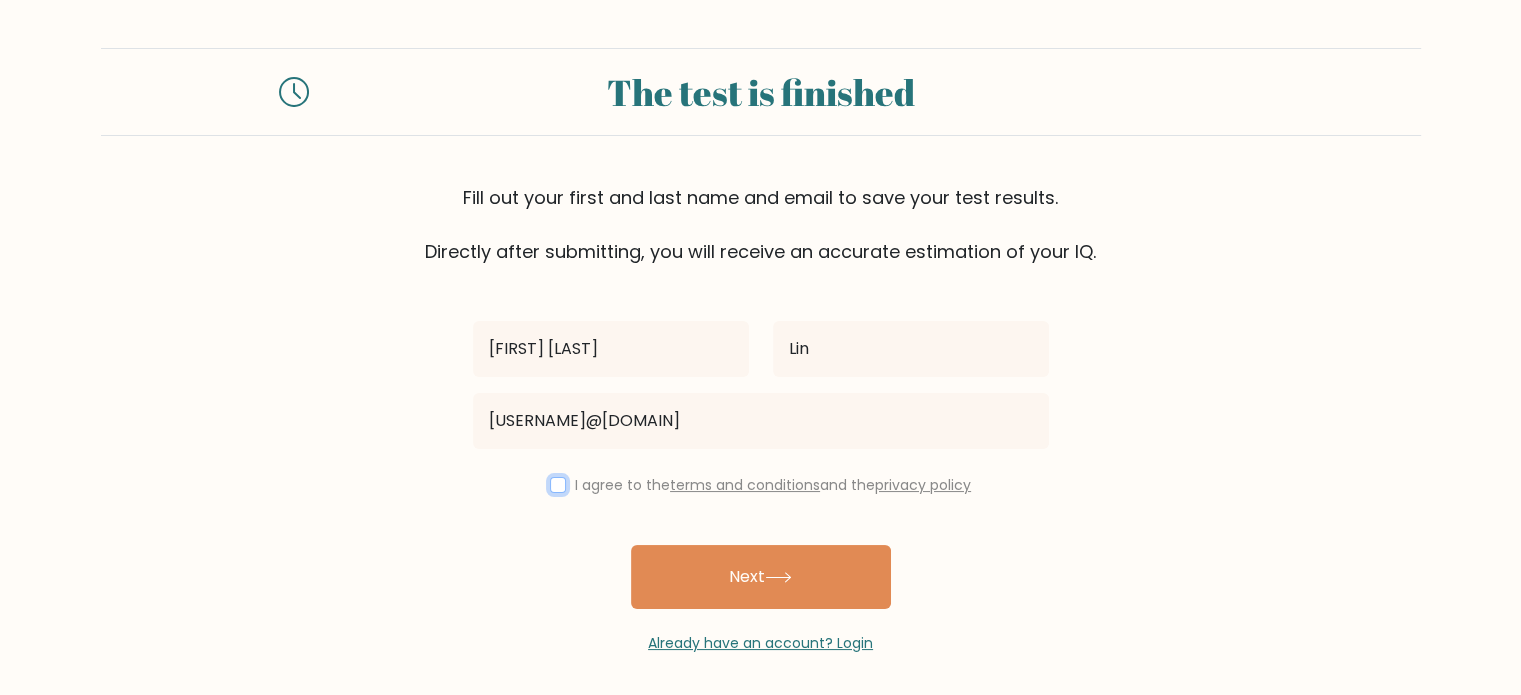 click at bounding box center (558, 485) 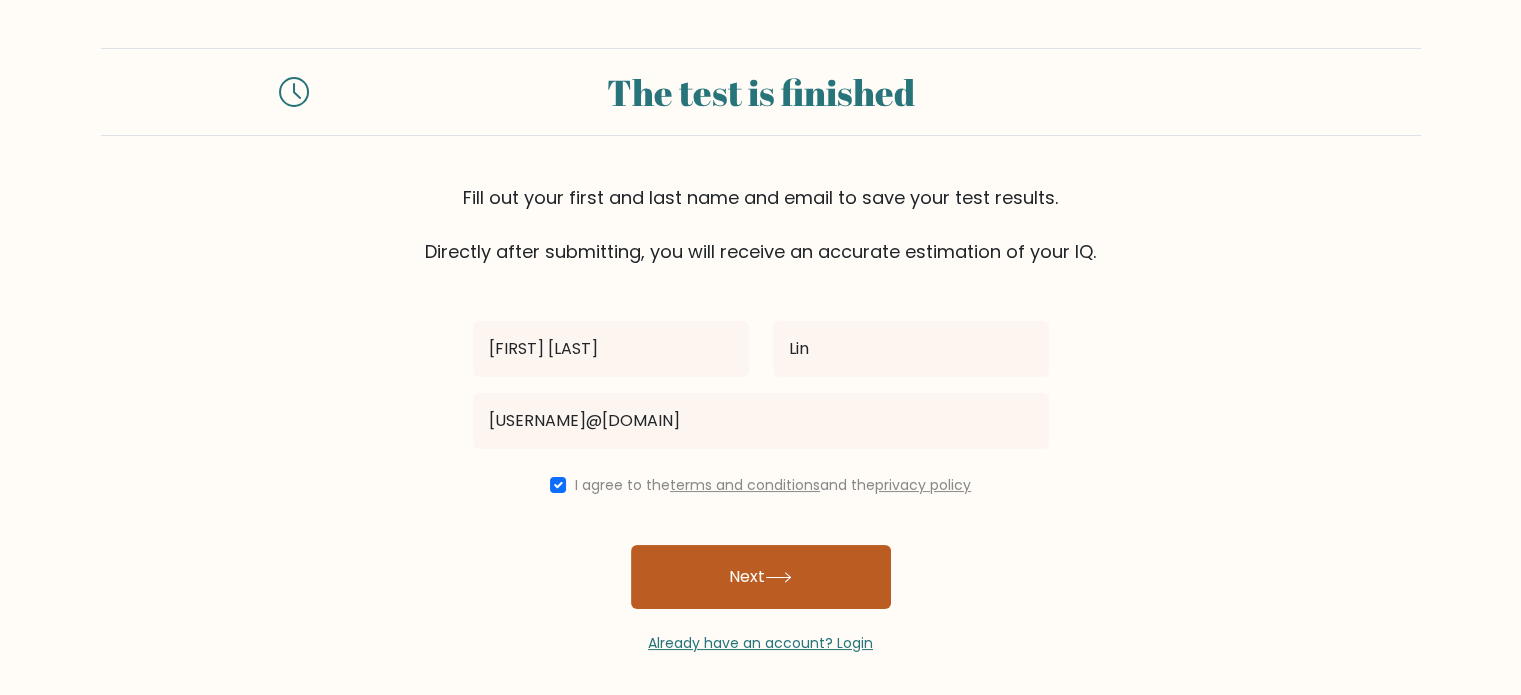click on "Next" at bounding box center (761, 577) 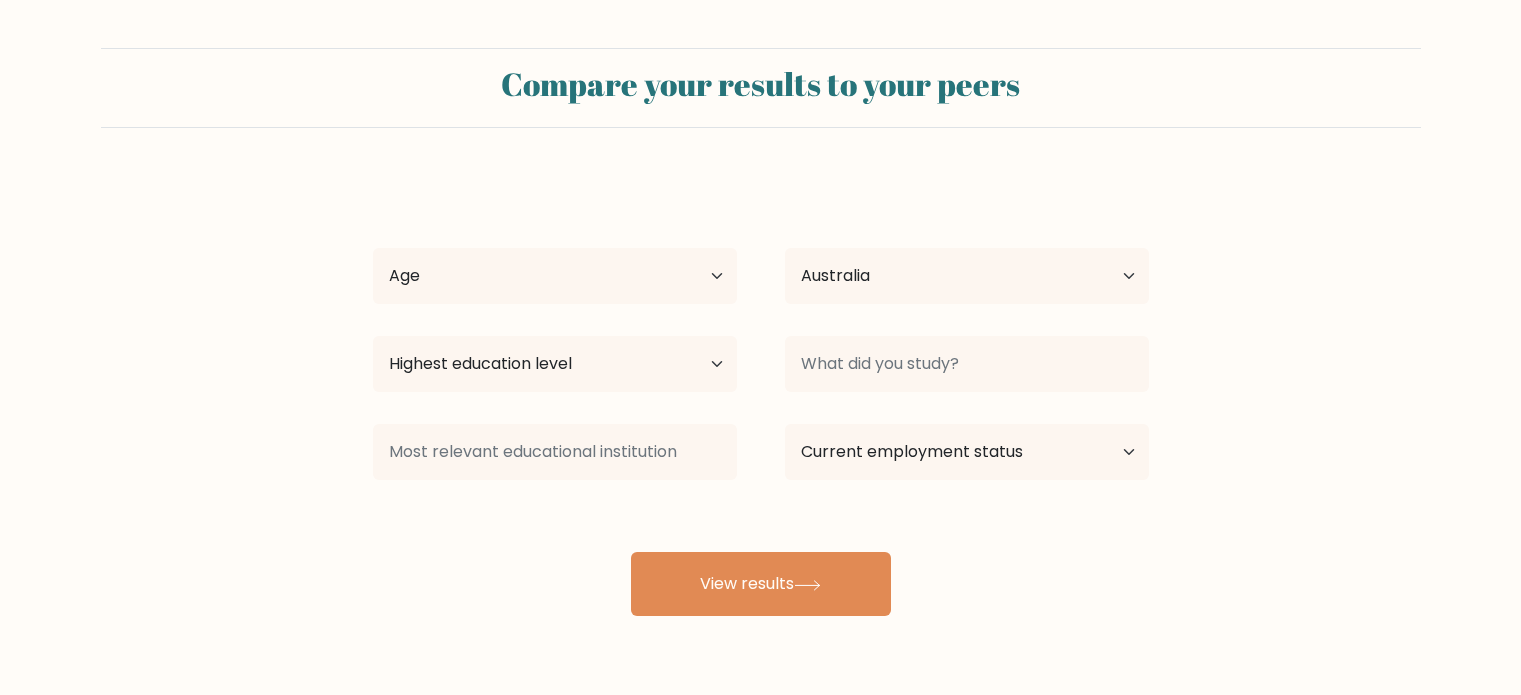 select on "AU" 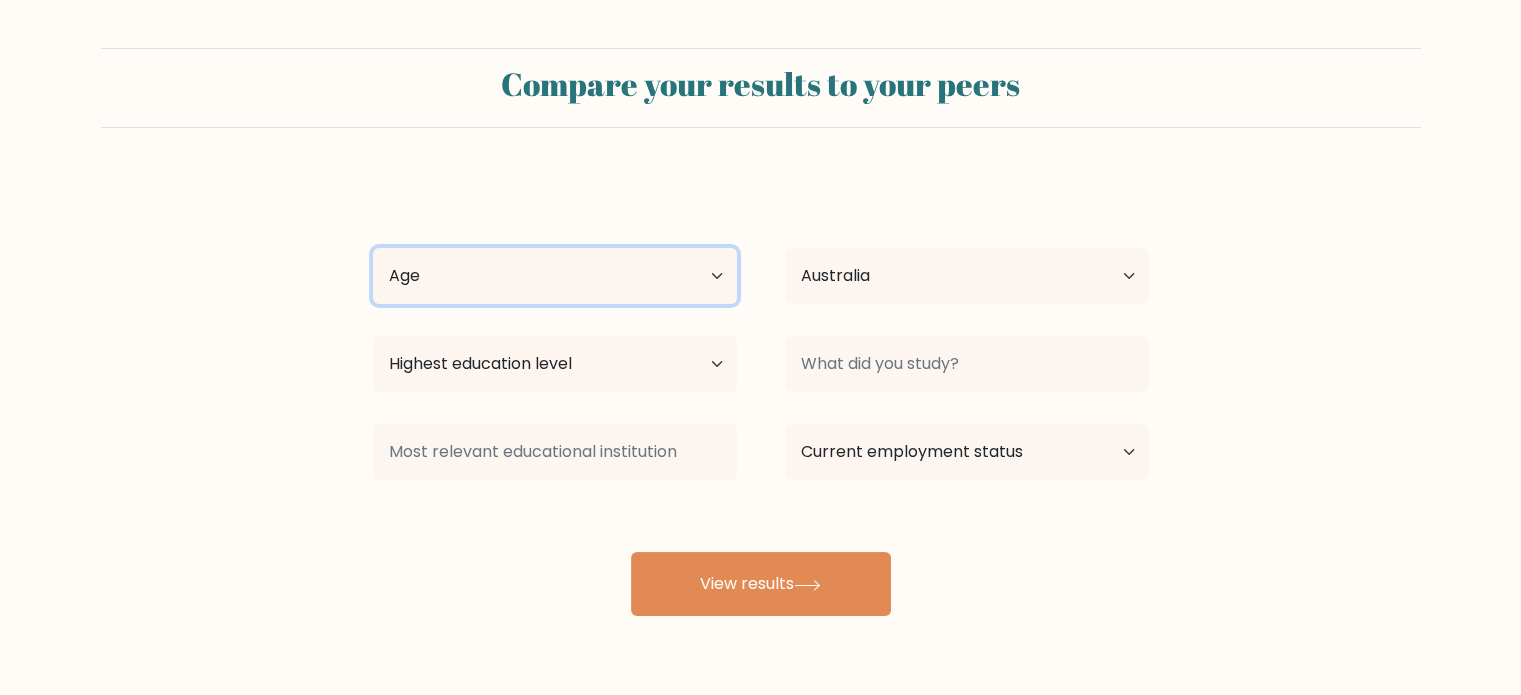 click on "Age
Under 18 years old
18-24 years old
25-34 years old
35-44 years old
45-54 years old
55-64 years old
65 years old and above" at bounding box center [555, 276] 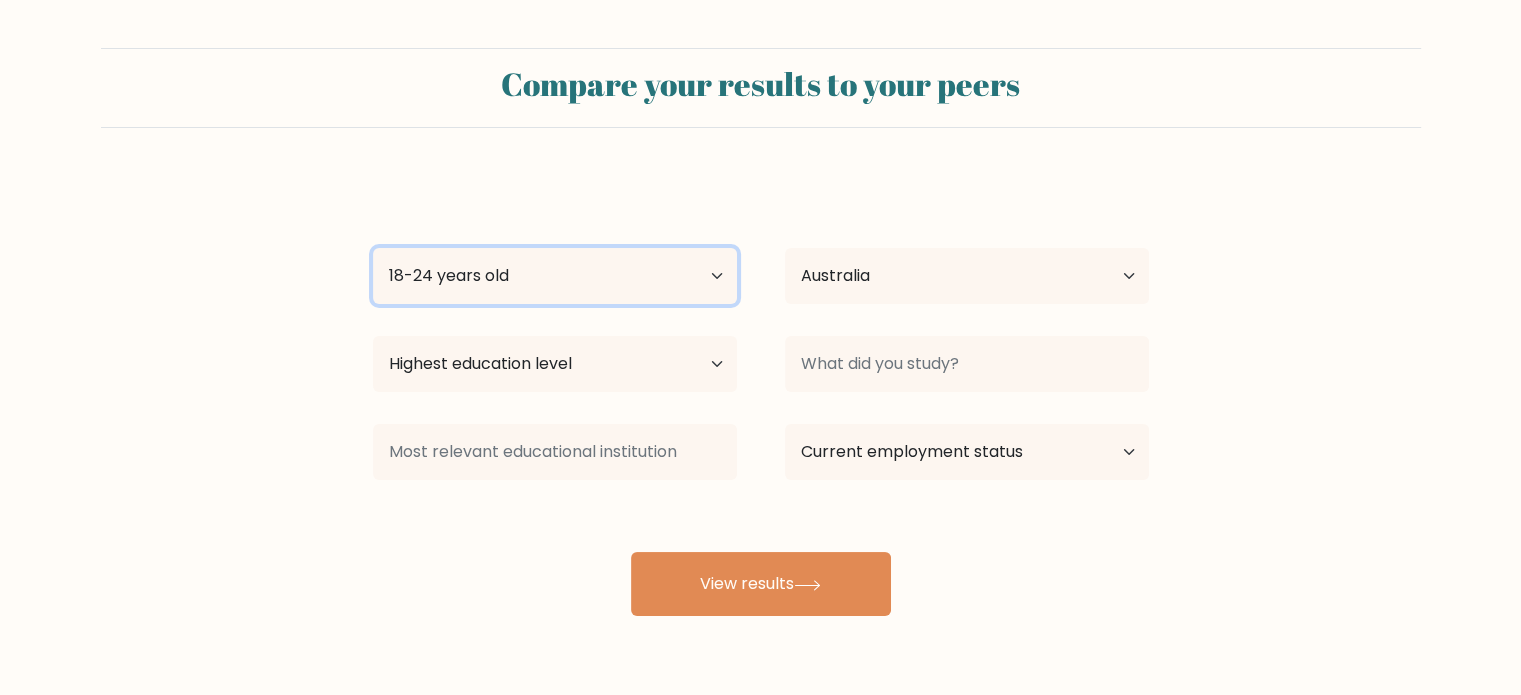 click on "Age
Under 18 years old
18-24 years old
25-34 years old
35-44 years old
45-54 years old
55-64 years old
65 years old and above" at bounding box center [555, 276] 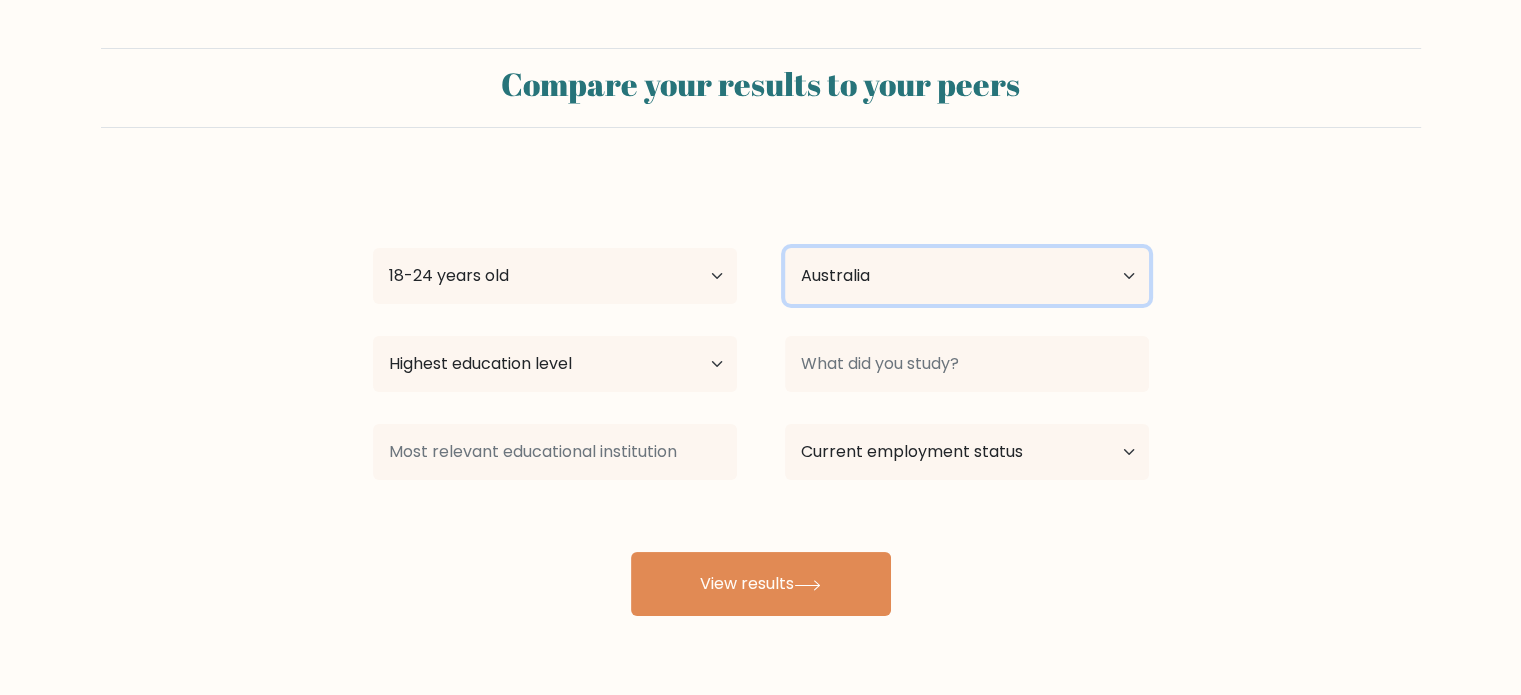 click on "Country
Afghanistan
Albania
Algeria
American Samoa
Andorra
Angola
Anguilla
Antarctica
Antigua and Barbuda
Argentina
Armenia
Aruba
Australia
Austria
Azerbaijan
Bahamas
Bahrain
Bangladesh
Barbados
Belarus
Belgium
Belize
Benin
Bermuda
Bhutan
Bolivia
Bonaire, Sint Eustatius and Saba
Bosnia and Herzegovina
Botswana
Bouvet Island
Brazil
British Indian Ocean Territory
Brunei
Bulgaria
Burkina Faso
Burundi
Cabo Verde
Cambodia
Cameroon
Canada
Cayman Islands
Central African Republic
Chad
Chile
China
Christmas Island
Cocos (Keeling) Islands
Colombia
Comoros
Congo
Congo (the Democratic Republic of the)
Cook Islands
Costa Rica
Côte d'Ivoire
Croatia
Cuba" at bounding box center [967, 276] 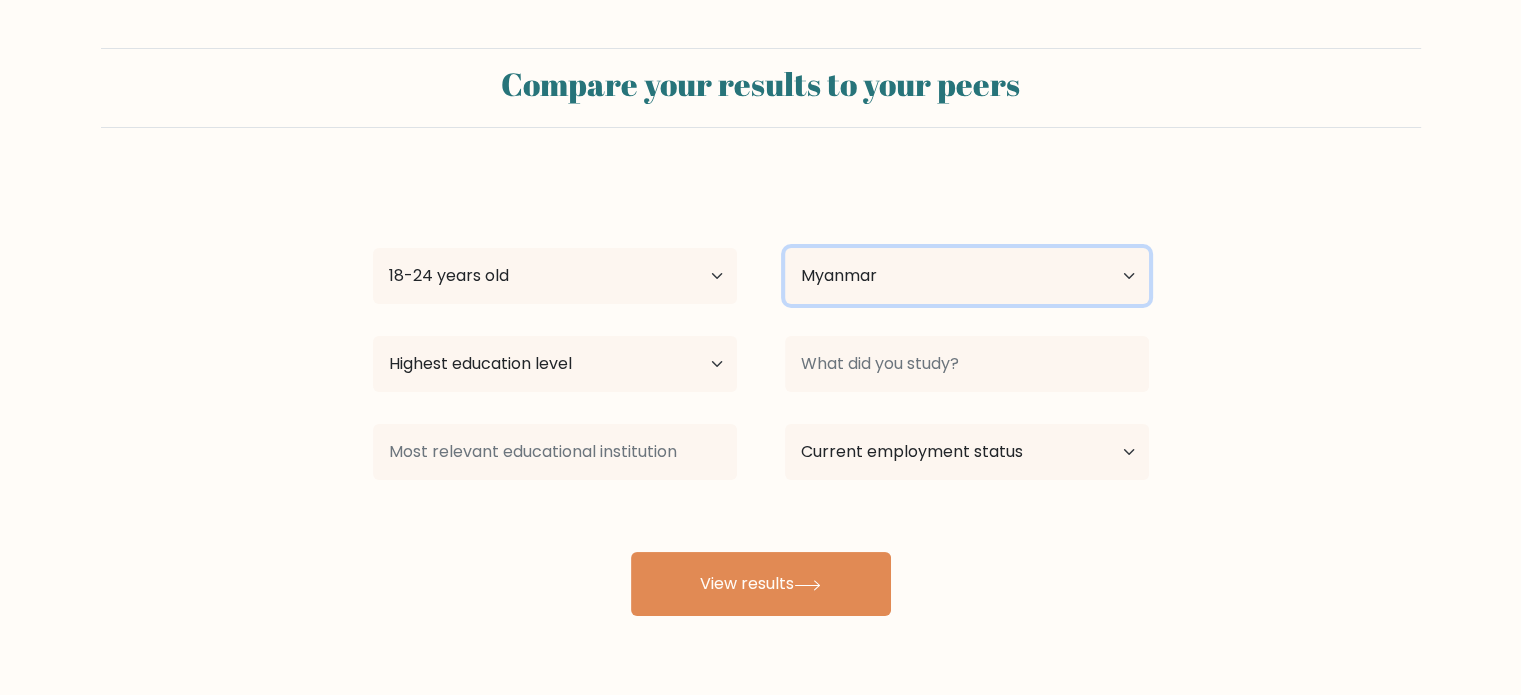 click on "Country
Afghanistan
Albania
Algeria
American Samoa
Andorra
Angola
Anguilla
Antarctica
Antigua and Barbuda
Argentina
Armenia
Aruba
Australia
Austria
Azerbaijan
Bahamas
Bahrain
Bangladesh
Barbados
Belarus
Belgium
Belize
Benin
Bermuda
Bhutan
Bolivia
Bonaire, Sint Eustatius and Saba
Bosnia and Herzegovina
Botswana
Bouvet Island
Brazil
British Indian Ocean Territory
Brunei
Bulgaria
Burkina Faso
Burundi
Cabo Verde
Cambodia
Cameroon
Canada
Cayman Islands
Central African Republic
Chad
Chile
China
Christmas Island
Cocos (Keeling) Islands
Colombia
Comoros
Congo
Congo (the Democratic Republic of the)
Cook Islands
Costa Rica
Côte d'Ivoire
Croatia
Cuba" at bounding box center (967, 276) 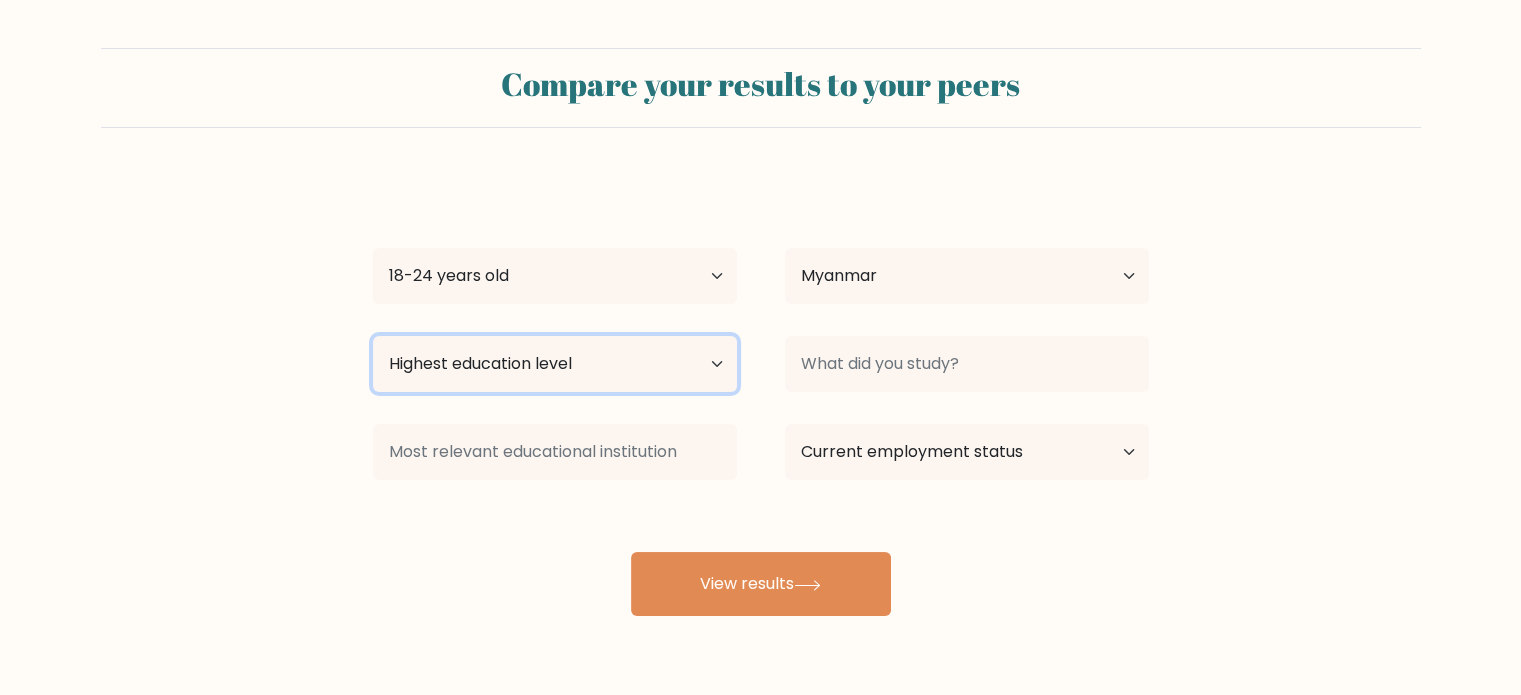 click on "Highest education level
No schooling
Primary
Lower Secondary
Upper Secondary
Occupation Specific
Bachelor's degree
Master's degree
Doctoral degree" at bounding box center [555, 364] 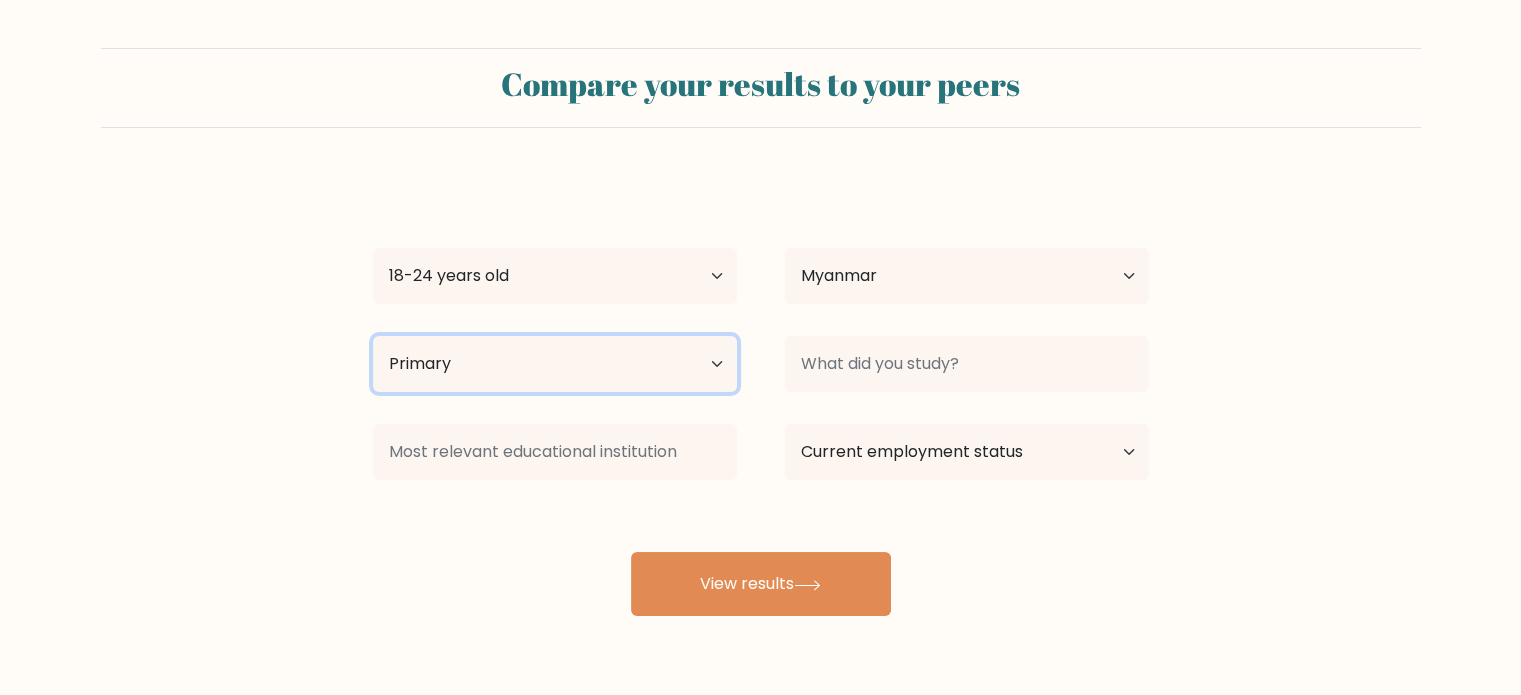 click on "Highest education level
No schooling
Primary
Lower Secondary
Upper Secondary
Occupation Specific
Bachelor's degree
Master's degree
Doctoral degree" at bounding box center (555, 364) 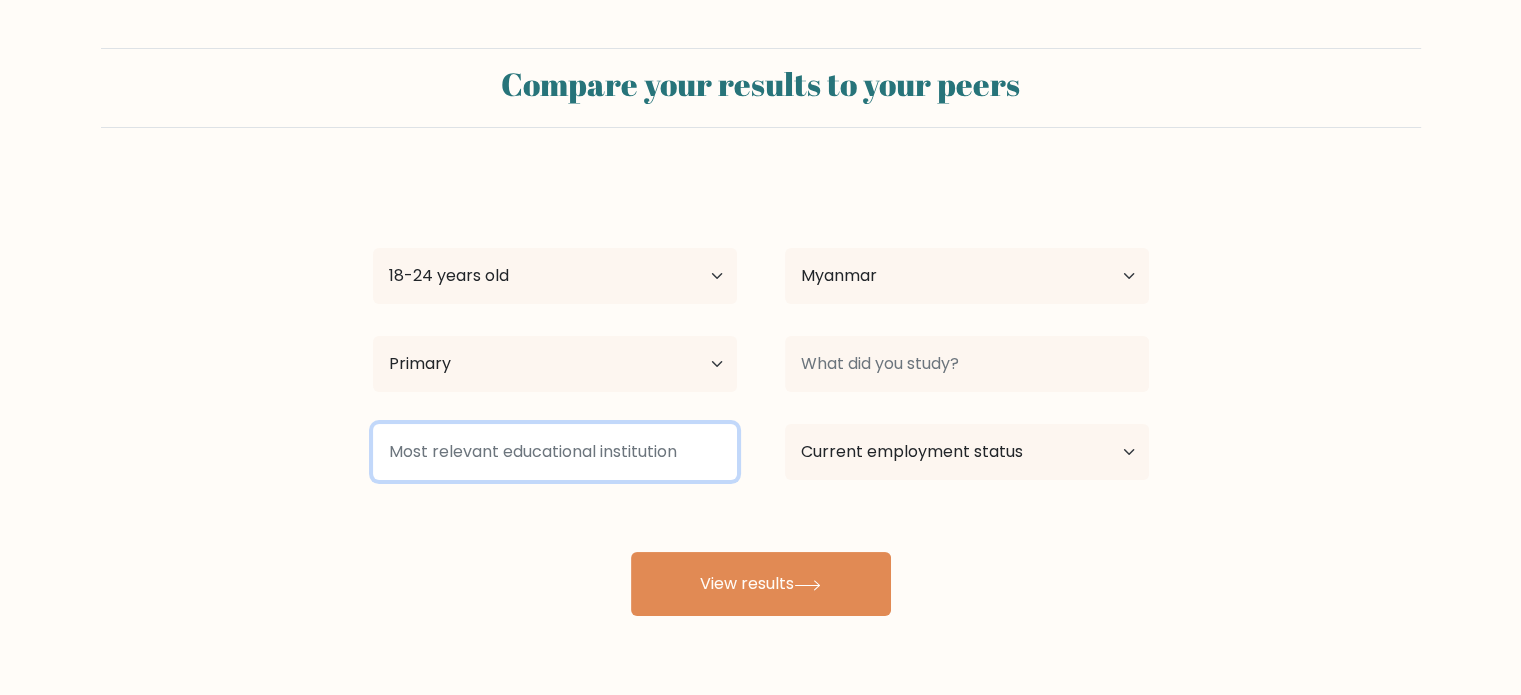 click at bounding box center [555, 452] 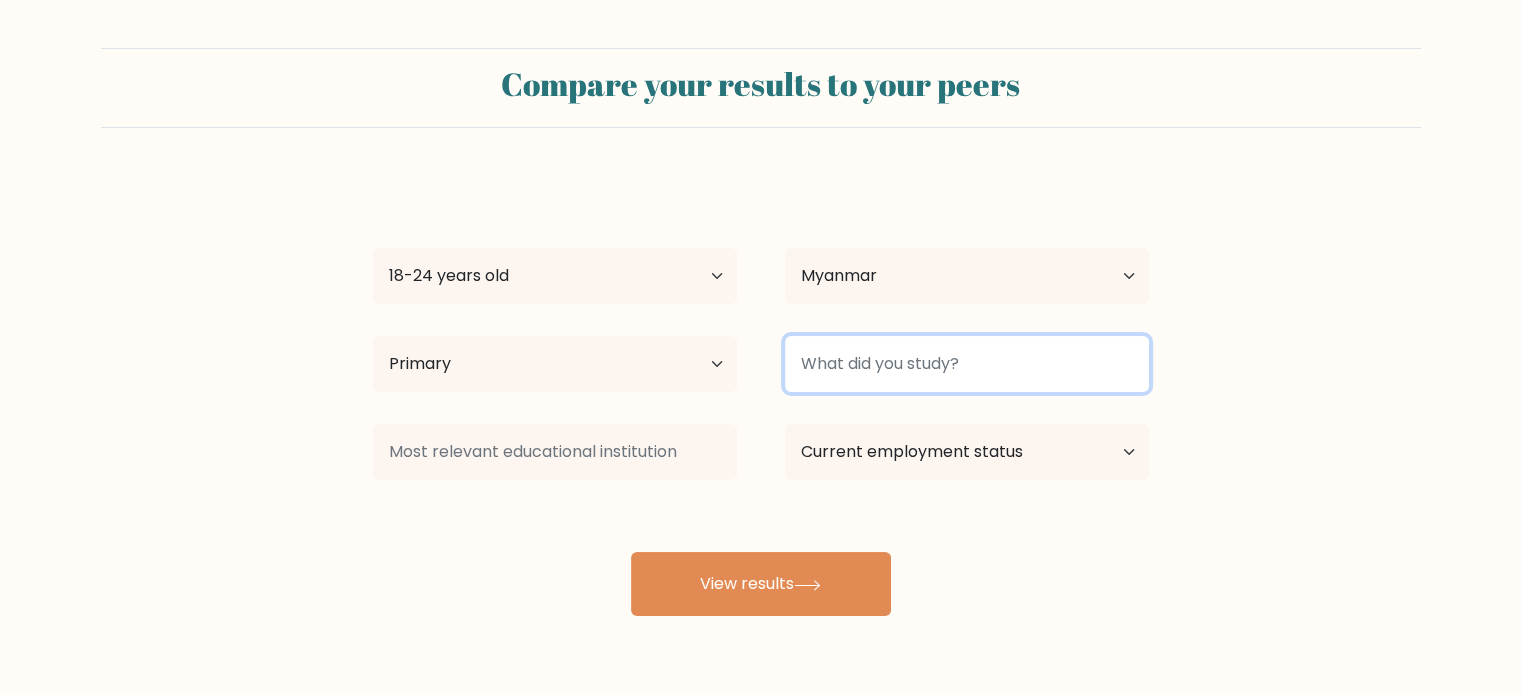 click at bounding box center (967, 364) 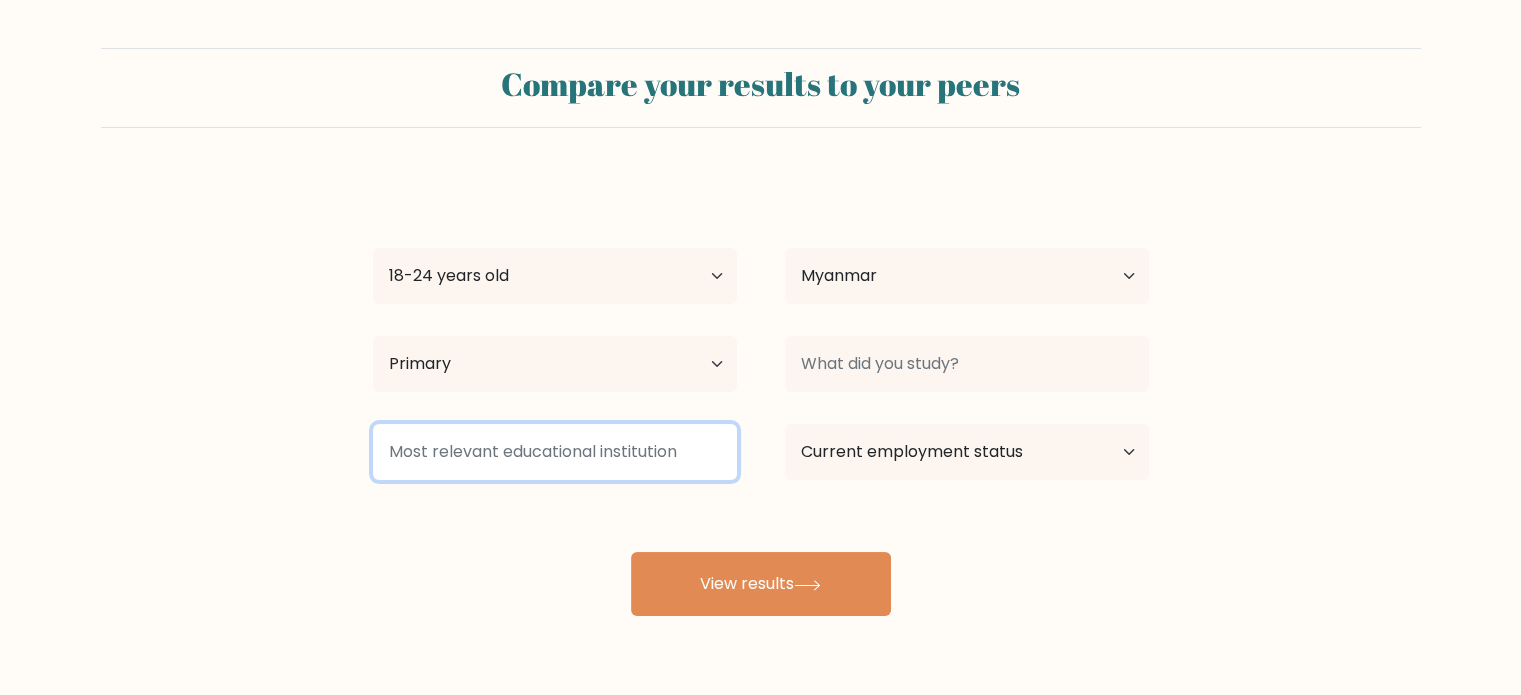 click at bounding box center (555, 452) 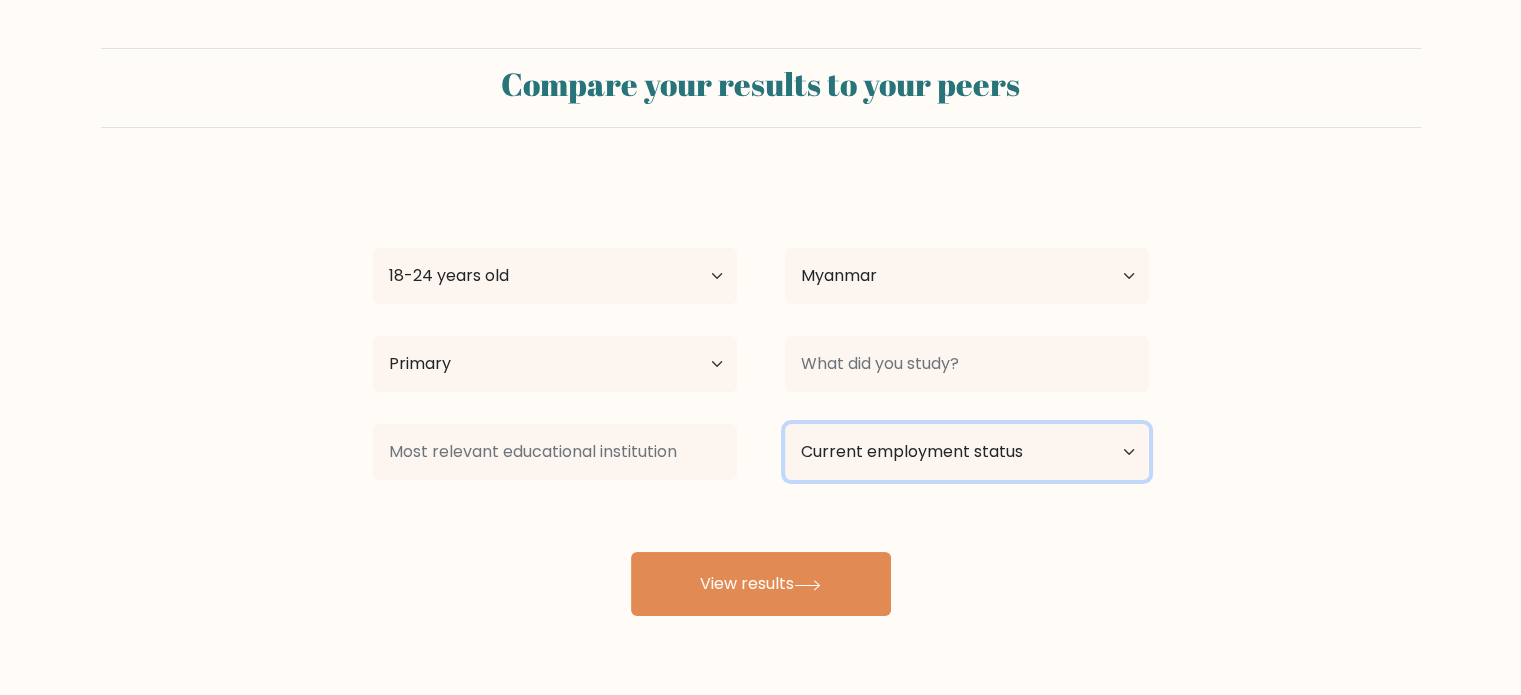 click on "Current employment status
Employed
Student
Retired
Other / prefer not to answer" at bounding box center [967, 452] 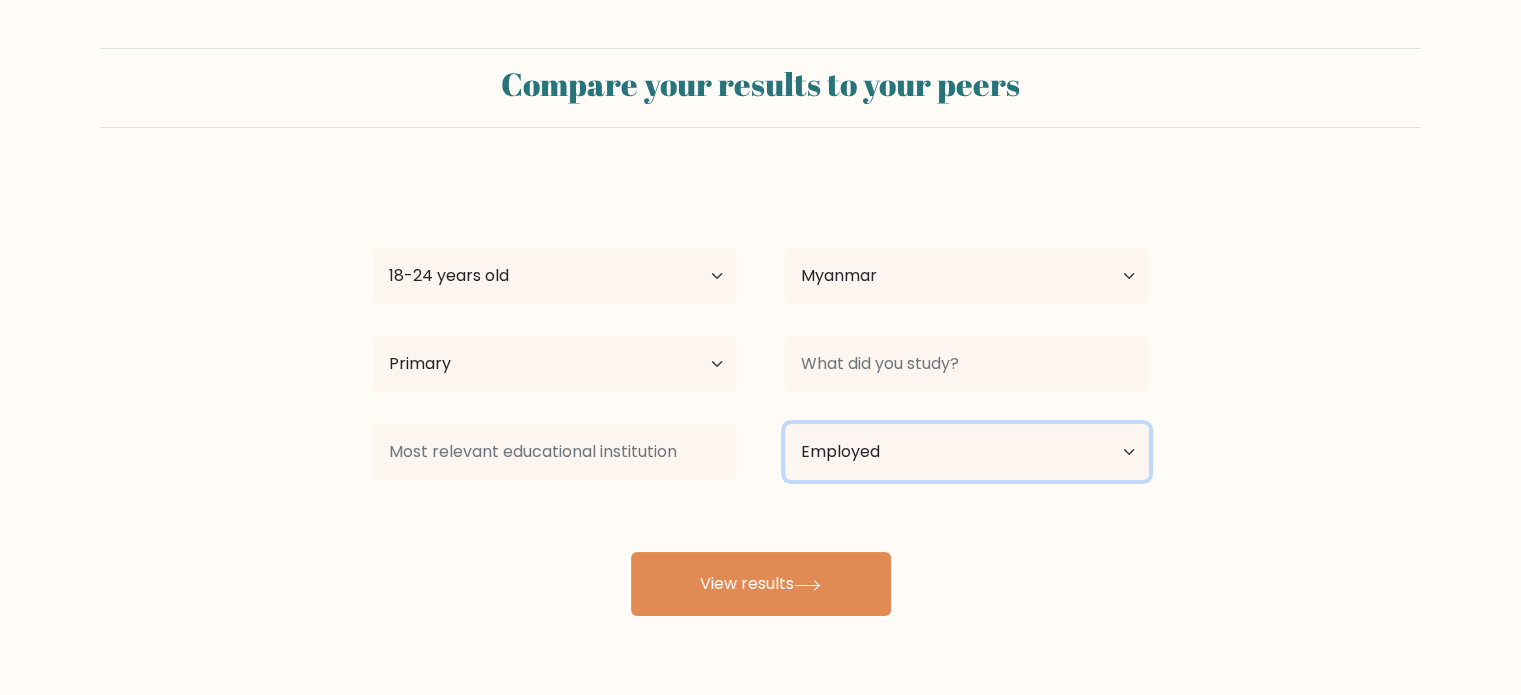 click on "Current employment status
Employed
Student
Retired
Other / prefer not to answer" at bounding box center (967, 452) 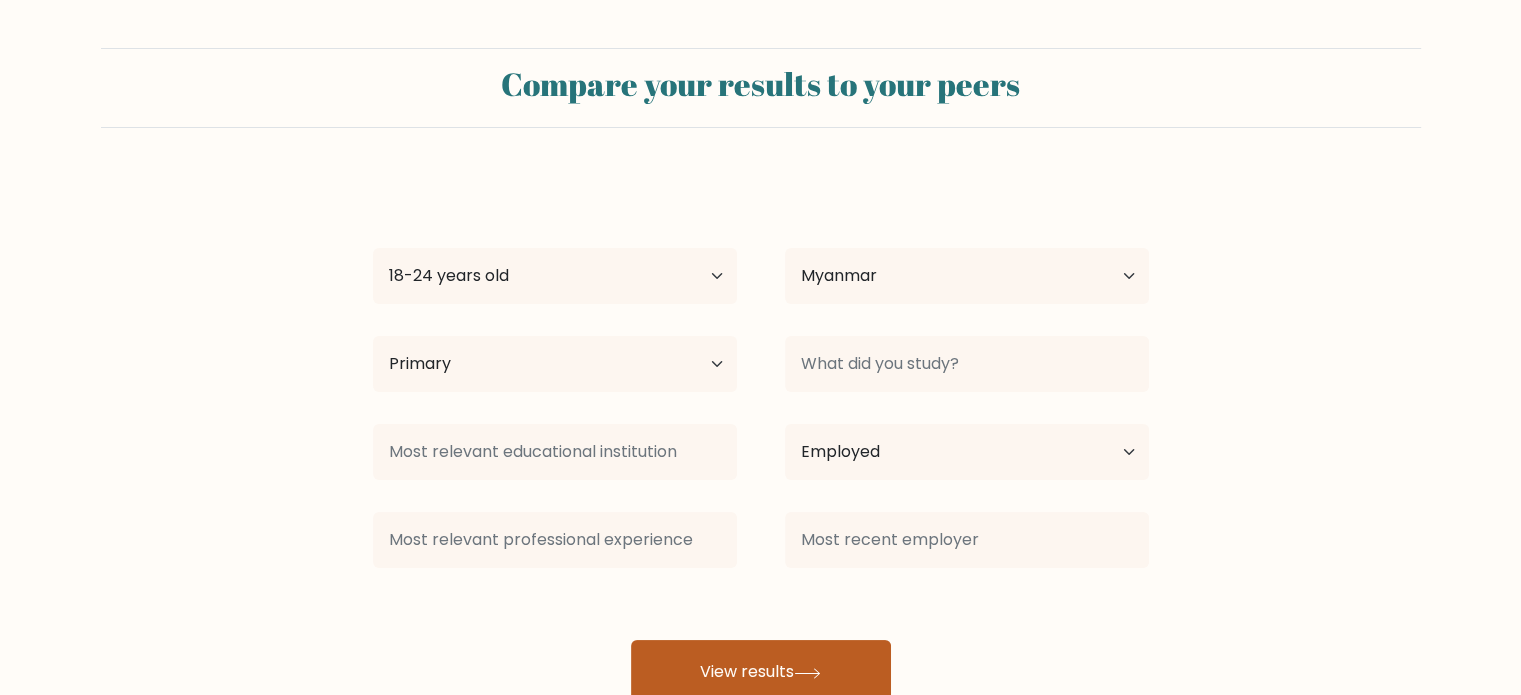 click on "Kyaw Zaw
Lin
Age
Under 18 years old
18-24 years old
25-34 years old
35-44 years old
45-54 years old
55-64 years old
65 years old and above
Country
Afghanistan
Albania
Algeria
American Samoa
Andorra
Angola
Anguilla
Antarctica
Antigua and Barbuda
Argentina
Armenia
Aruba
Australia
Austria
Azerbaijan
Bahamas
Bahrain
Bangladesh
Barbados
Belarus
Belgium
Belize
Benin
Bermuda
Bhutan
Bolivia
Bonaire, Sint Eustatius and Saba
Bosnia and Herzegovina
Botswana
Bouvet Island
Brazil
Brunei Chad" at bounding box center [761, 440] 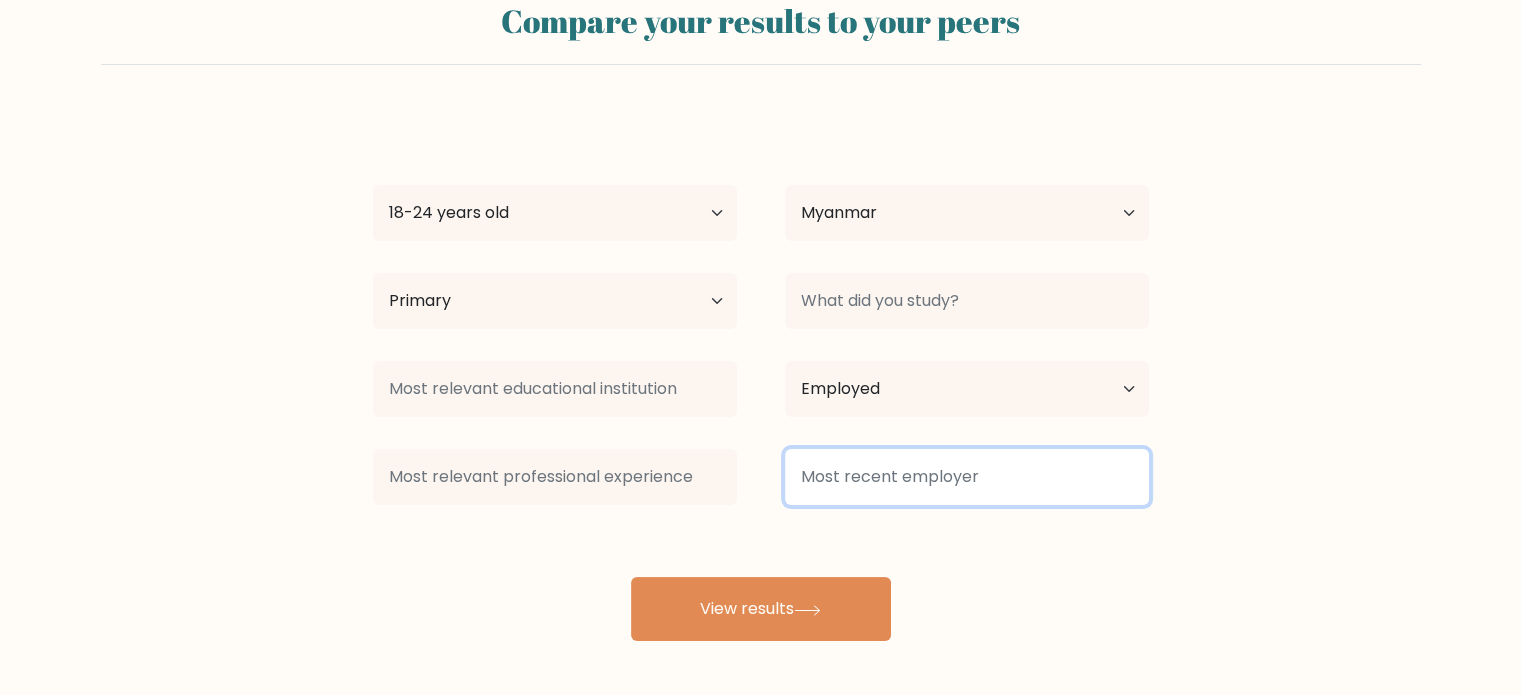 click at bounding box center (967, 477) 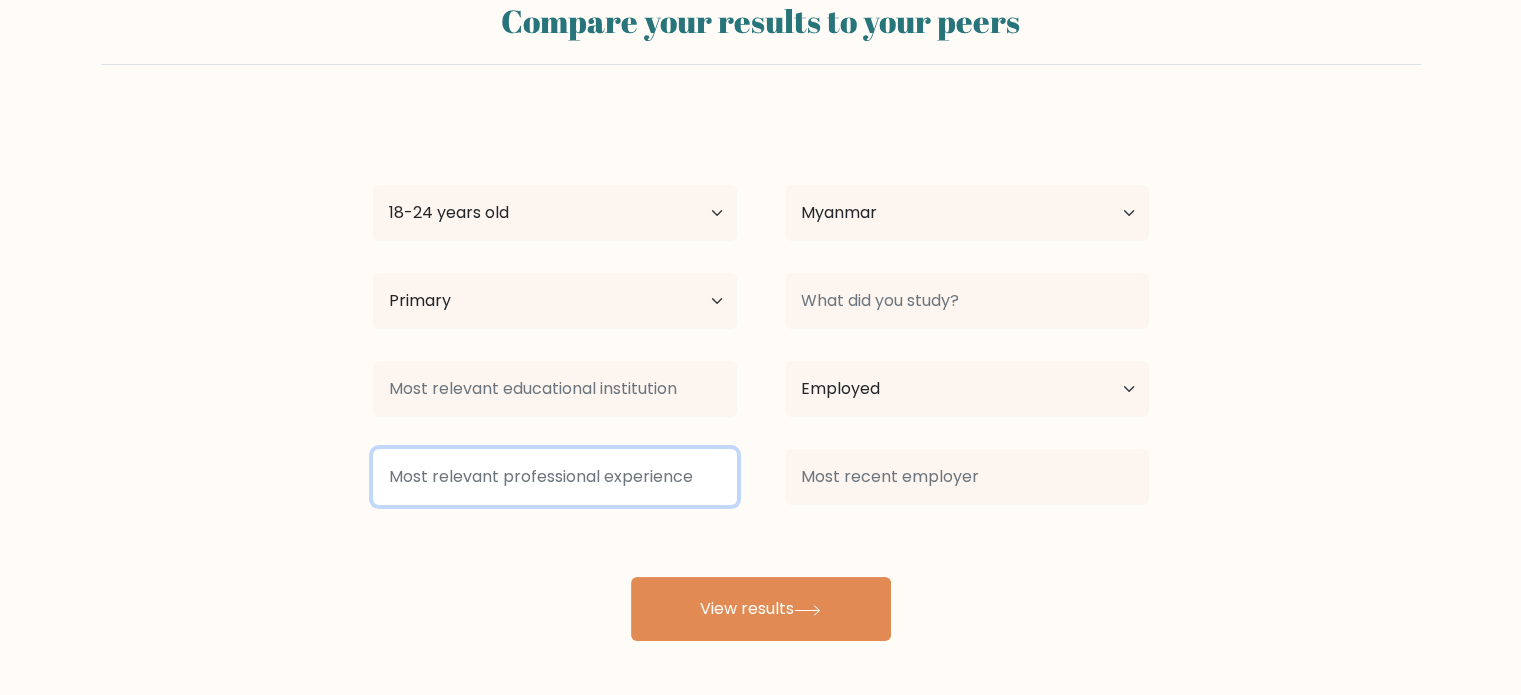 click at bounding box center (555, 477) 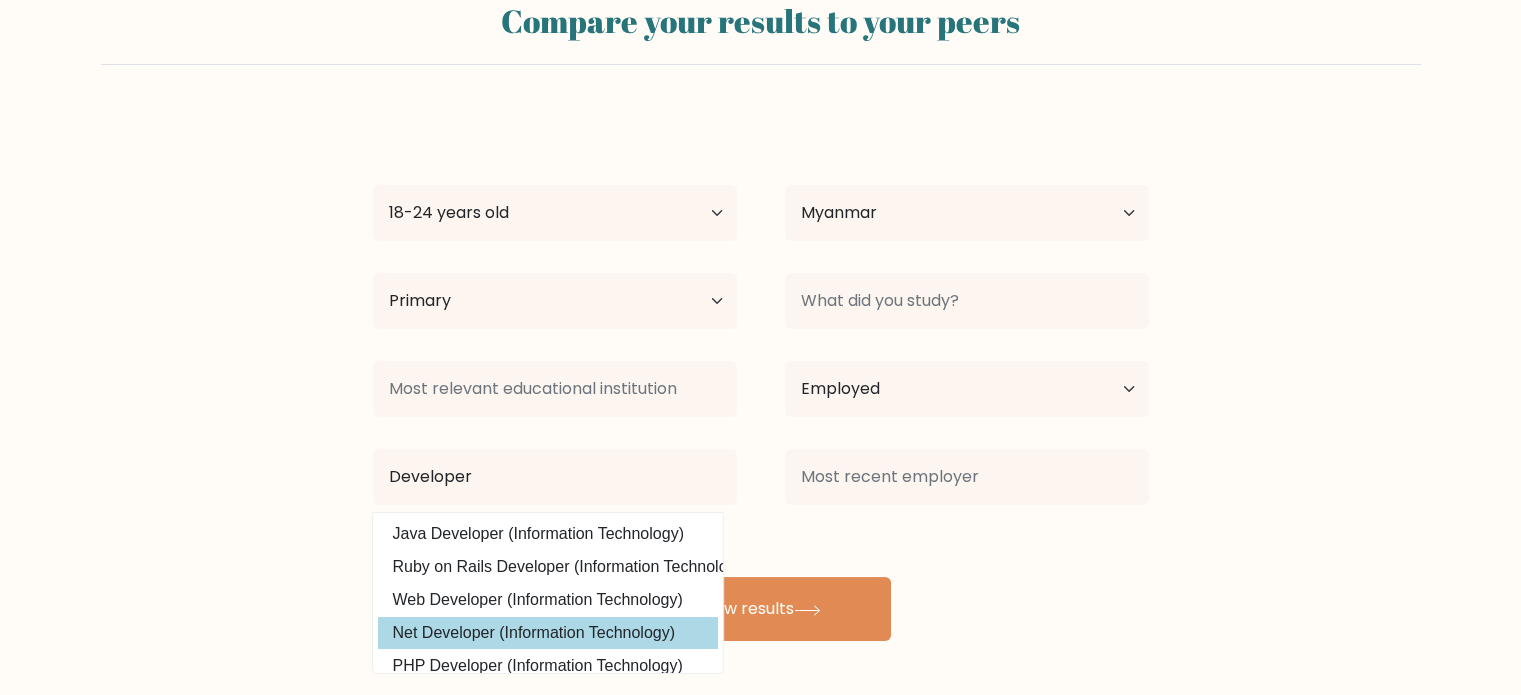 click on "Net Developer (Information Technology)" at bounding box center (548, 633) 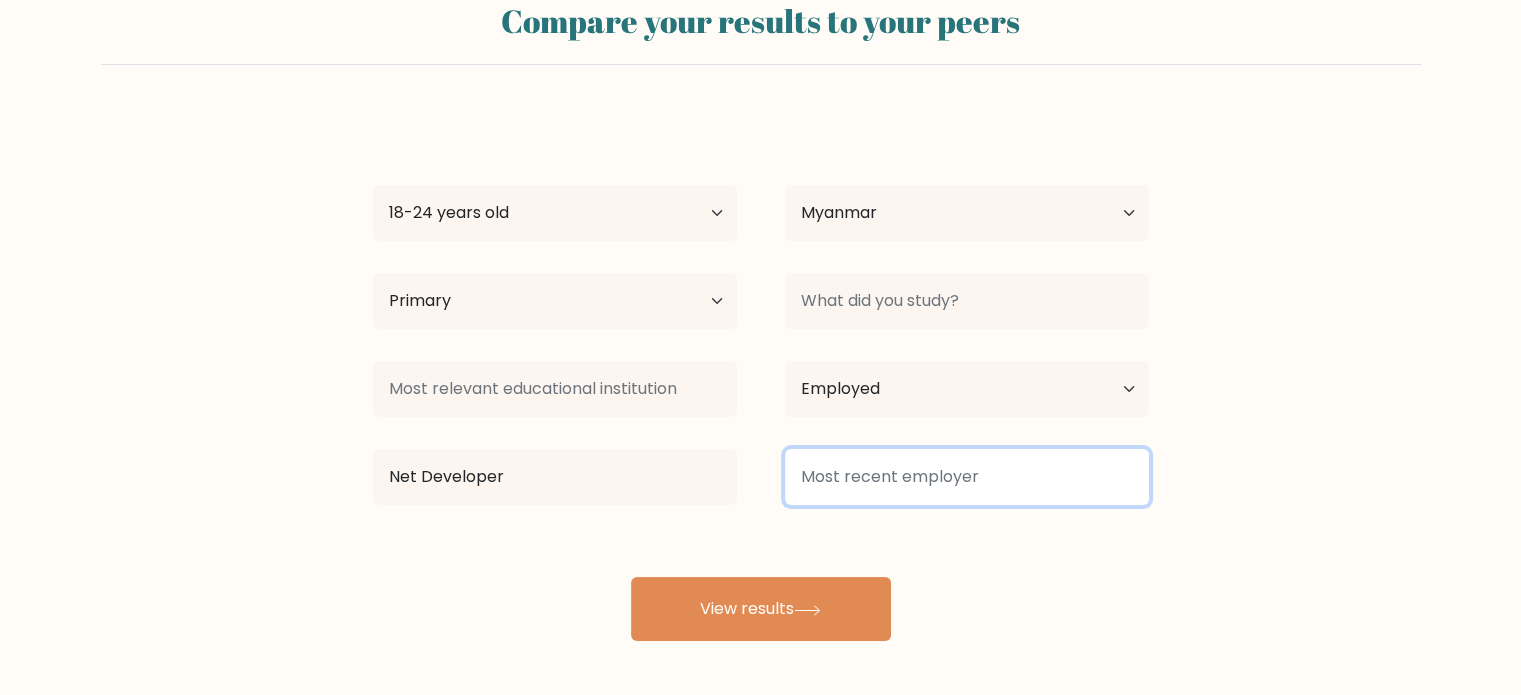 click at bounding box center (967, 477) 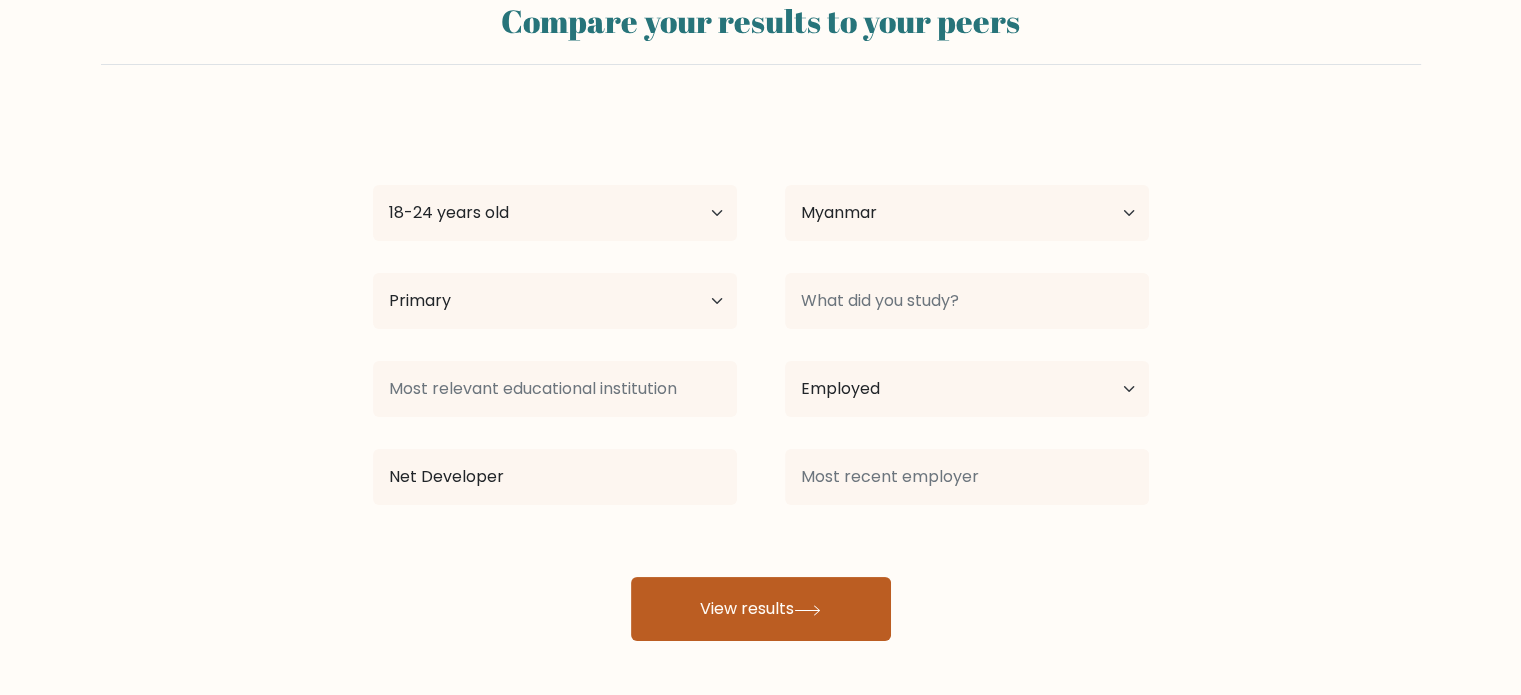 click on "View results" at bounding box center [761, 609] 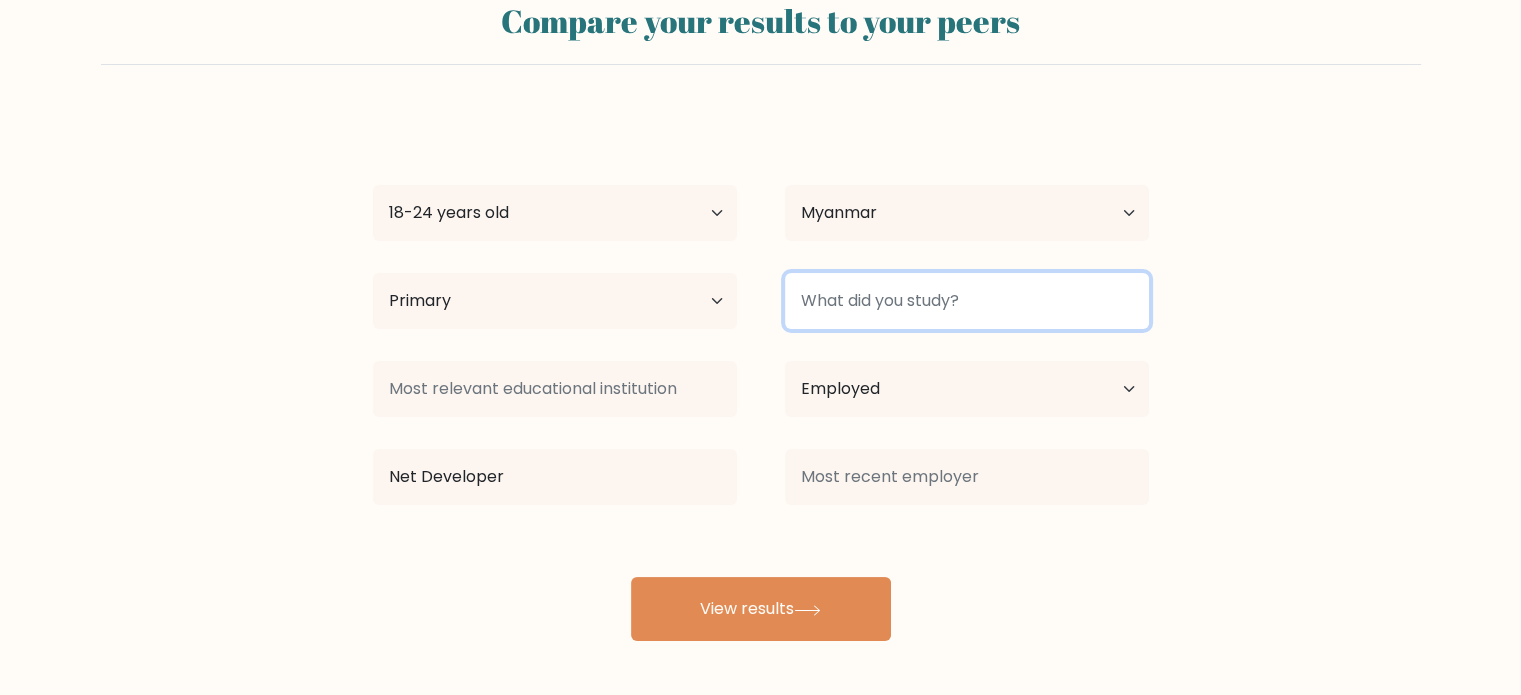 click at bounding box center (967, 301) 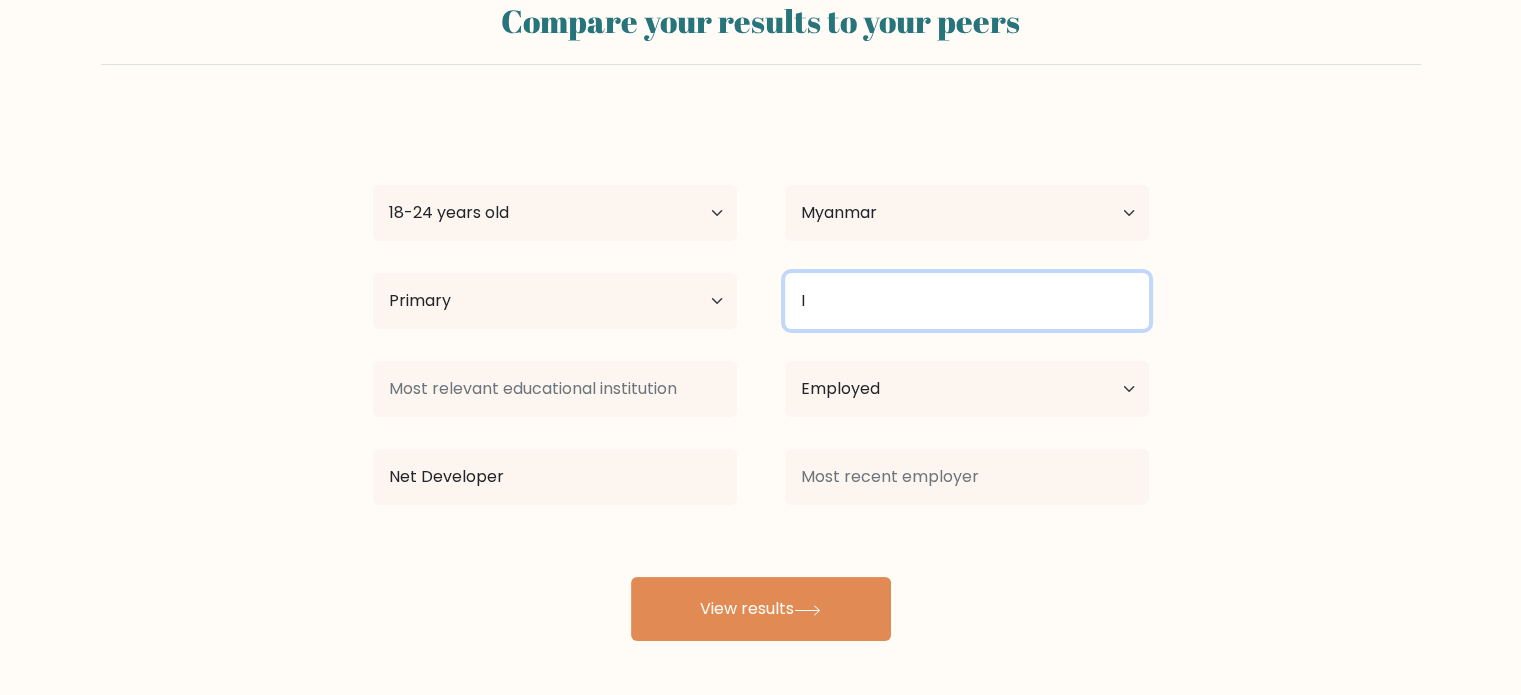 click on "I" at bounding box center [967, 301] 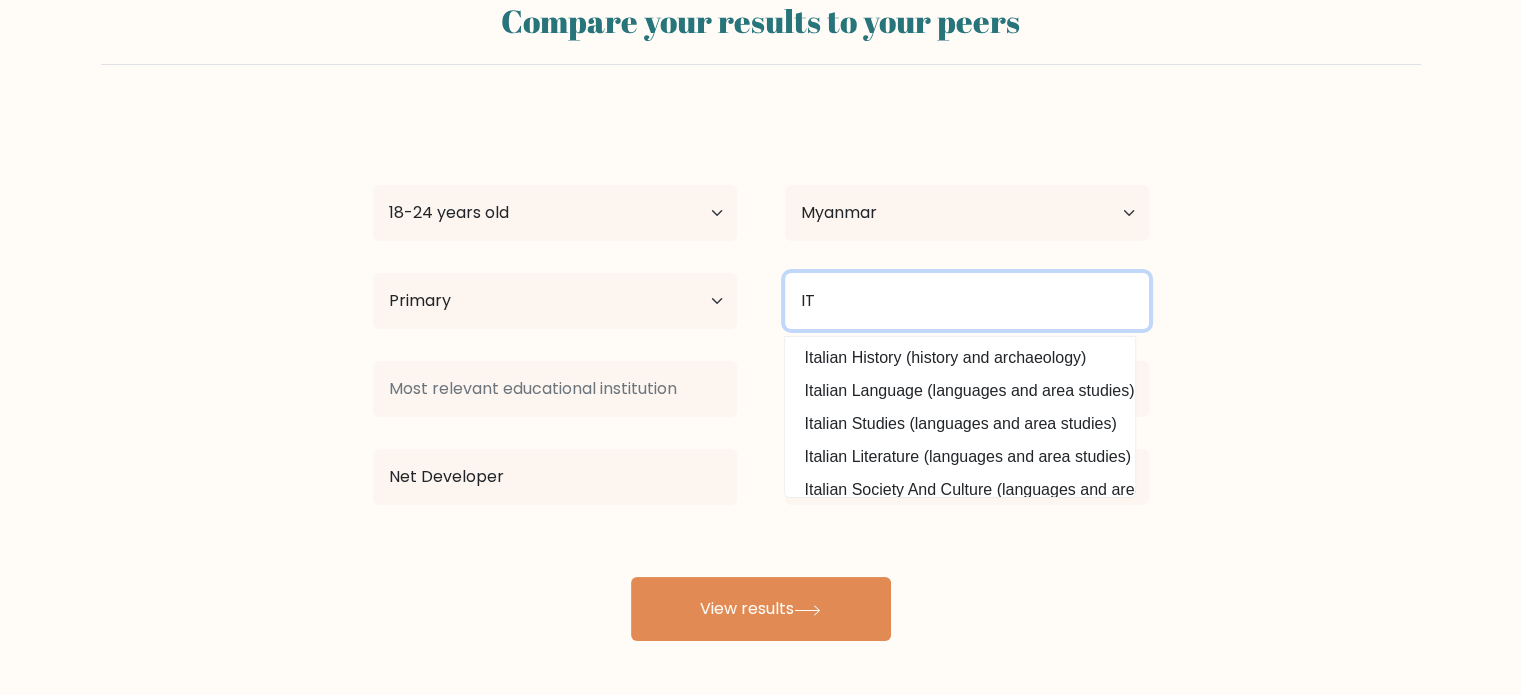 type on "I" 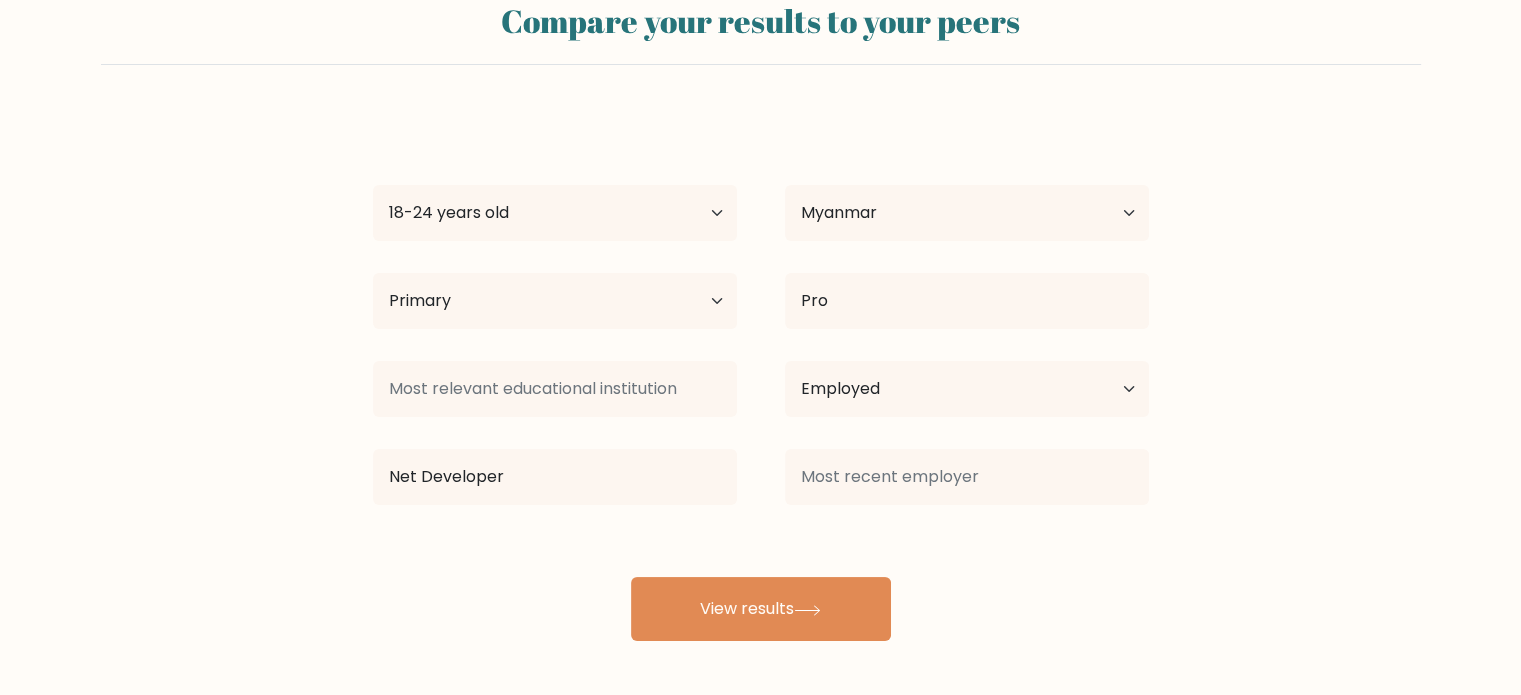 click on "Kyaw Zaw
Lin
Age
Under 18 years old
18-24 years old
25-34 years old
35-44 years old
45-54 years old
55-64 years old
65 years old and above
Country
Afghanistan
Albania
Algeria
American Samoa
Andorra
Angola
Anguilla
Antarctica
Antigua and Barbuda
Argentina
Armenia
Aruba
Australia
Austria
Azerbaijan
Bahamas
Bahrain
Bangladesh
Barbados
Belarus
Belgium
Belize
Benin
Bermuda
Bhutan
Bolivia
Bonaire, Sint Eustatius and Saba
Bosnia and Herzegovina
Botswana
Bouvet Island
Brazil
Brunei Chad" at bounding box center [761, 377] 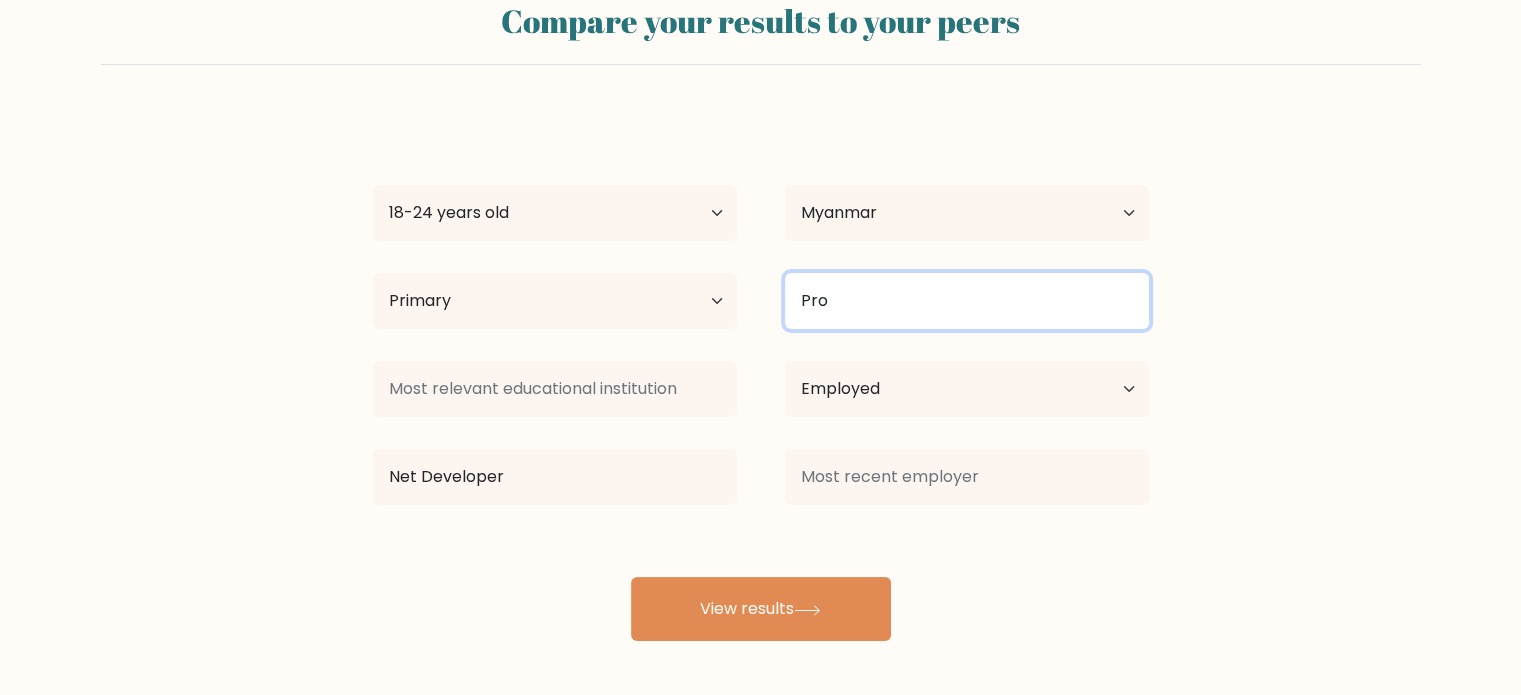click on "Pro" at bounding box center (967, 301) 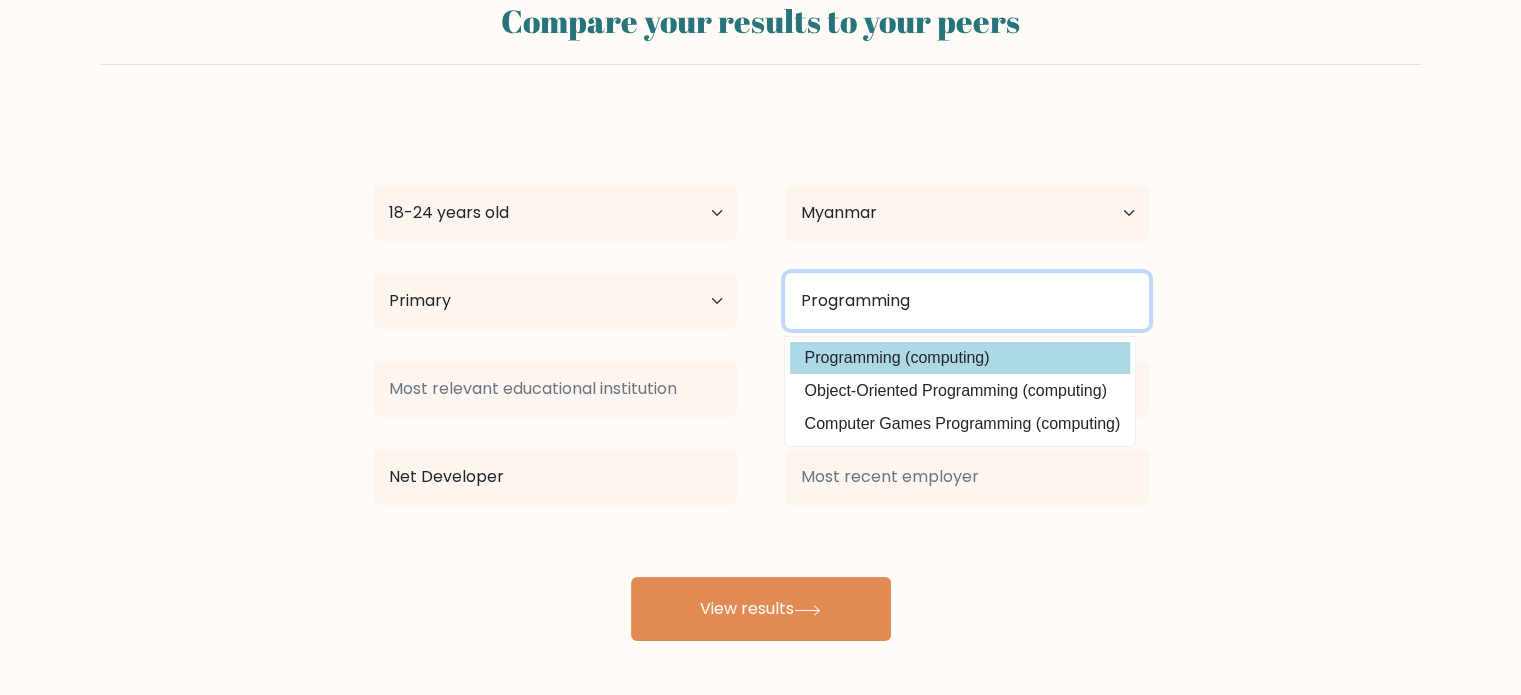 type on "Programming" 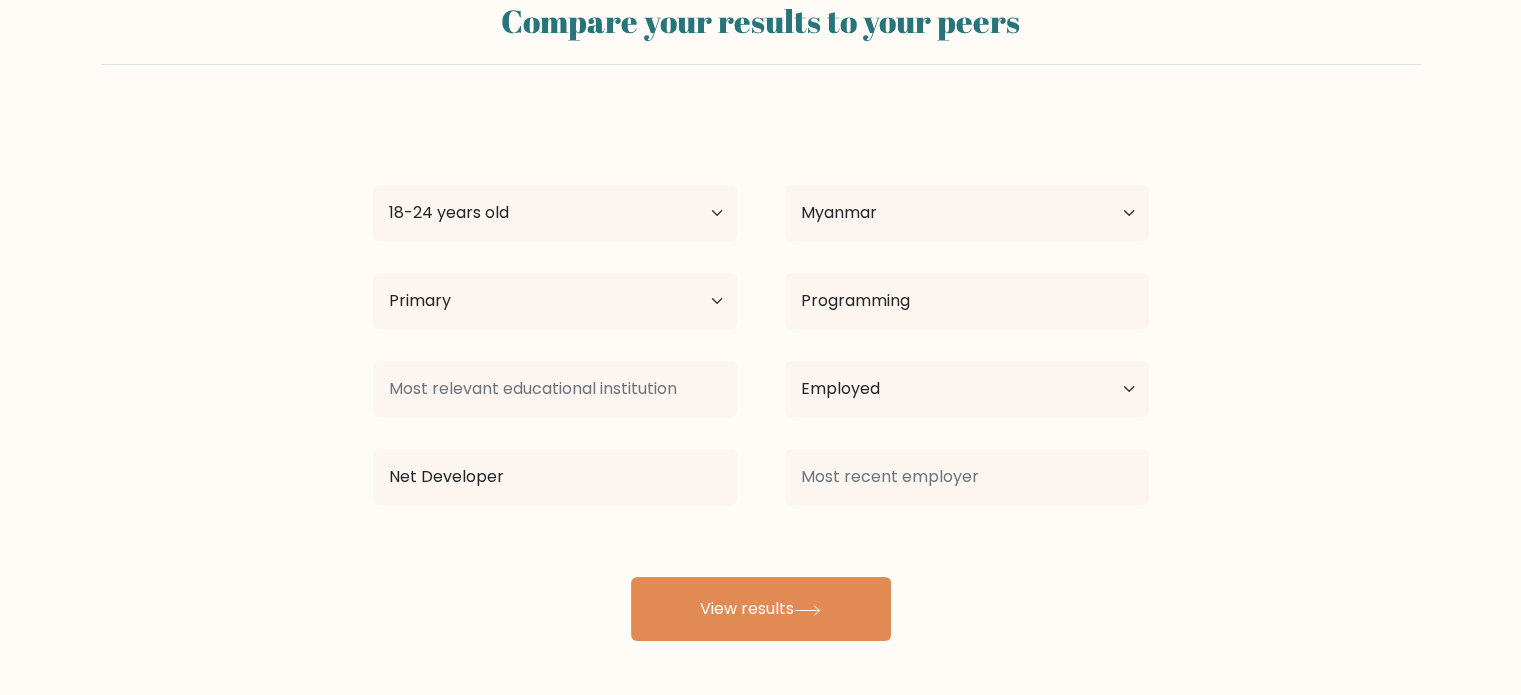 click on "Kyaw Zaw
Lin
Age
Under 18 years old
18-24 years old
25-34 years old
35-44 years old
45-54 years old
55-64 years old
65 years old and above
Country
Afghanistan
Albania
Algeria
American Samoa
Andorra
Angola
Anguilla
Antarctica
Antigua and Barbuda
Argentina
Armenia
Aruba
Australia
Austria
Azerbaijan
Bahamas
Bahrain
Bangladesh
Barbados
Belarus
Belgium
Belize
Benin
Bermuda
Bhutan
Bolivia
Bonaire, Sint Eustatius and Saba
Bosnia and Herzegovina
Botswana
Bouvet Island
Brazil
Brunei Chad" at bounding box center [761, 377] 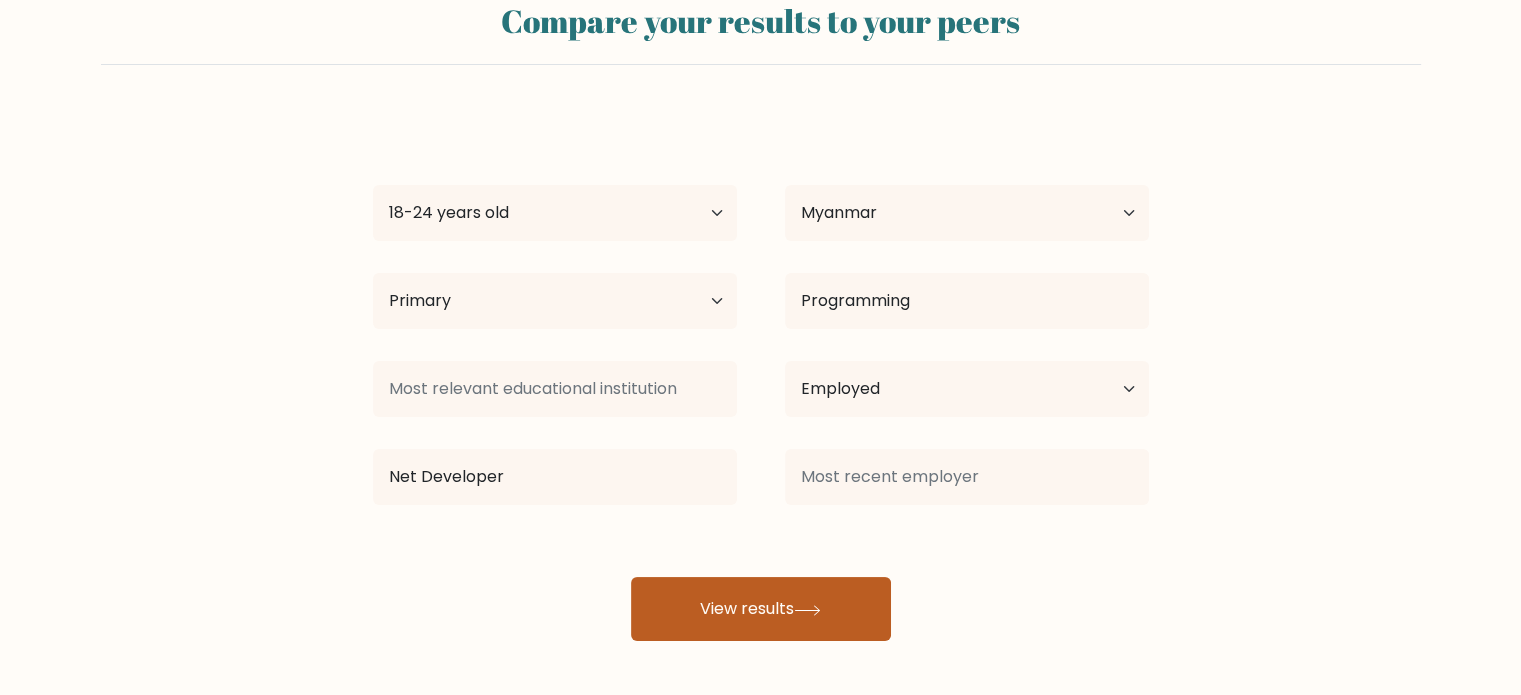 click on "View results" at bounding box center [761, 609] 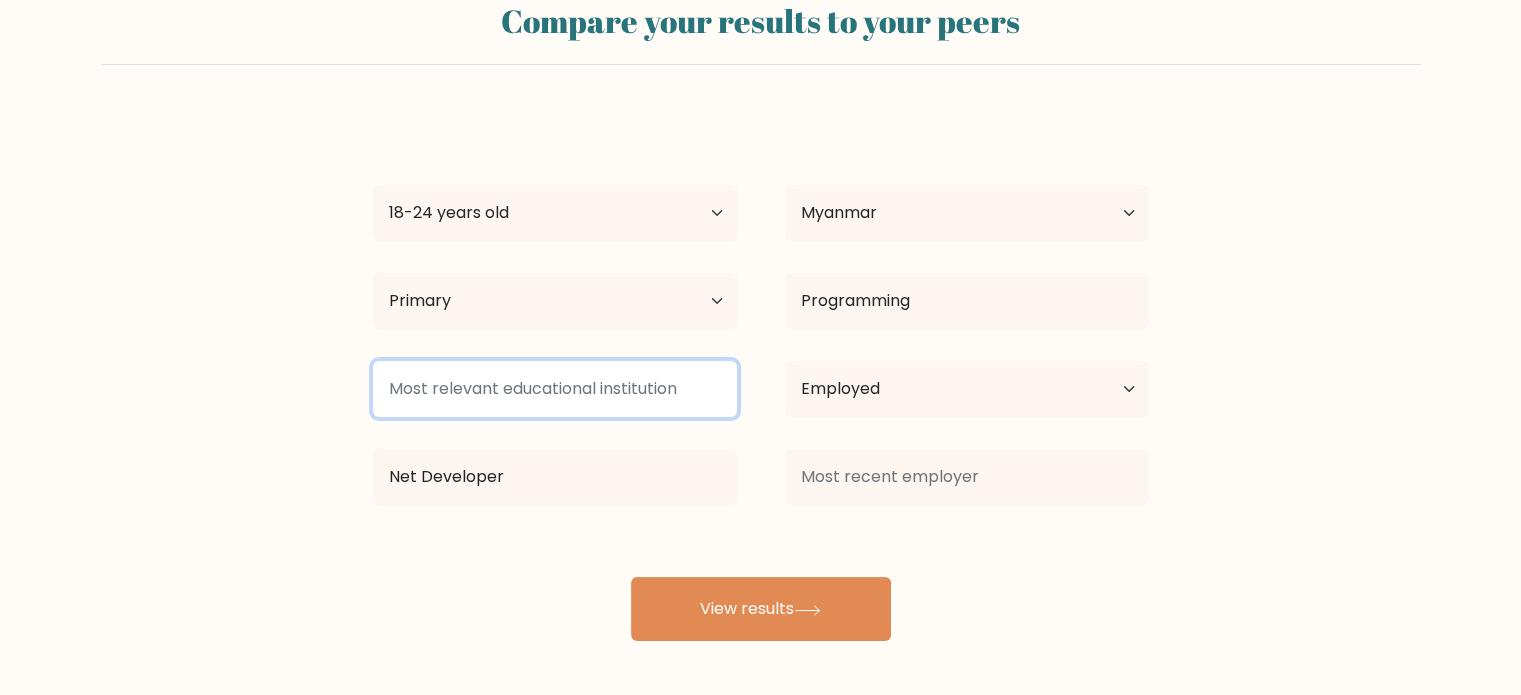 click at bounding box center [555, 389] 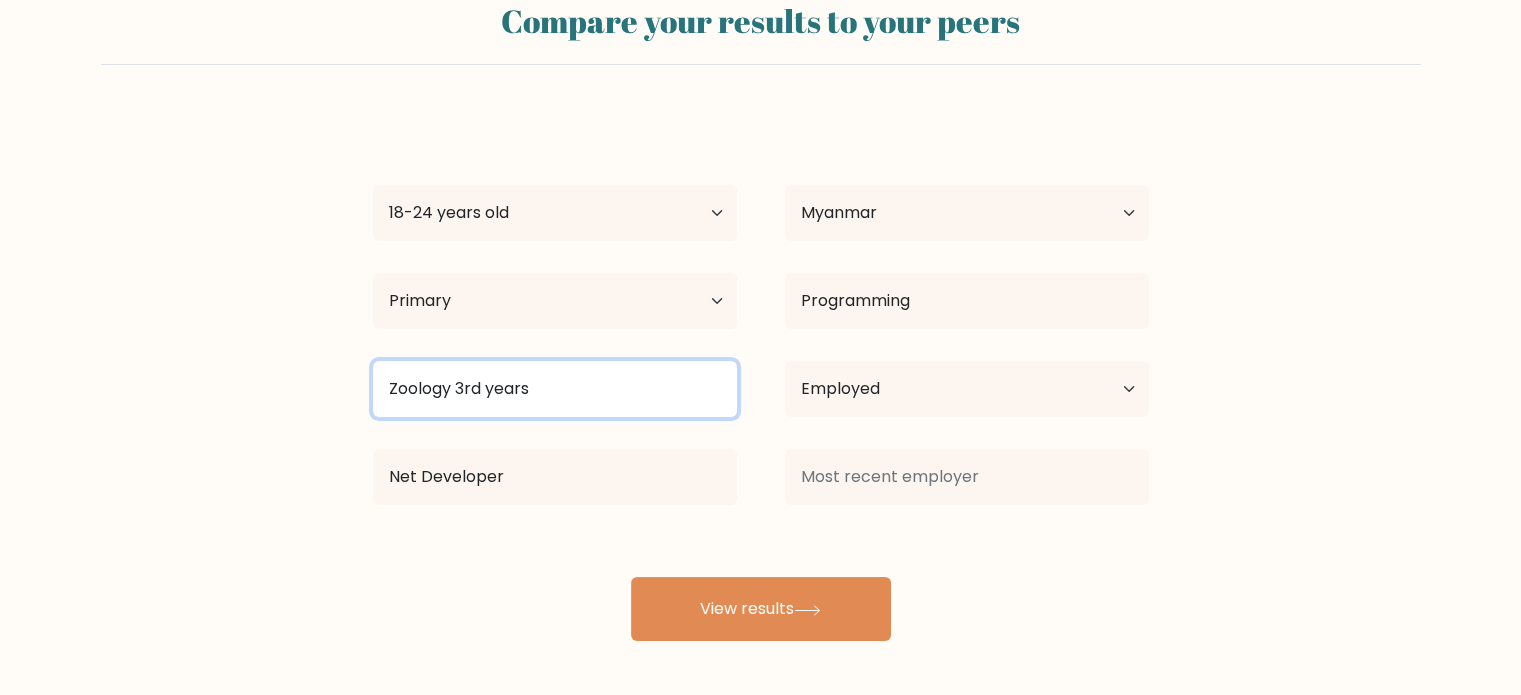 type on "Zoology 3rd years" 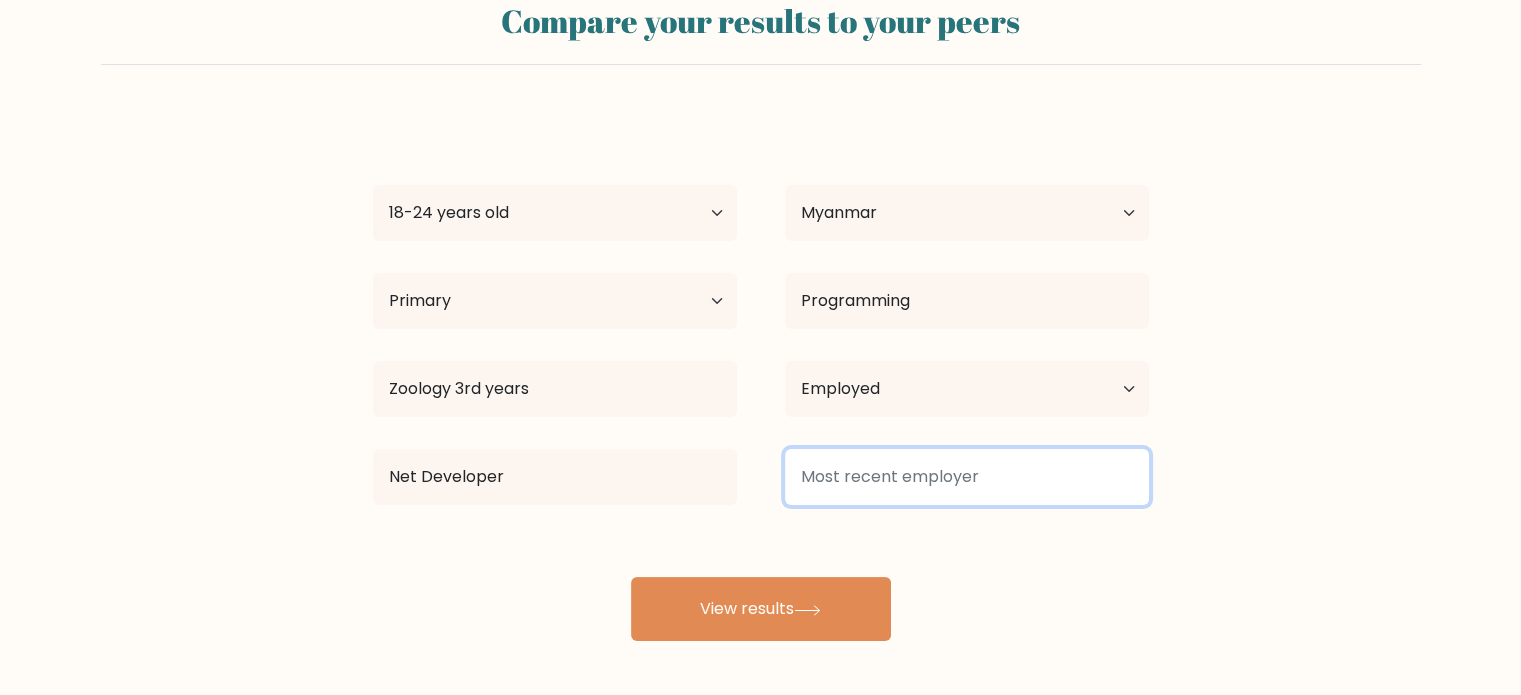 click at bounding box center [967, 477] 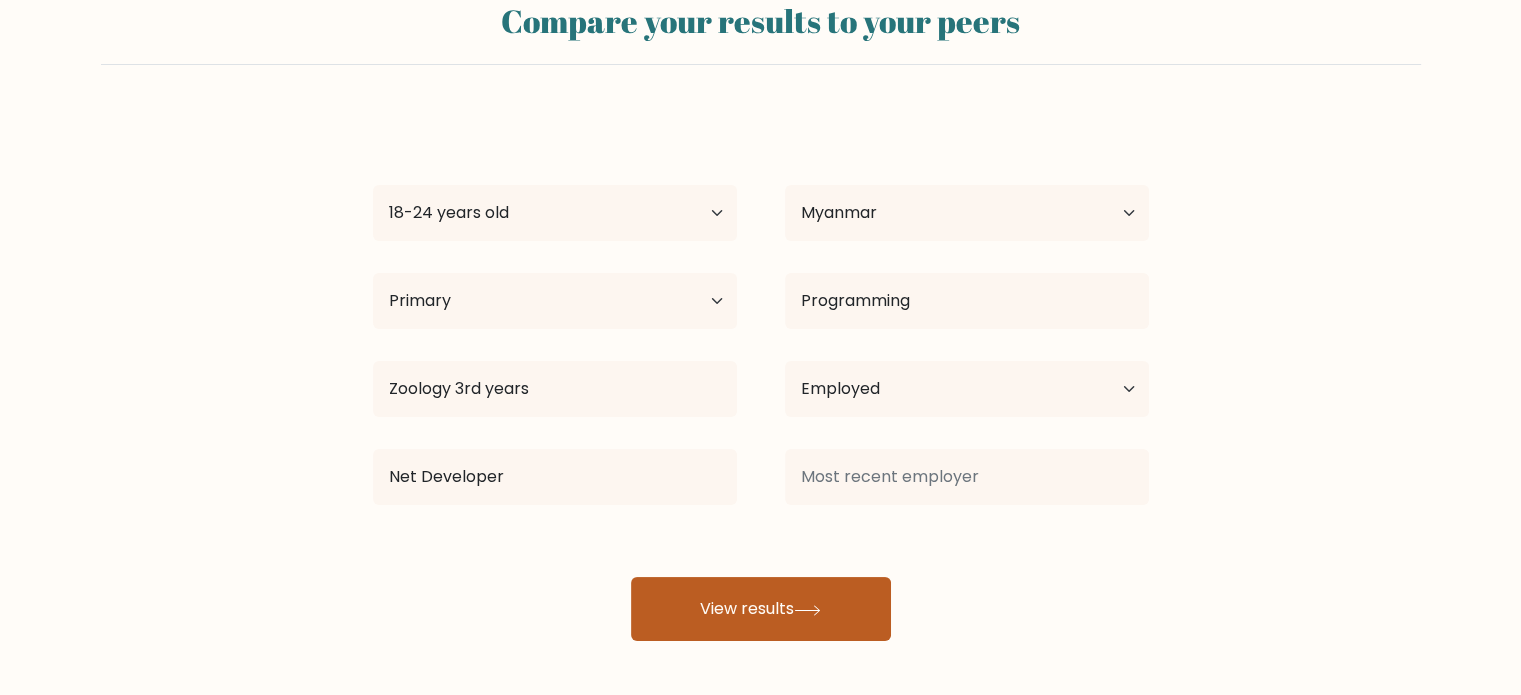 click on "View results" at bounding box center [761, 609] 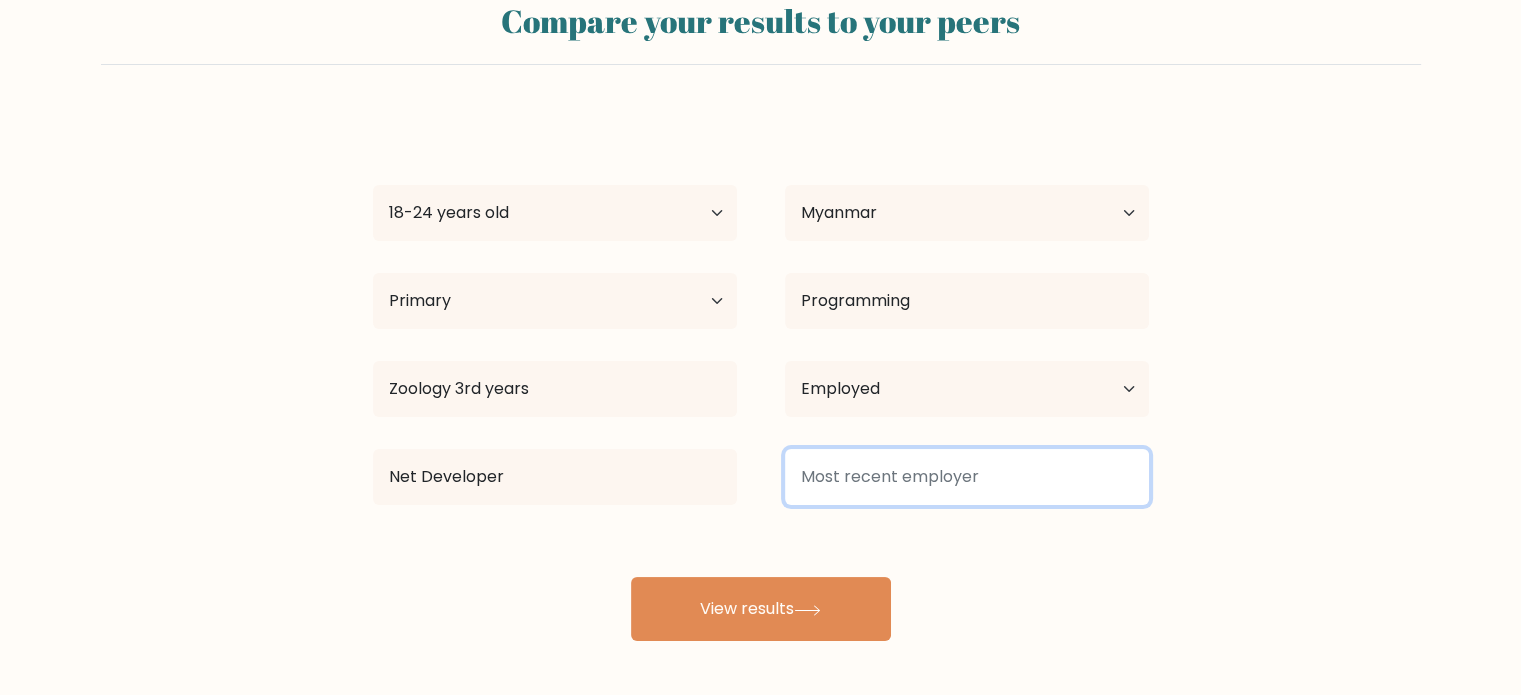 click at bounding box center (967, 477) 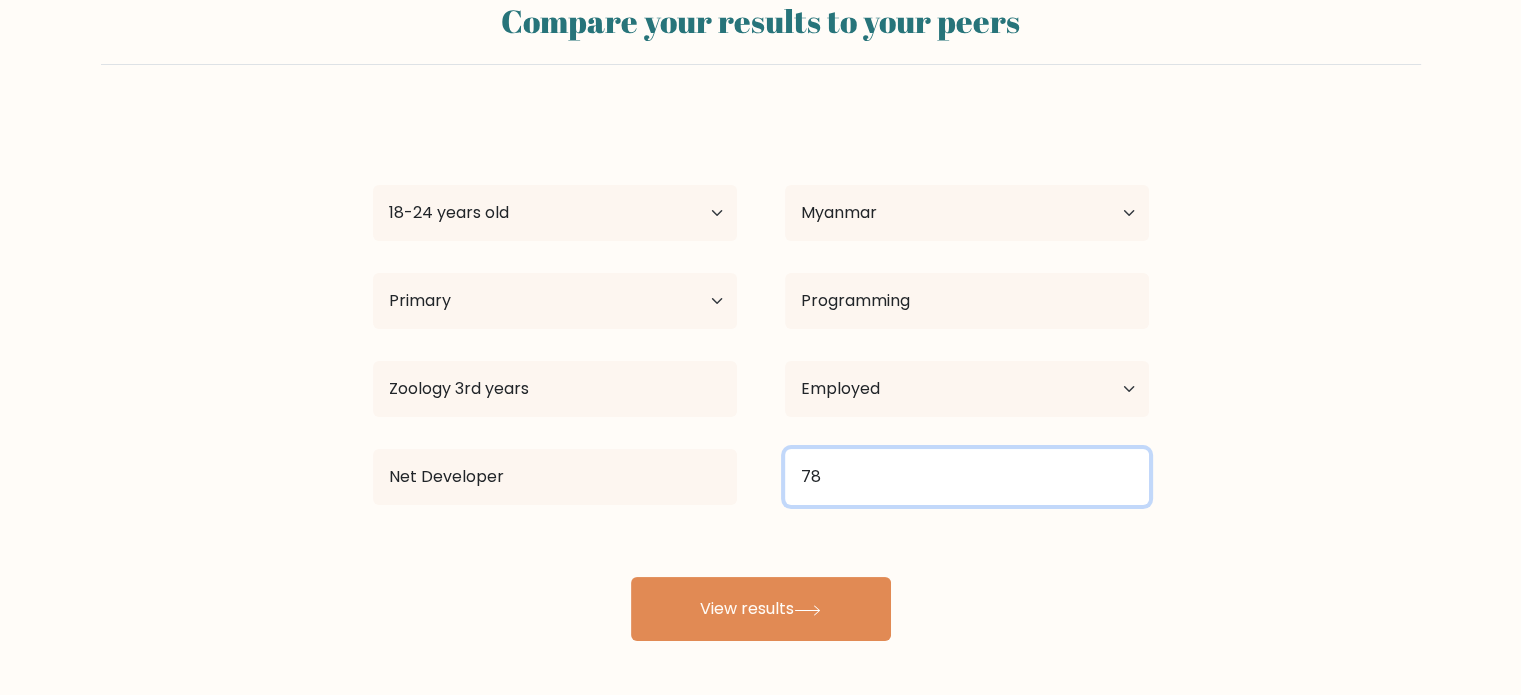 type on "7" 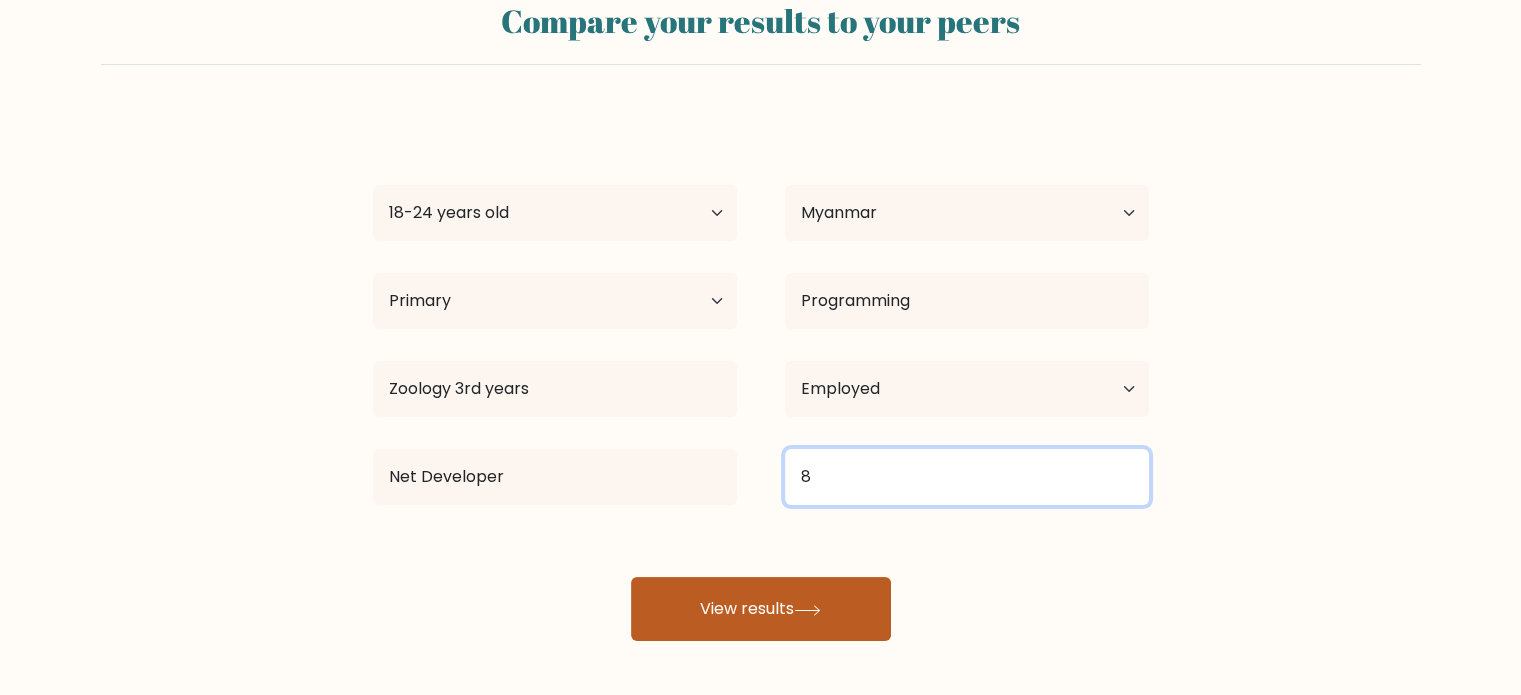 type on "8" 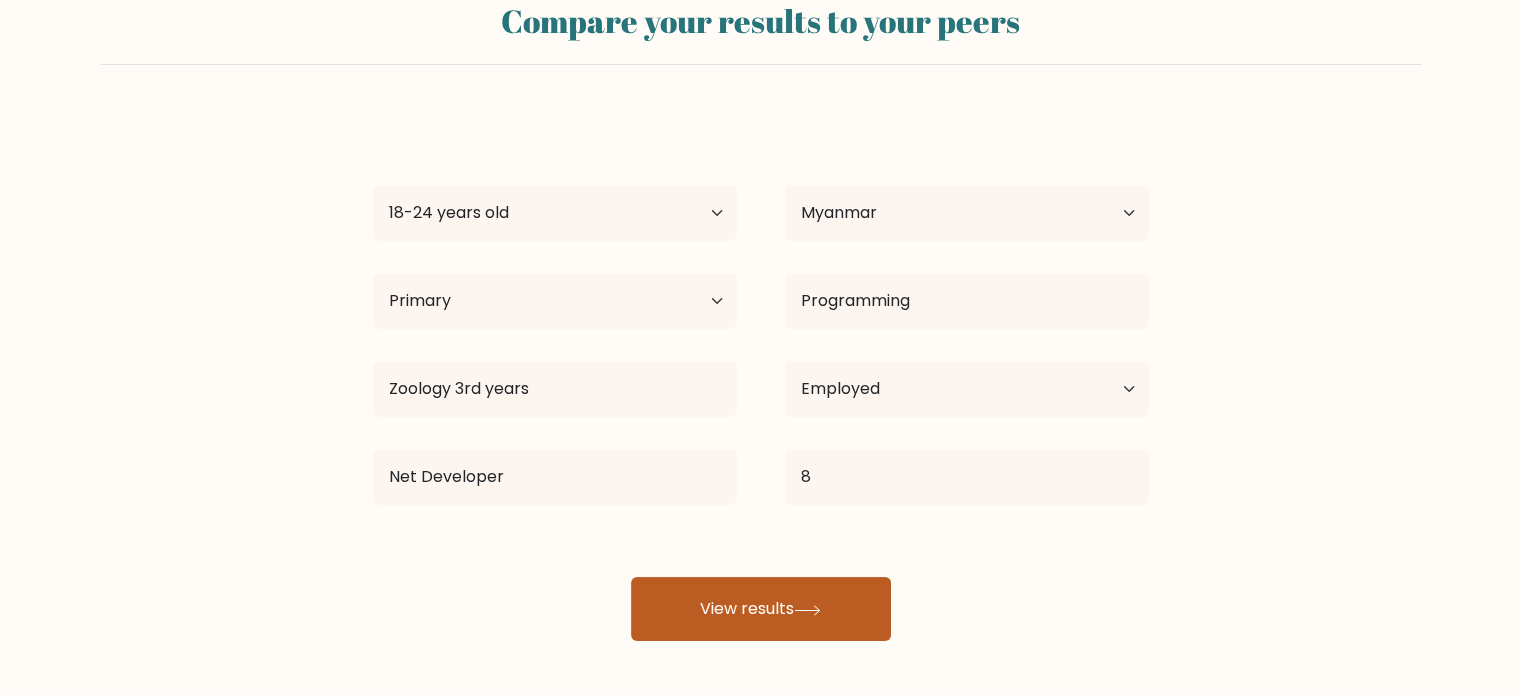 click on "View results" at bounding box center [761, 609] 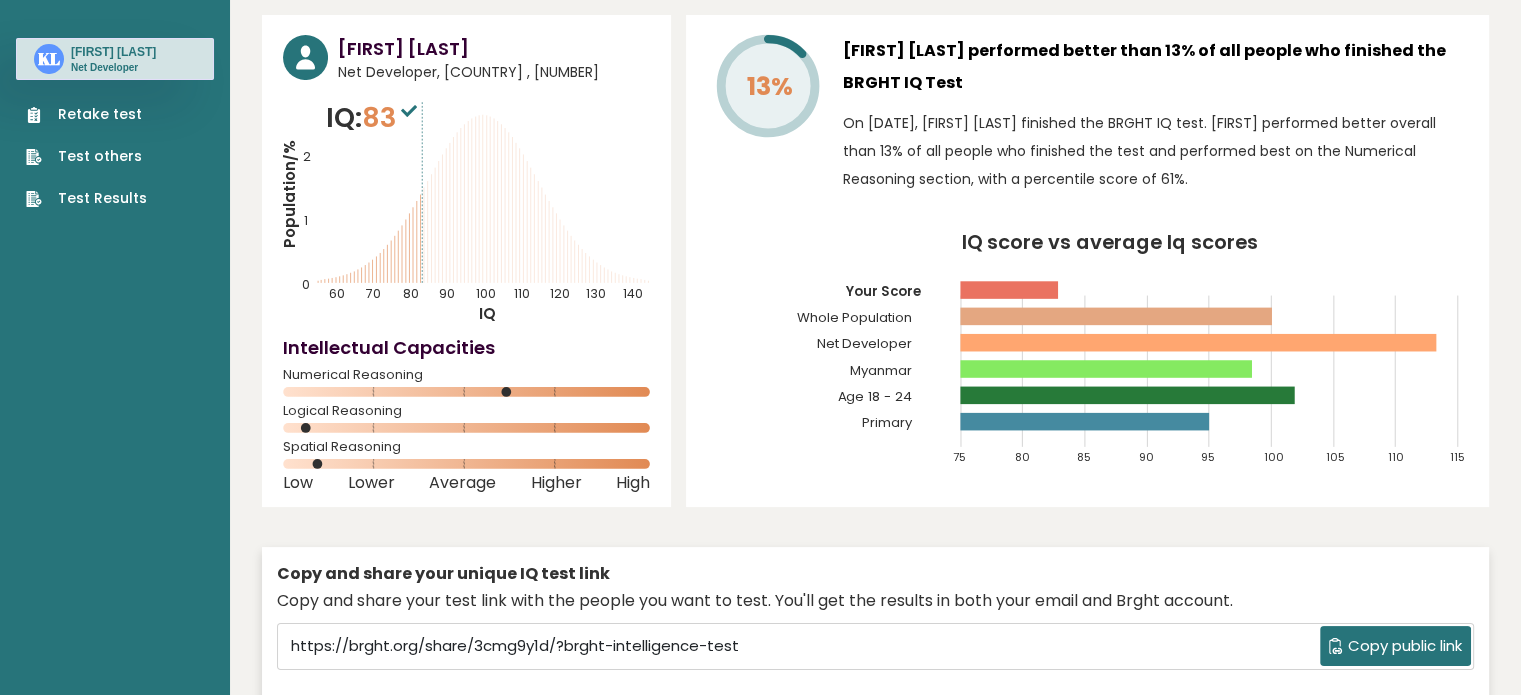 scroll, scrollTop: 70, scrollLeft: 0, axis: vertical 